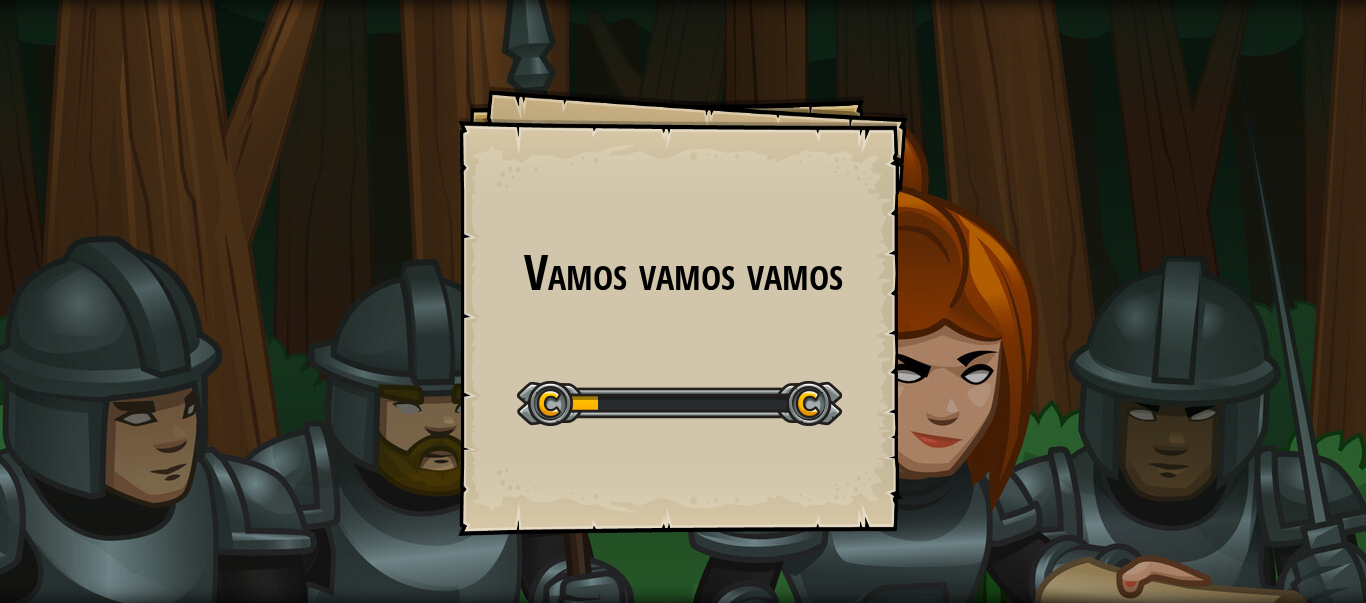scroll, scrollTop: 0, scrollLeft: 0, axis: both 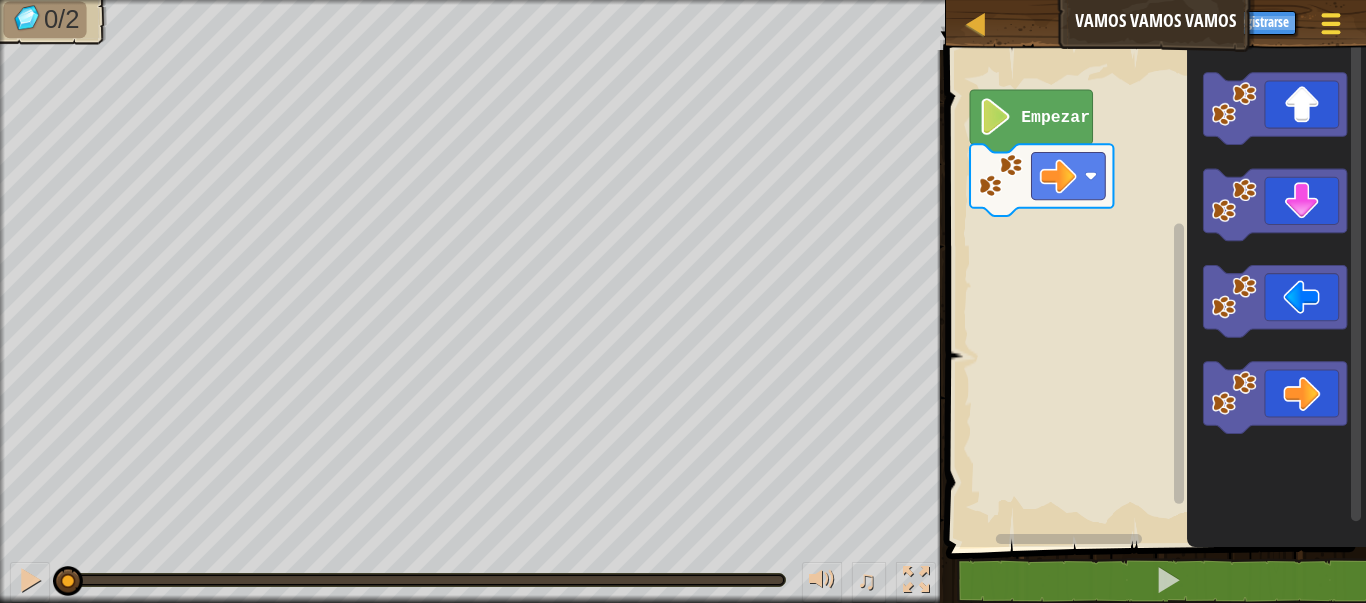 click at bounding box center [1330, 23] 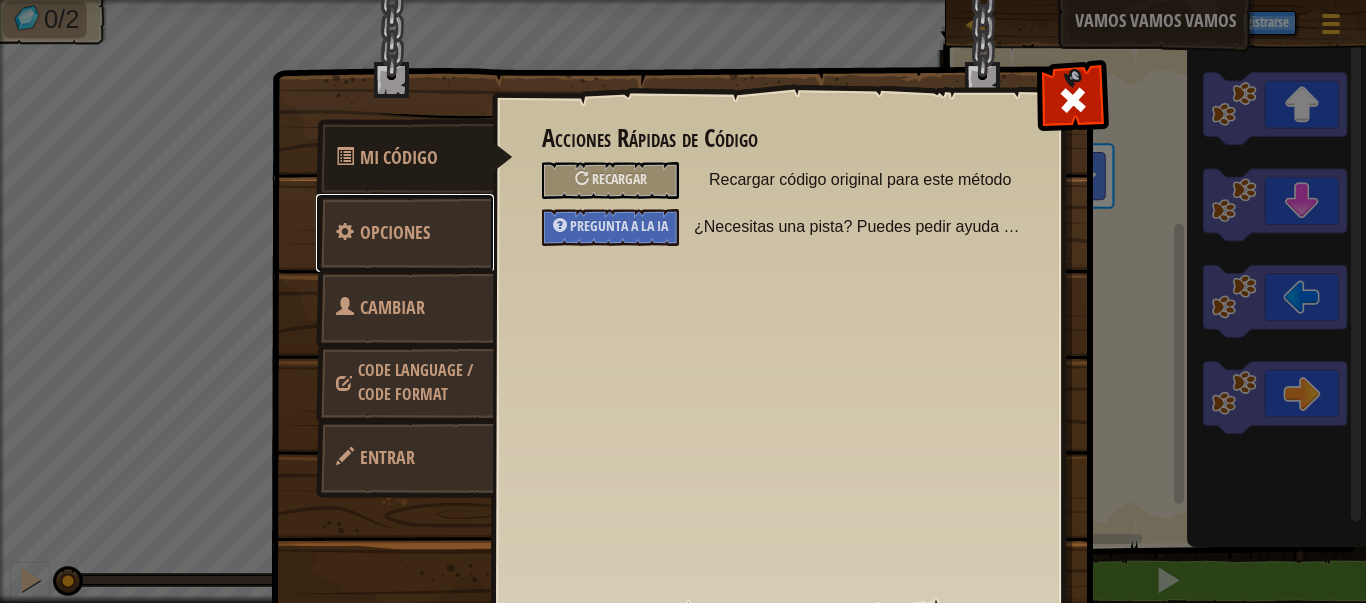 click on "Opciones" at bounding box center (405, 233) 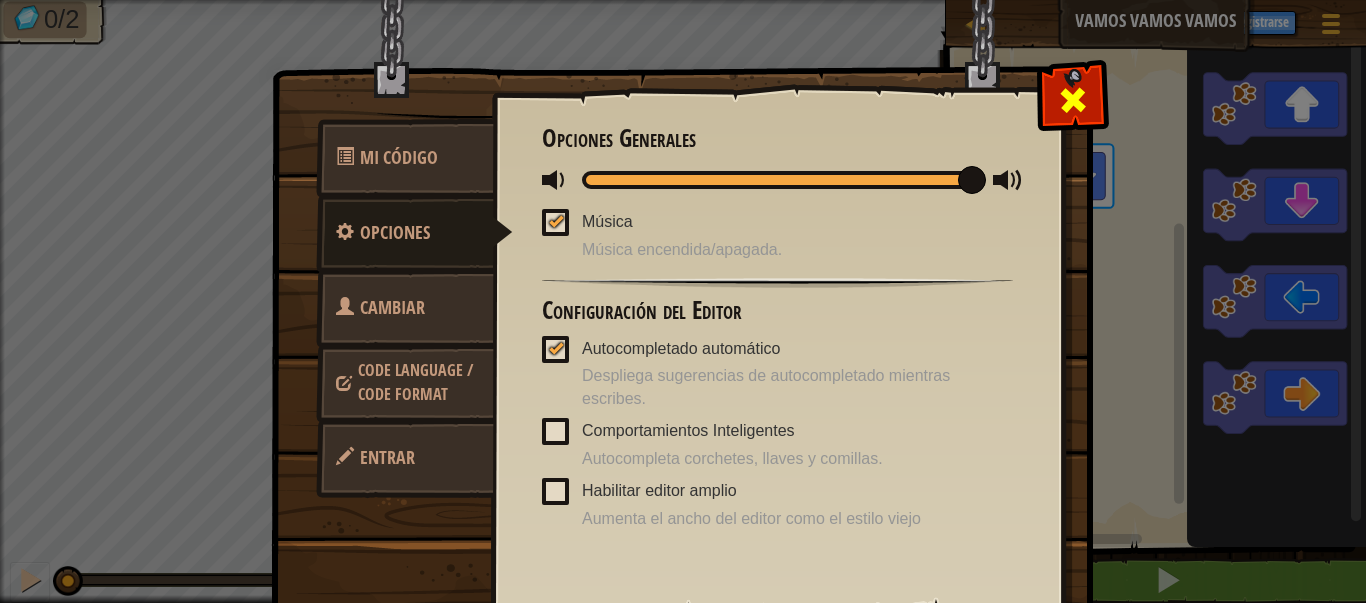 click at bounding box center [1072, 95] 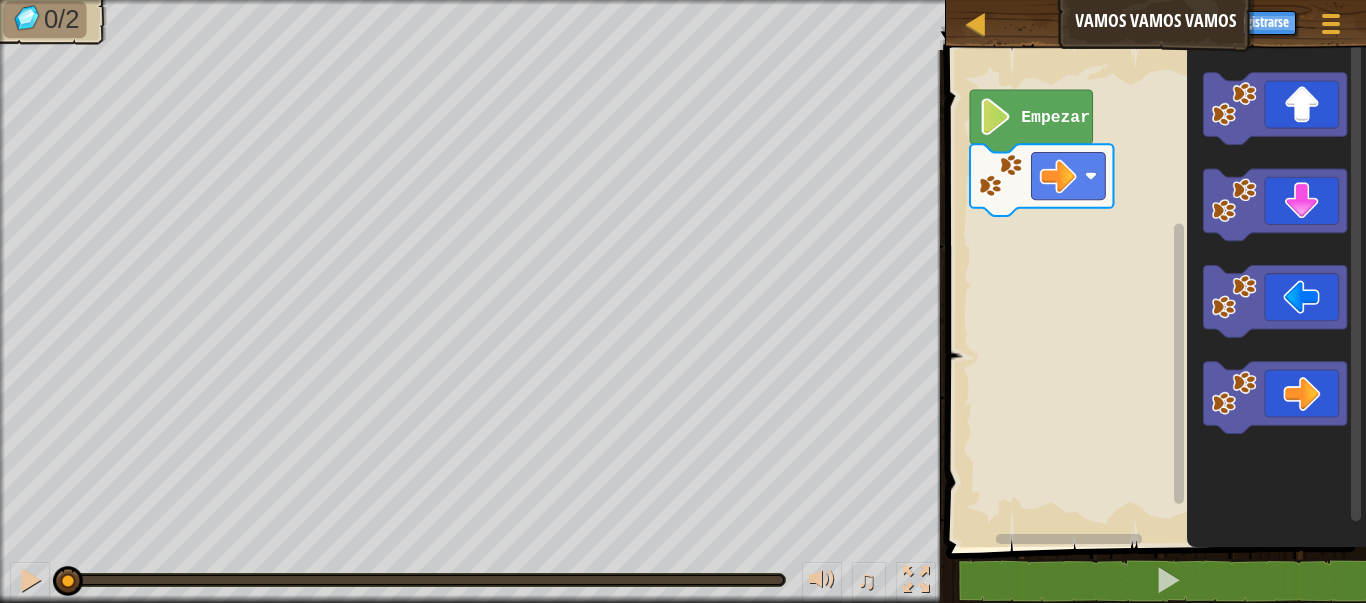click on "Mapa Vamos vamos vamos Menú del Juego Registrarse 1     הההההההההההההההההההההההההההההההההההההההההההההההההההההההההההההההההההההההההההההההההההההההההההההההההההההההההההההההההההההההההההההההההההההההההההההההההההההההההההההההההההההההההההההההההההההההההההההההההההההההההההההההההההההההההההההההההההההההההההההההההההההההההההההההה XXXXXXXXXXXXXXXXXXXXXXXXXXXXXXXXXXXXXXXXXXXXXXXXXXXXXXXXXXXXXXXXXXXXXXXXXXXXXXXXXXXXXXXXXXXXXXXXXXXXXXXXXXXXXXXXXXXXXXXXXXXXXXXXXXXXXXXXXXXXXXXXXXXXXXXXXXXXXXXXXXXXXXXXXXXXXXXXXXXXXXXXXXXXXXXXXXXXXXXXXXXXXXXXXXXXXXXXXXXXXXXXXXXXXXXXXXXXXXXXXXXXXXXXXXXXXXXX Solución × Bloques 1 2 go ( 'right' )     Empezar Código [PERSON_NAME] Lenguajes de programación : Python Statement   /  Call   /  go('up') go('down') go('left') go('right') × Revisa tu código" at bounding box center [683, 0] 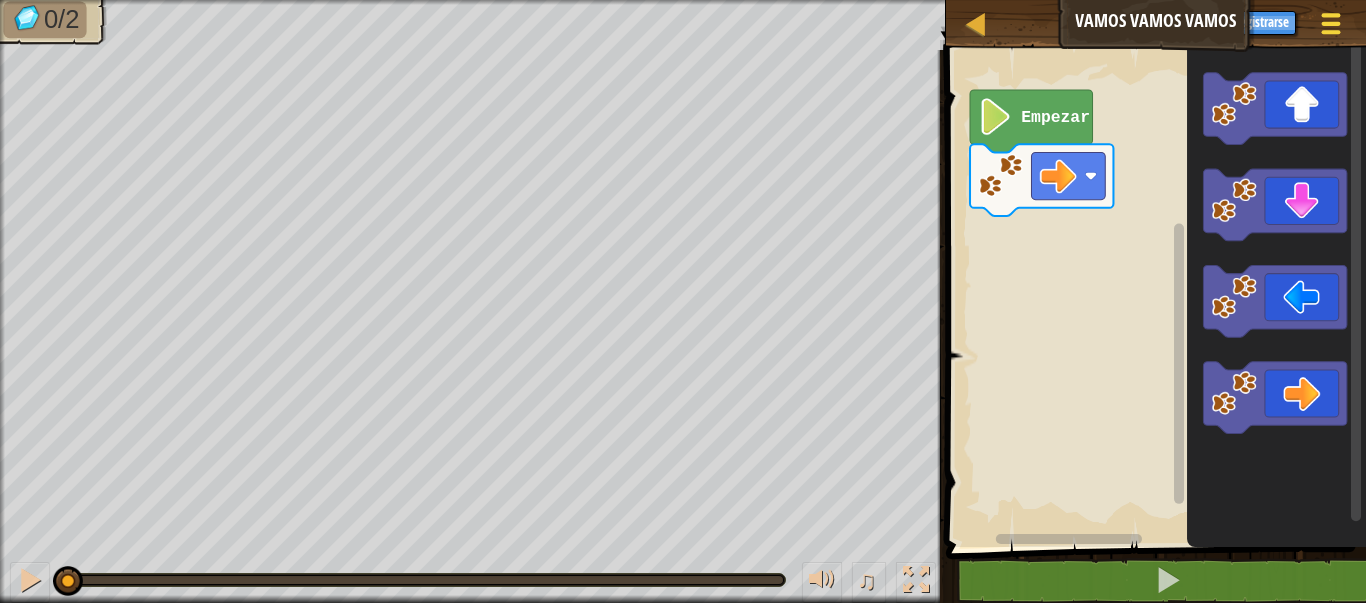 click on "Menú del Juego" at bounding box center [1331, 27] 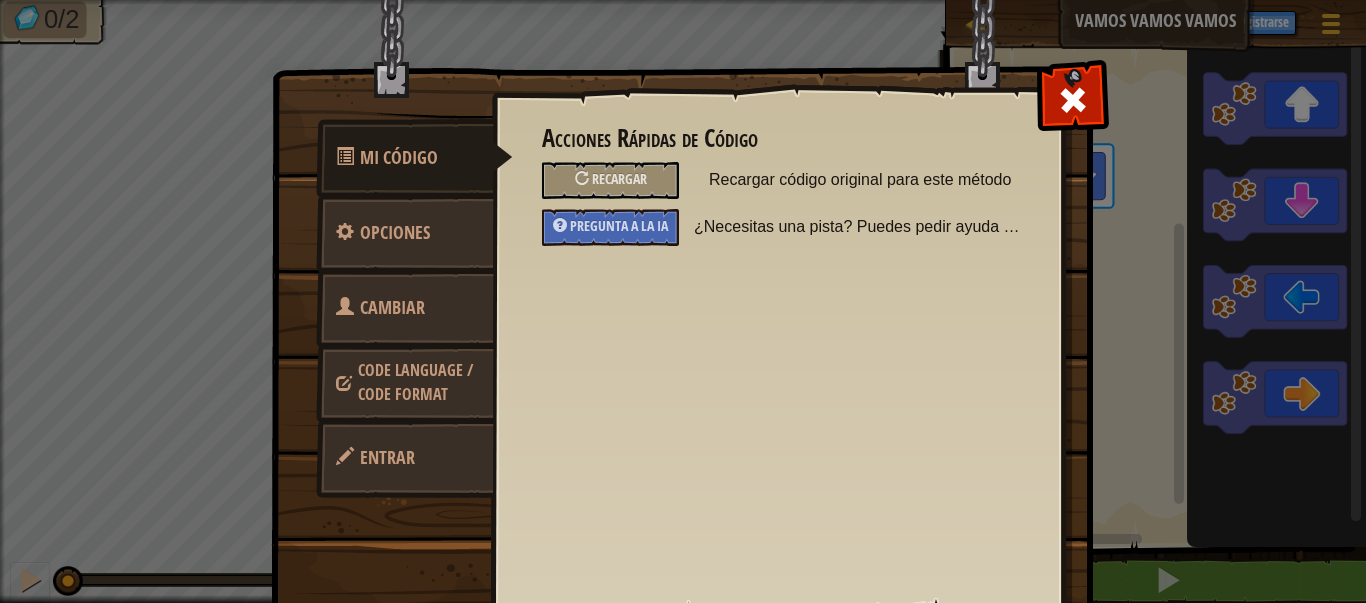 click on "Cambiar héroe" at bounding box center (405, 333) 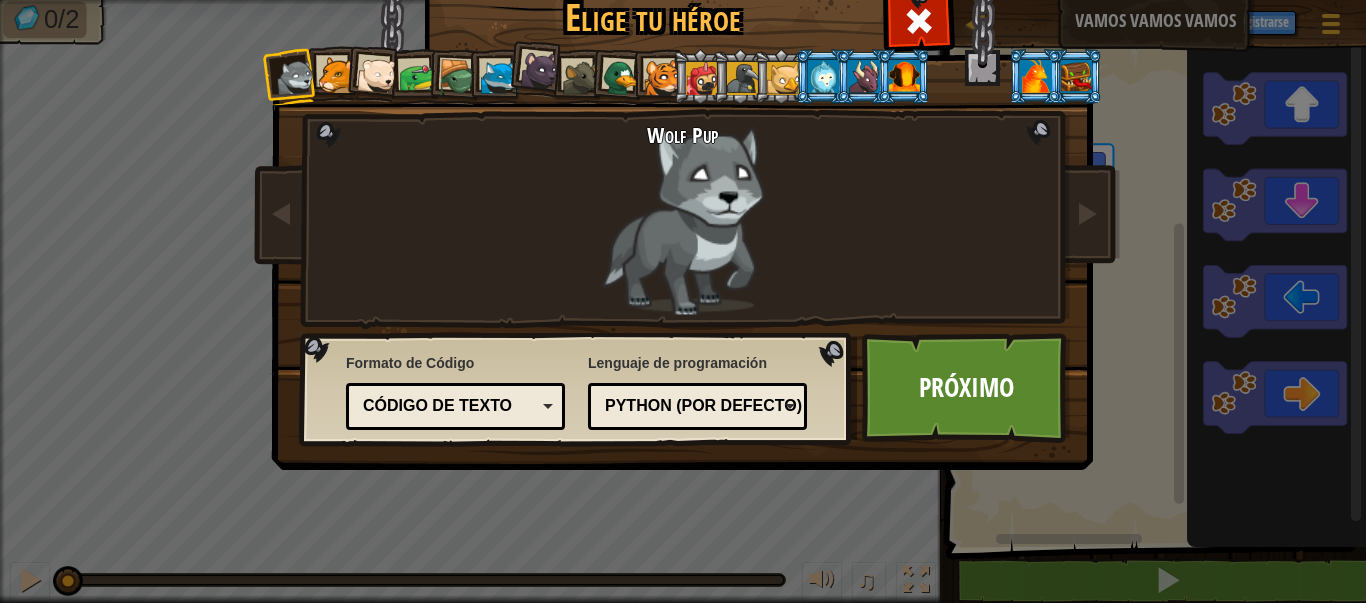 click at bounding box center [621, 78] 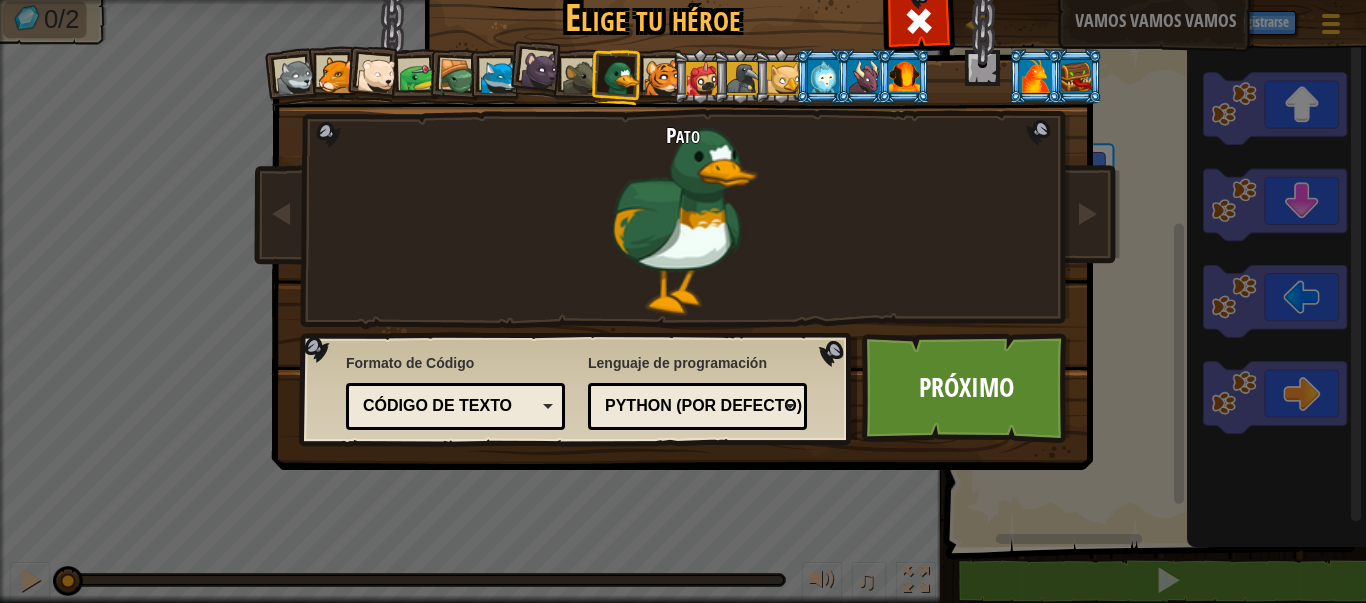 click at bounding box center [581, 78] 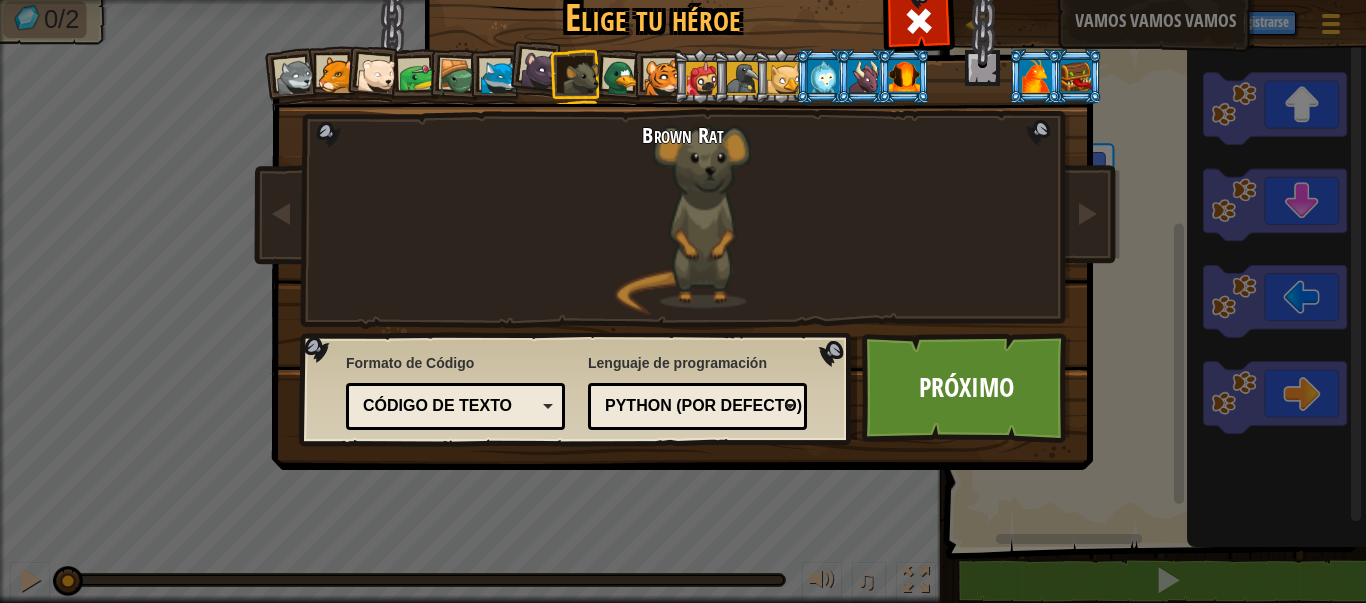 click at bounding box center (621, 78) 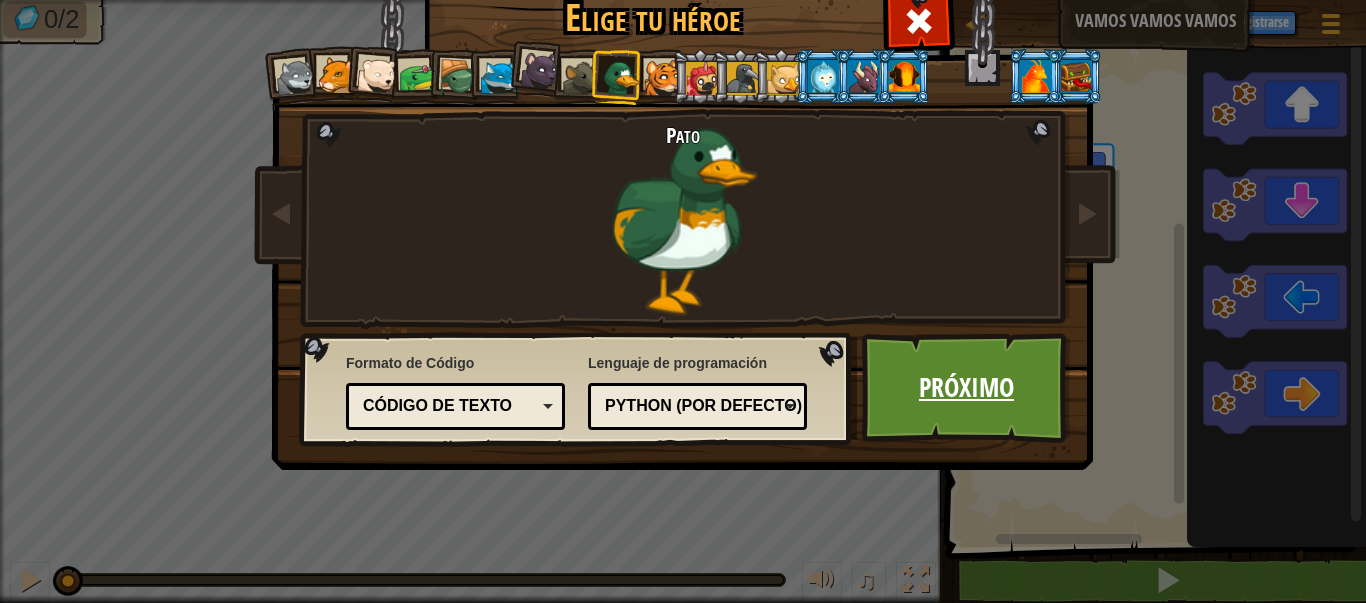 click on "Próximo" at bounding box center [966, 388] 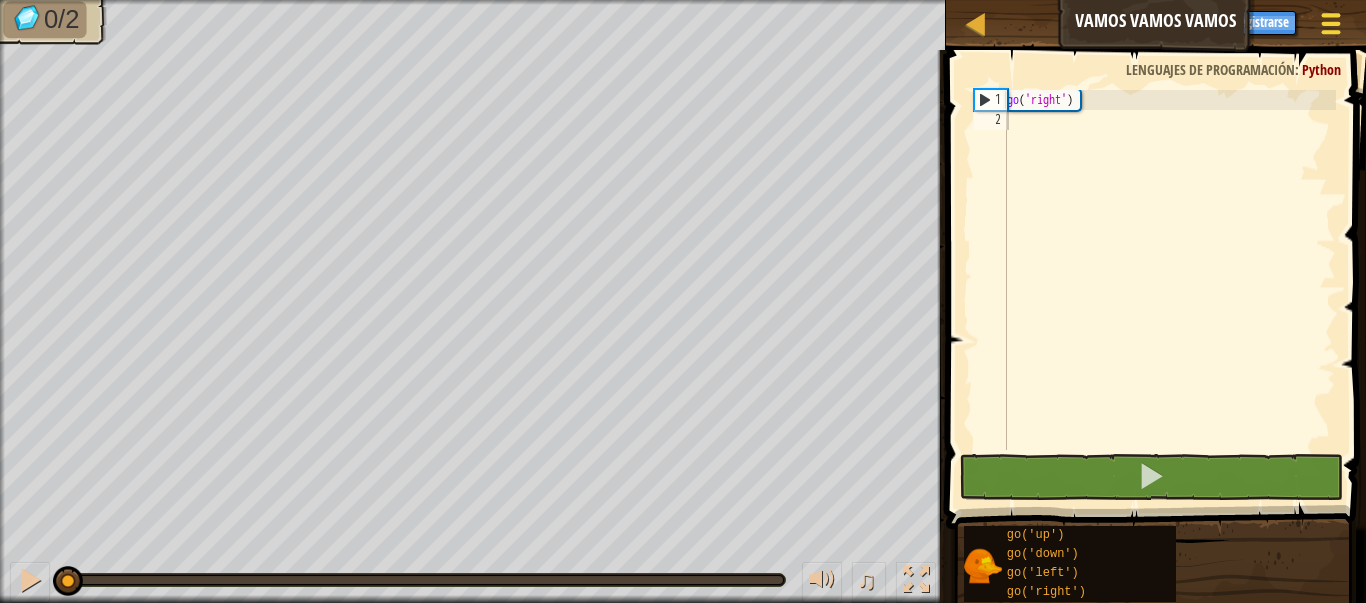 click at bounding box center [1331, 24] 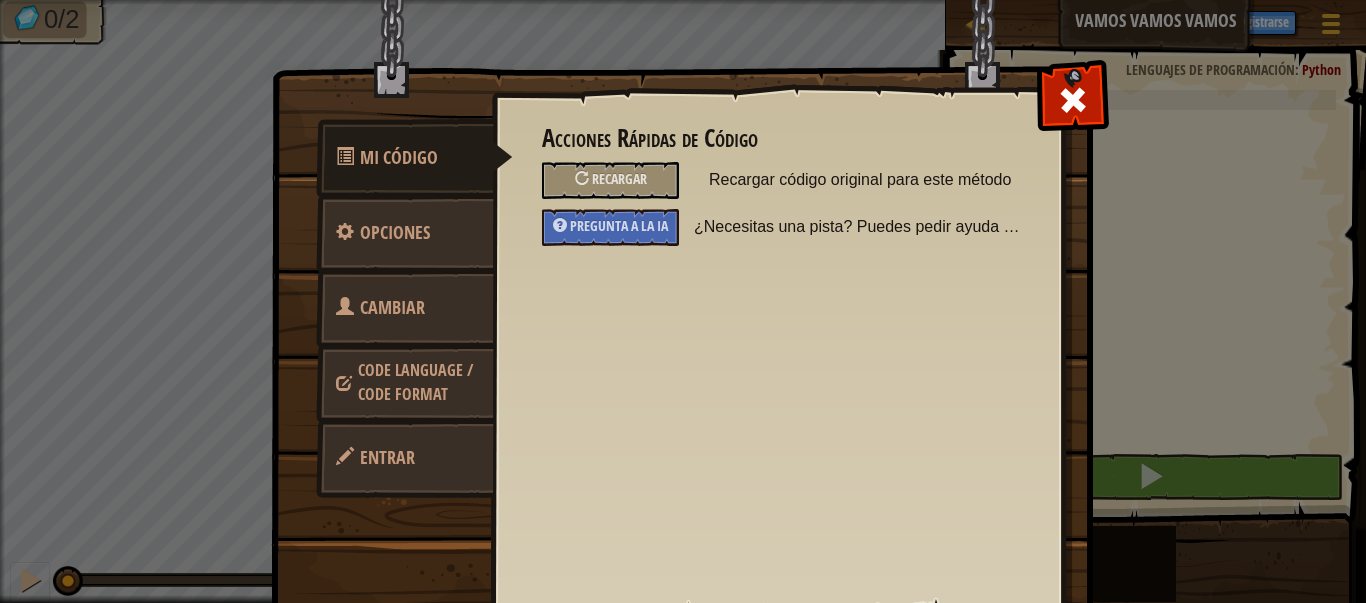 click on "Cambiar héroe" at bounding box center [405, 333] 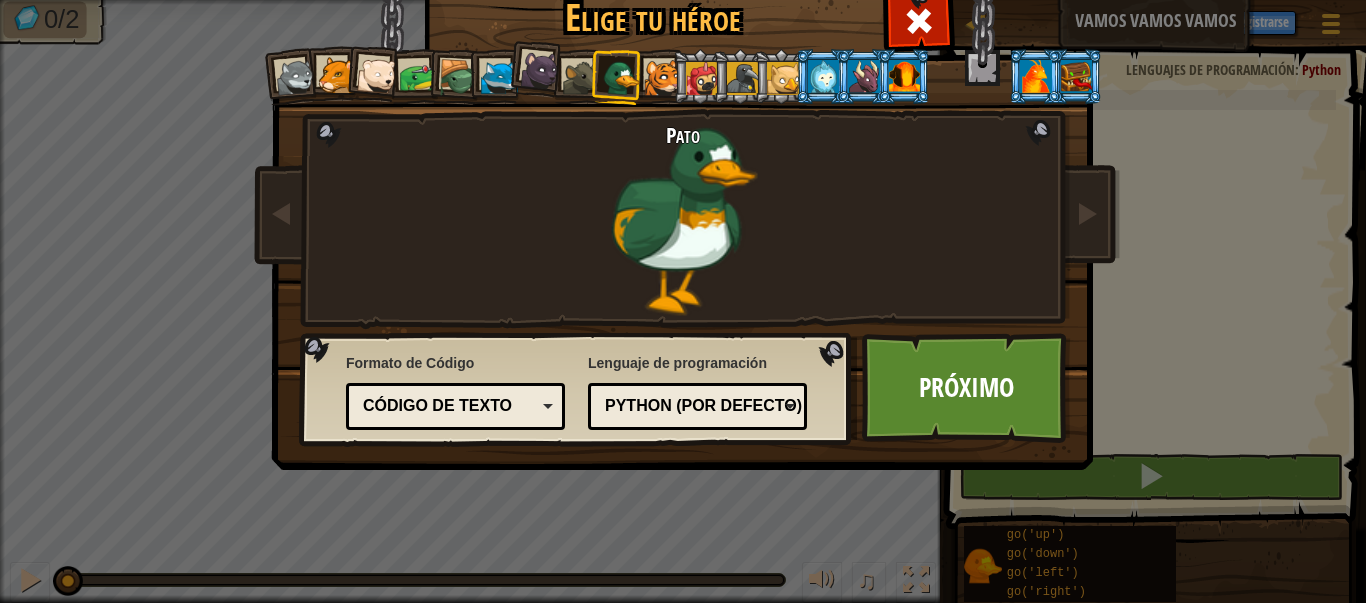 drag, startPoint x: 652, startPoint y: 80, endPoint x: 702, endPoint y: 90, distance: 50.990196 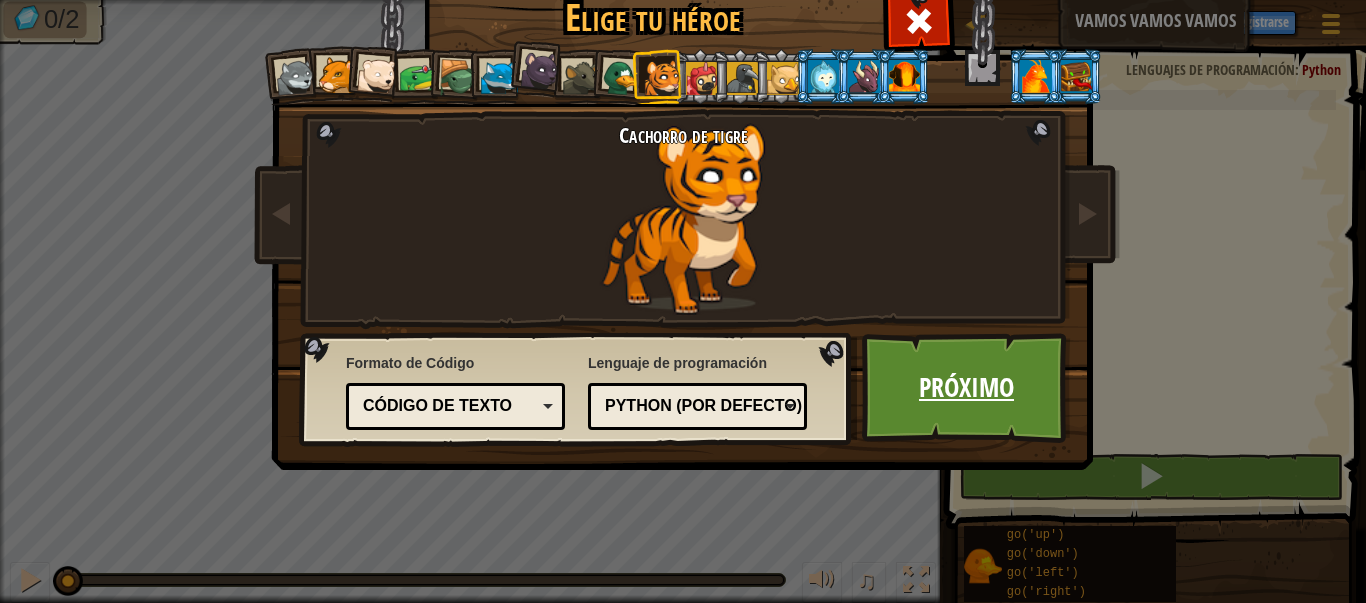 click on "Próximo" at bounding box center (966, 388) 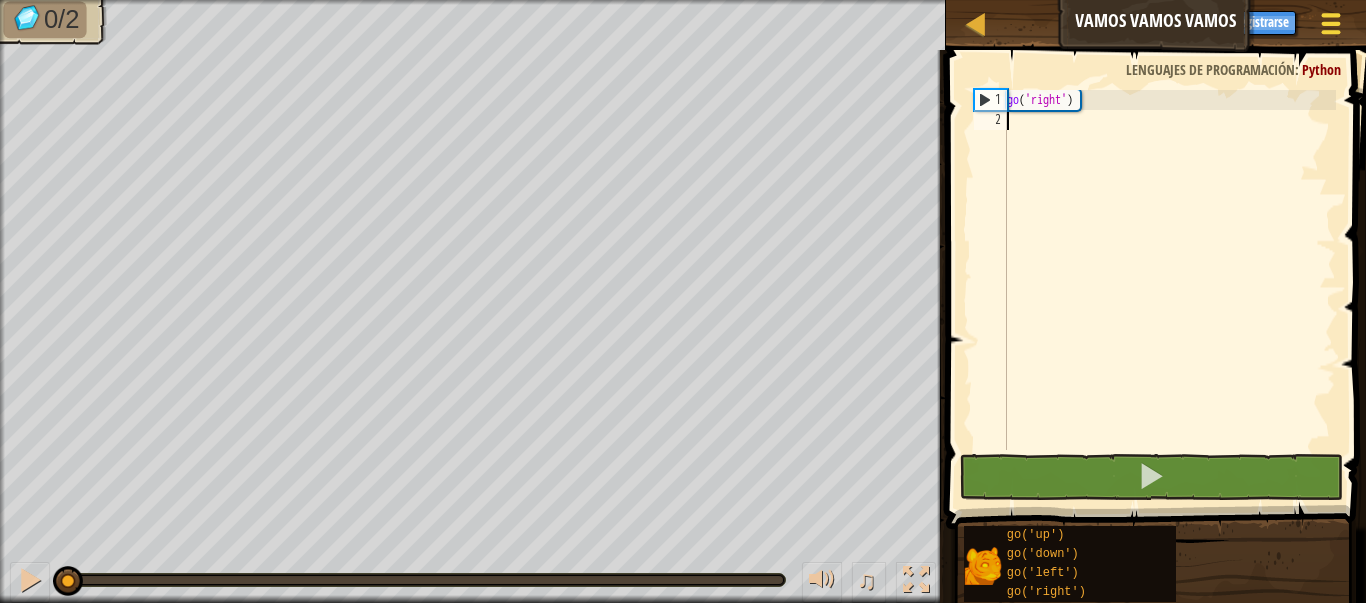 drag, startPoint x: 1358, startPoint y: 18, endPoint x: 1328, endPoint y: 27, distance: 31.320919 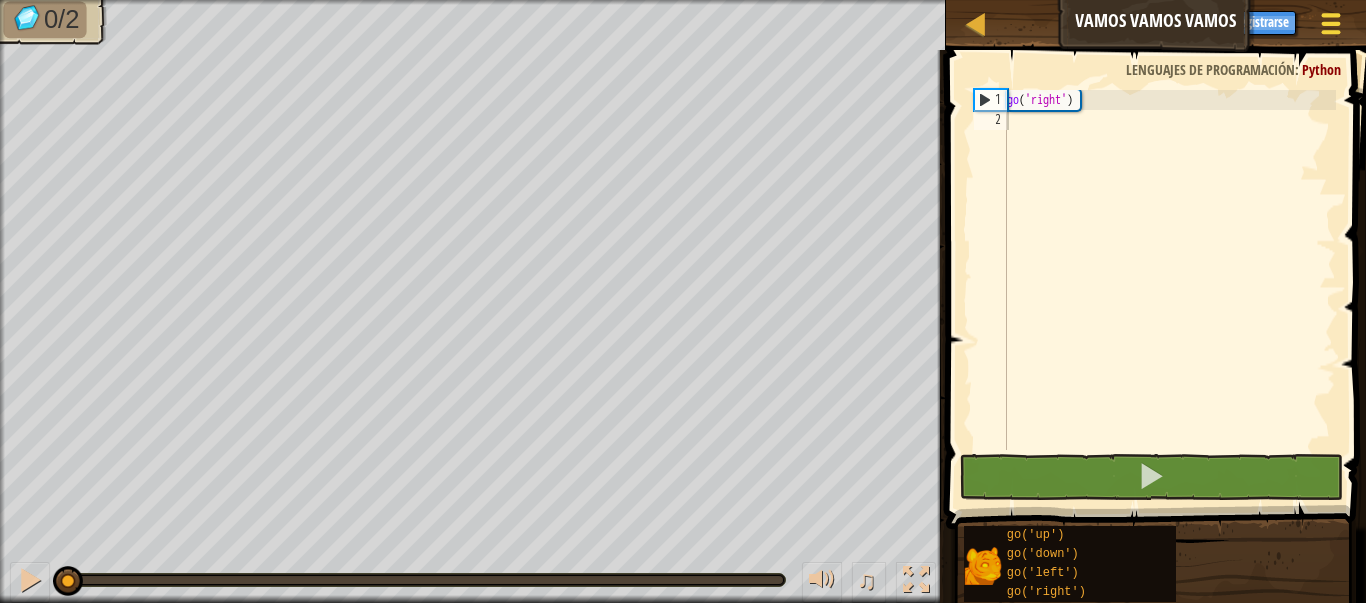 click at bounding box center [1330, 23] 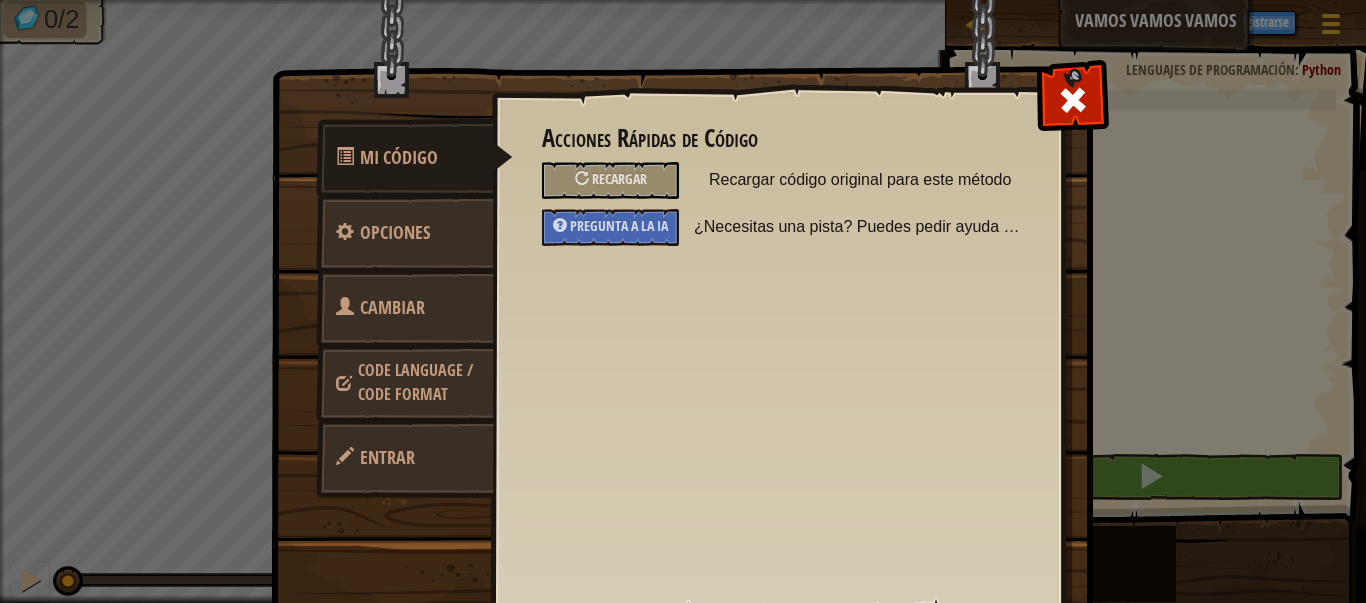 click on "Code Language / Code Format" at bounding box center [405, 382] 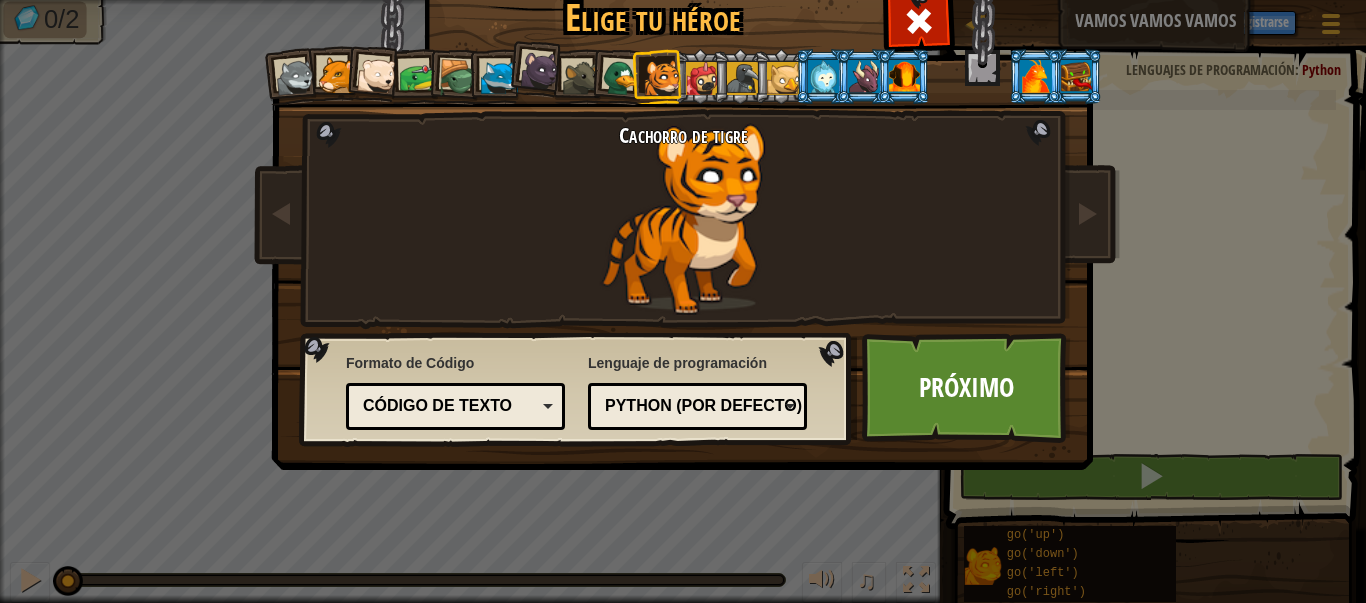 click at bounding box center (296, 78) 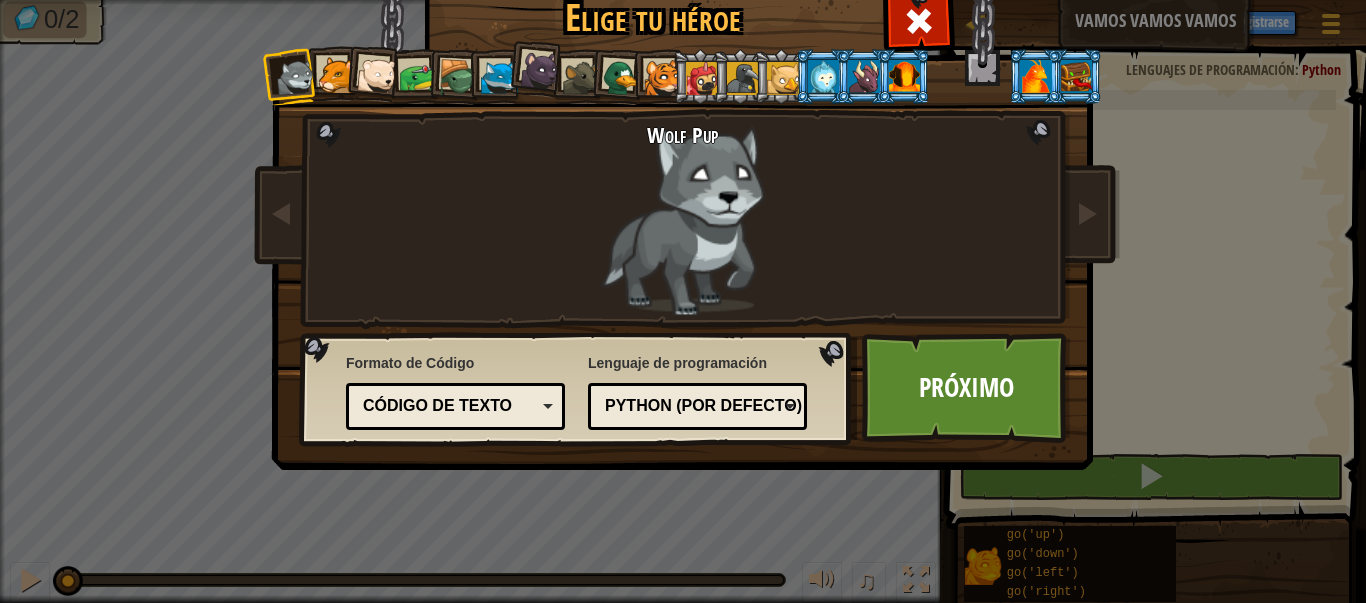 click at bounding box center [373, 73] 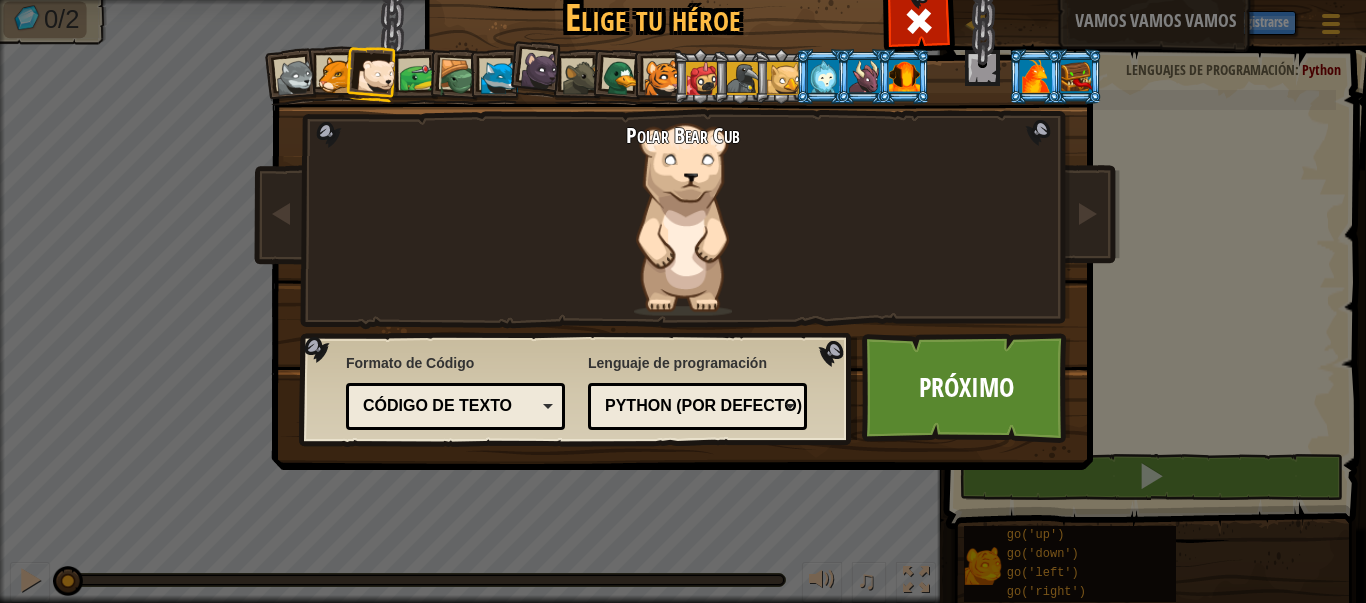 click at bounding box center [377, 76] 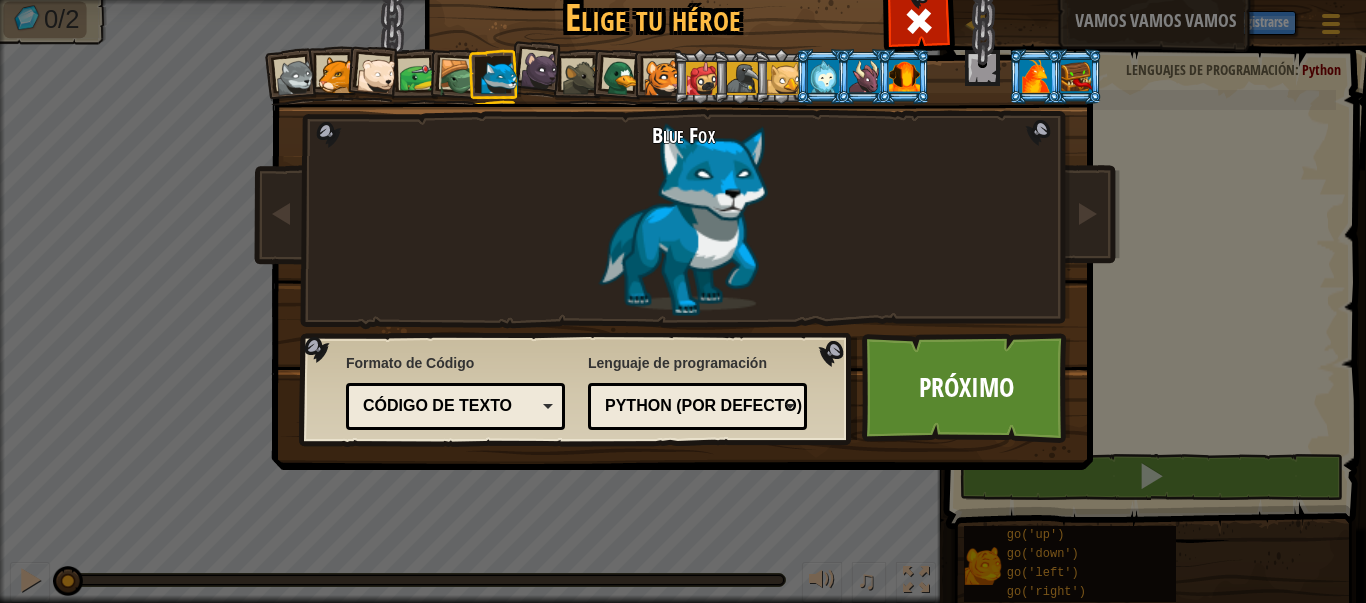 click at bounding box center [662, 78] 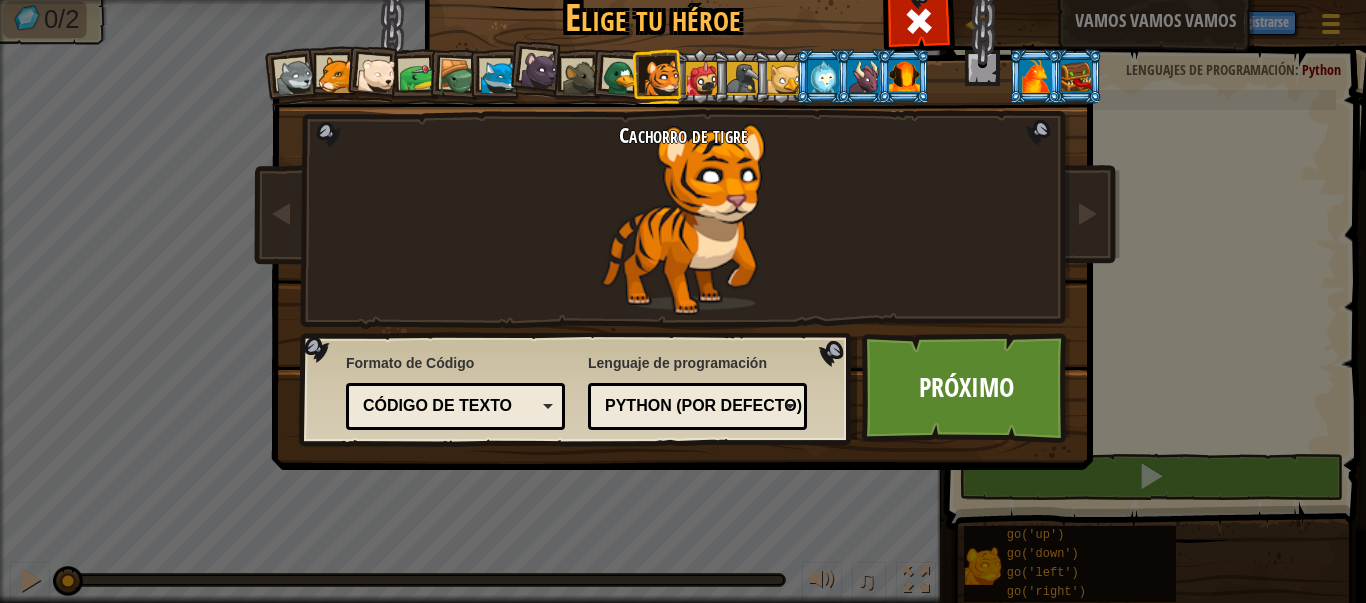 click at bounding box center (740, 76) 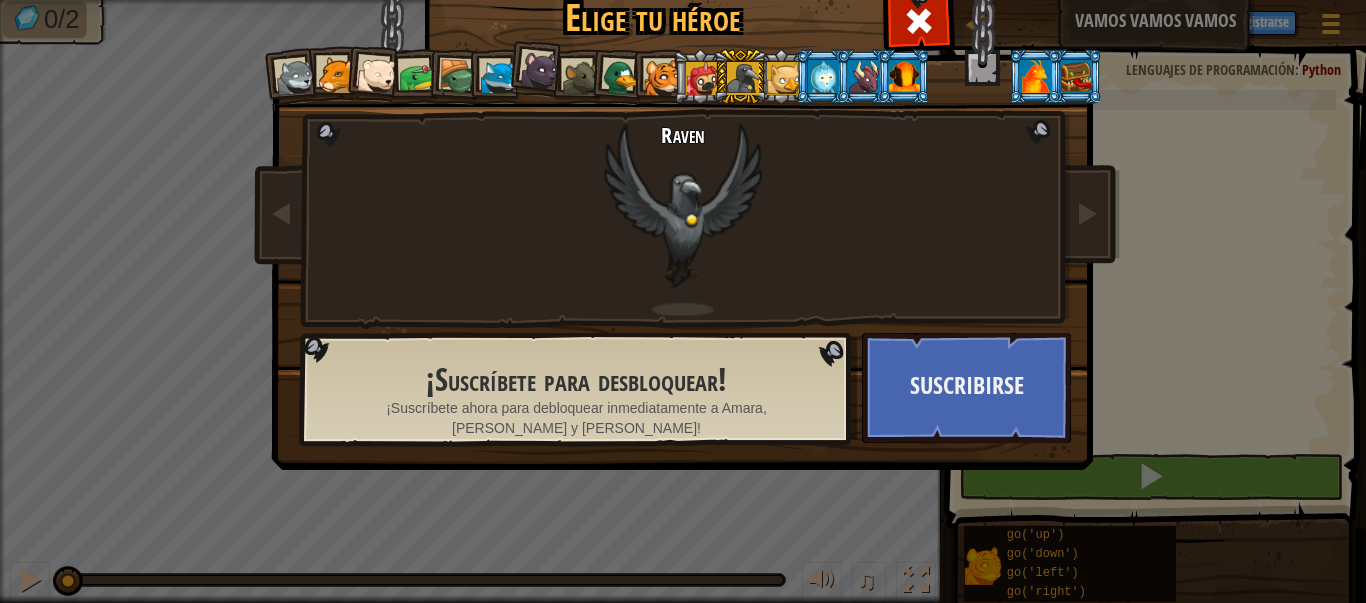 click at bounding box center [904, 76] 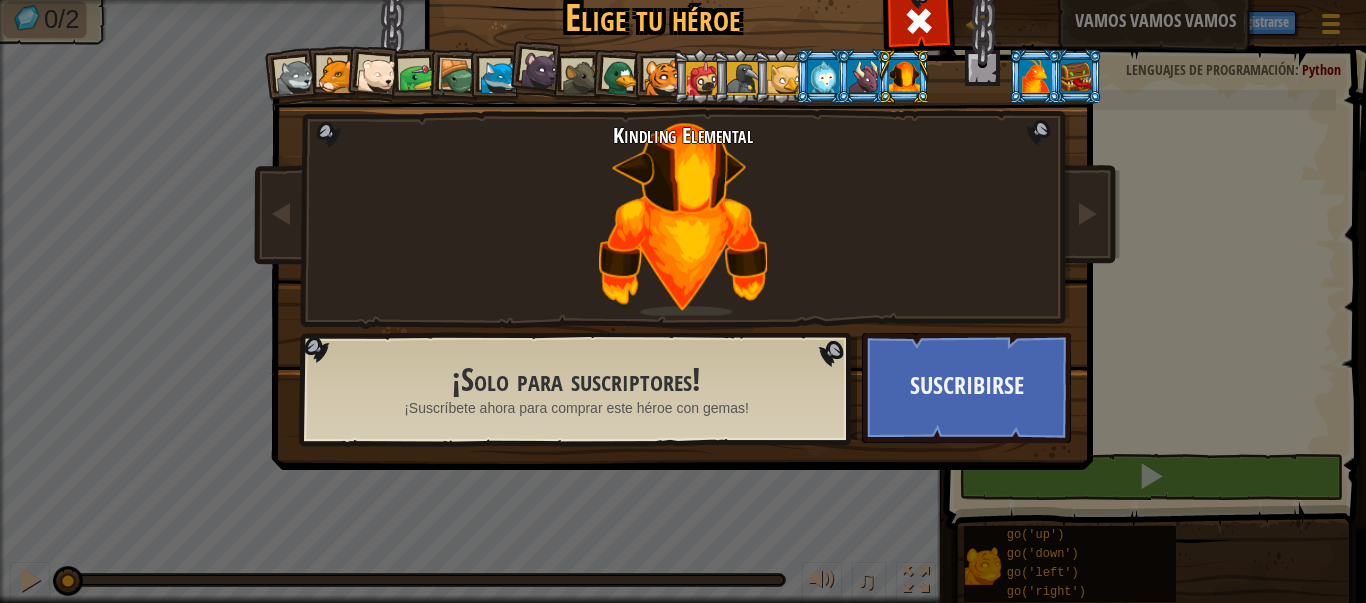 click at bounding box center (1076, 76) 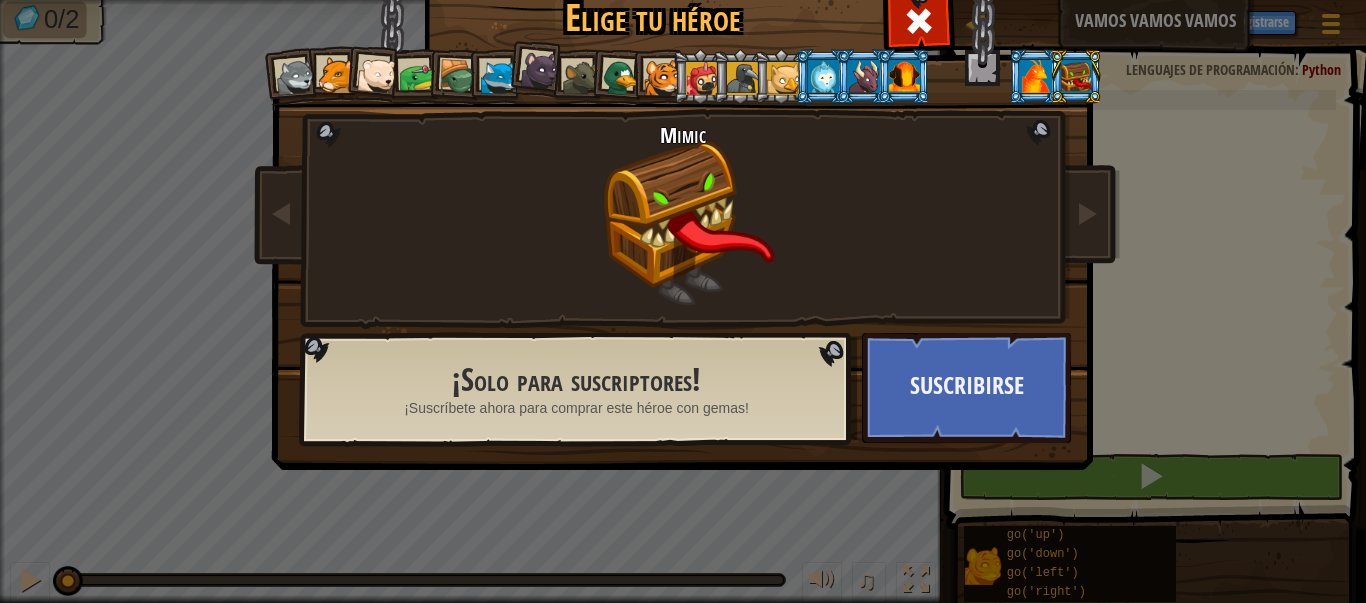 click at bounding box center [1035, 76] 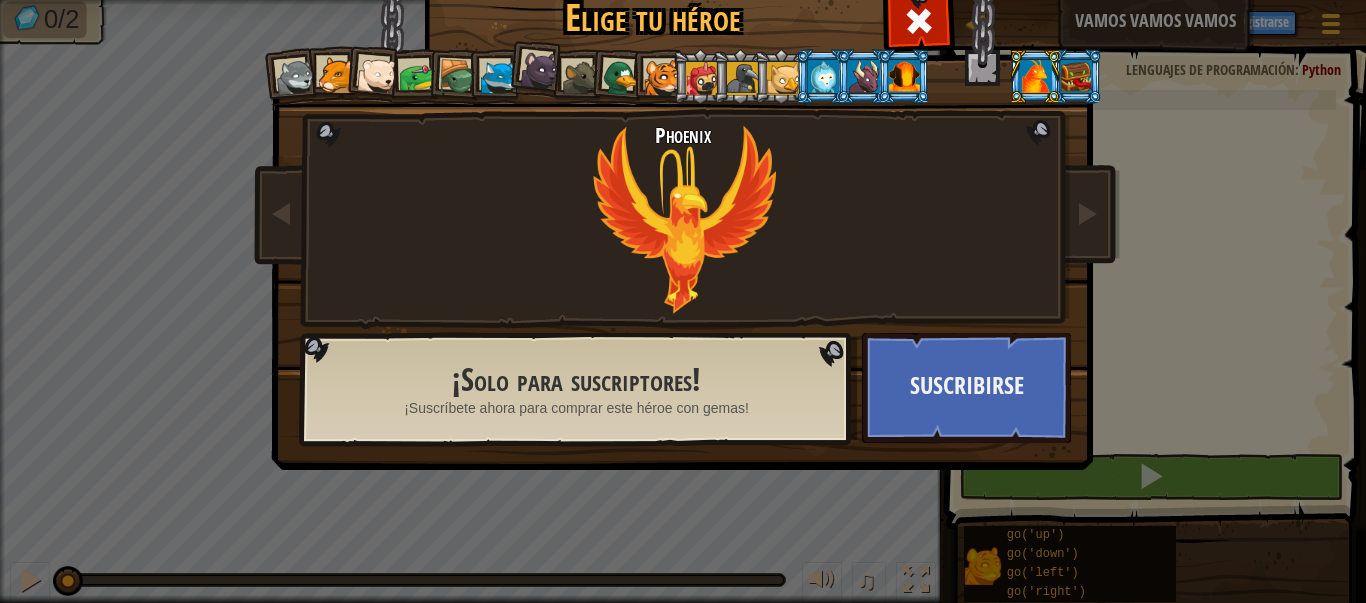 click at bounding box center (1035, 76) 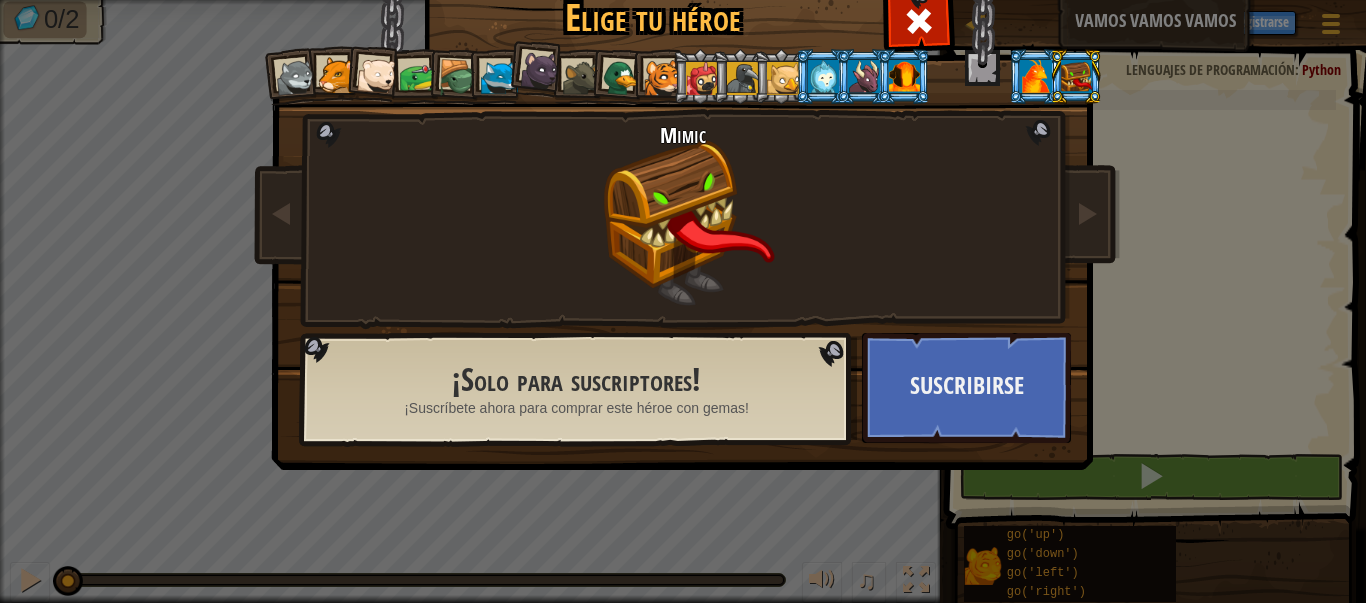click at bounding box center (417, 77) 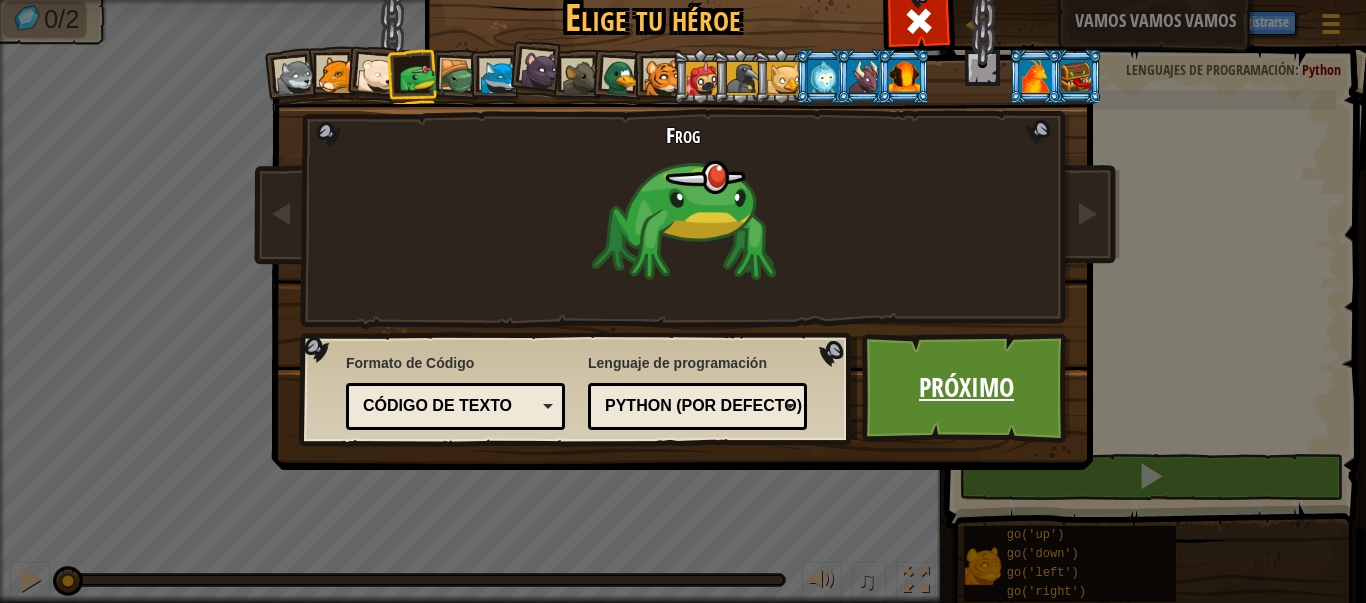 click on "Próximo" at bounding box center (966, 388) 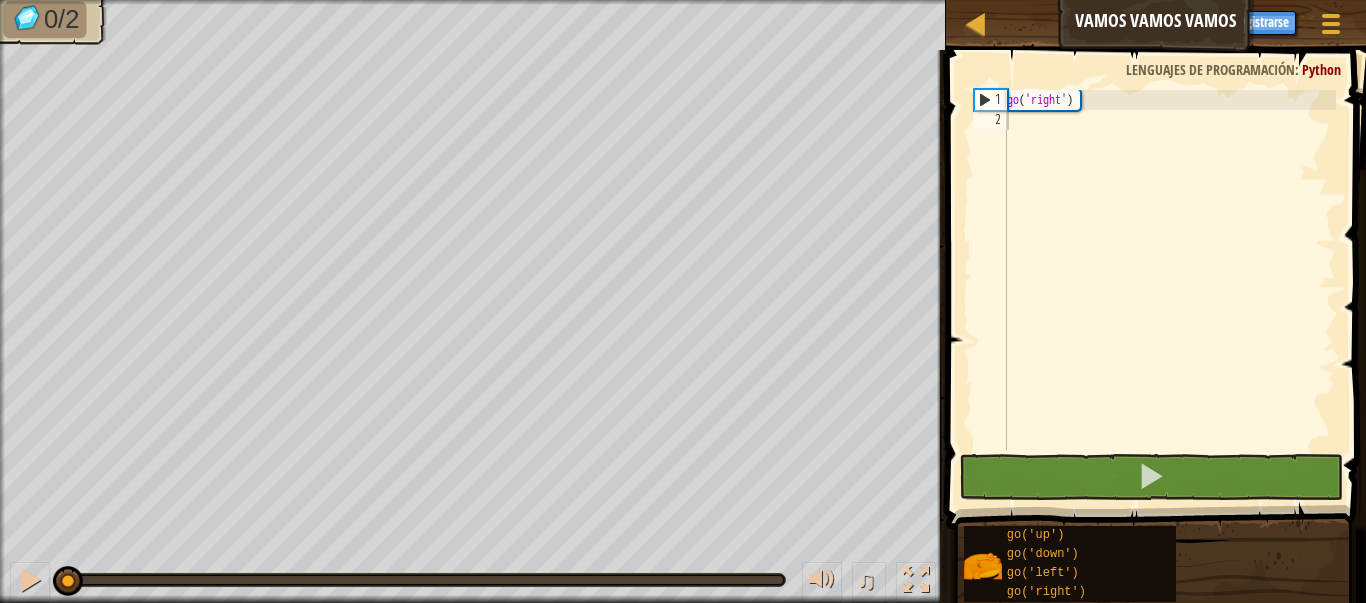 click on "Mapa Vamos vamos vamos Menú del Juego Registrarse" at bounding box center (1156, 25) 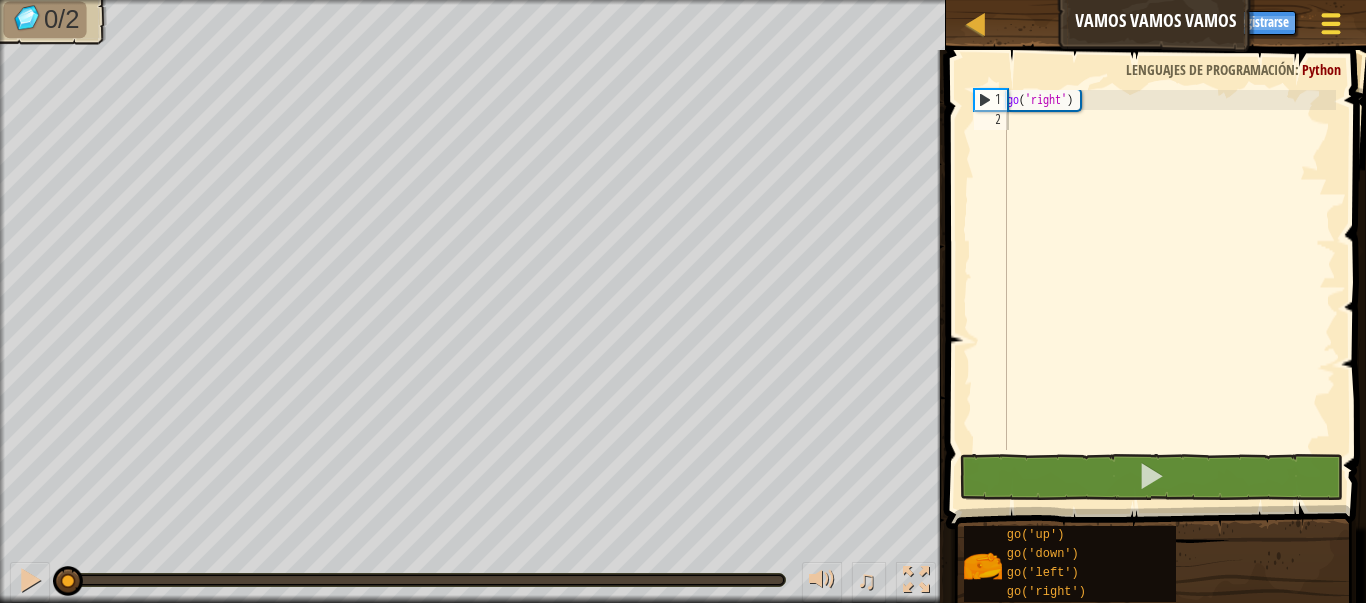 click on "Menú del Juego" at bounding box center (1331, 27) 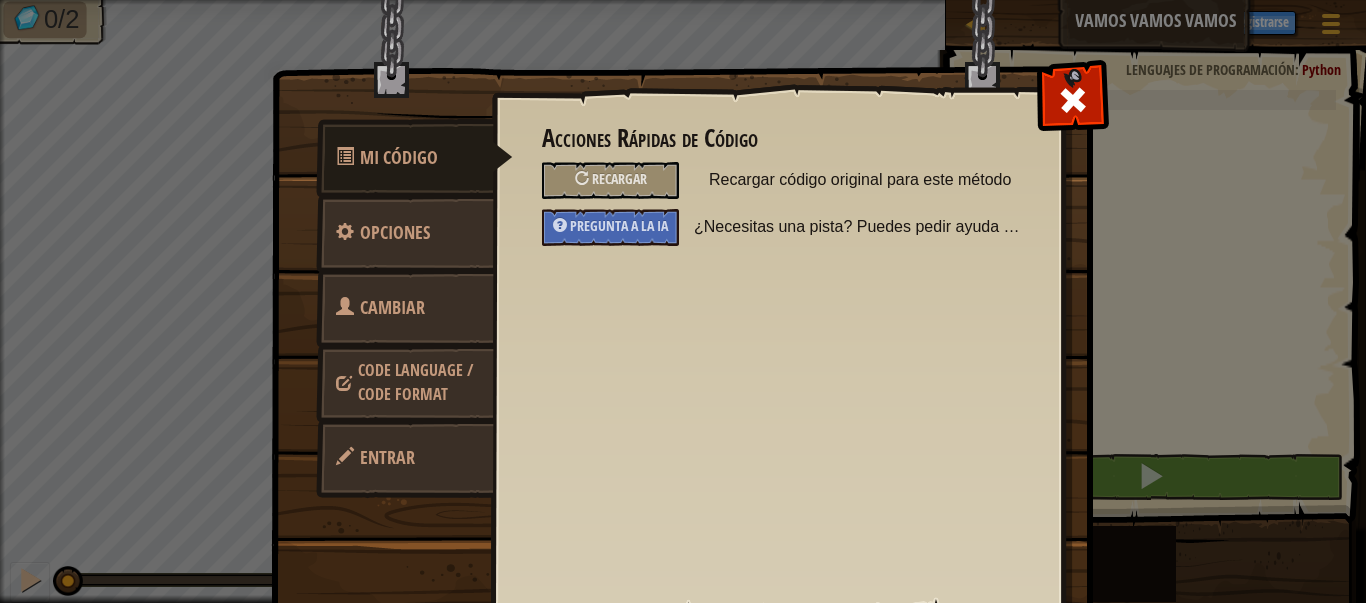 click on "Code Language / Code Format" at bounding box center [415, 382] 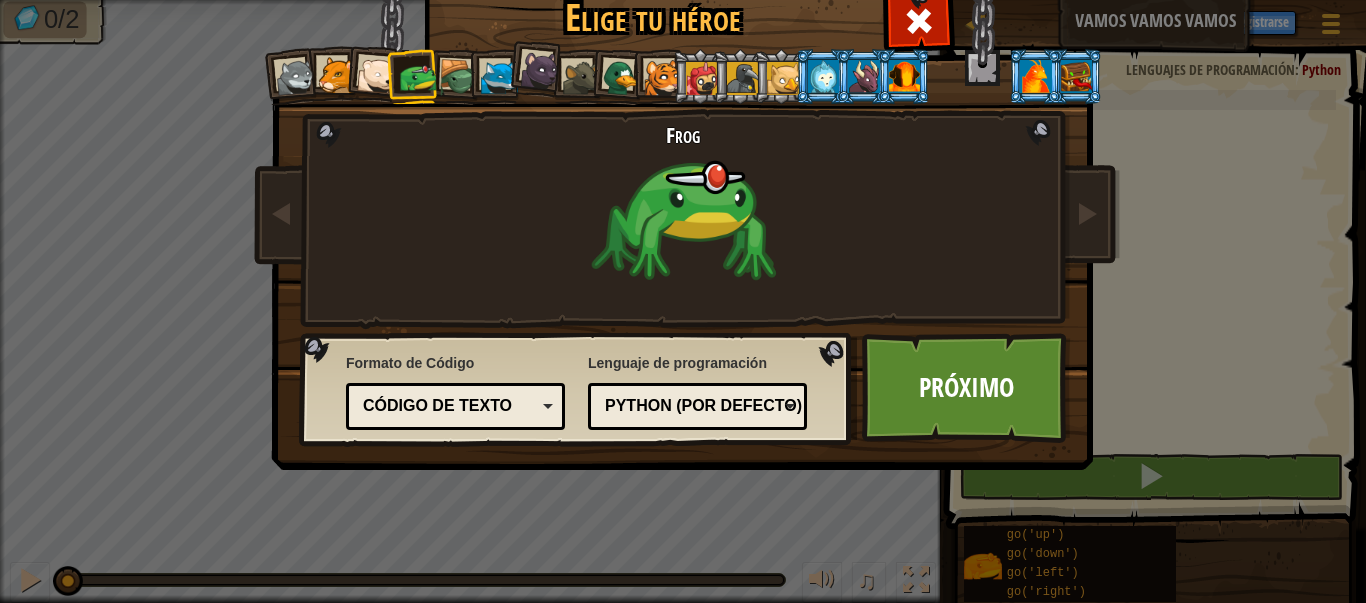 click on "Código de texto" at bounding box center [449, 406] 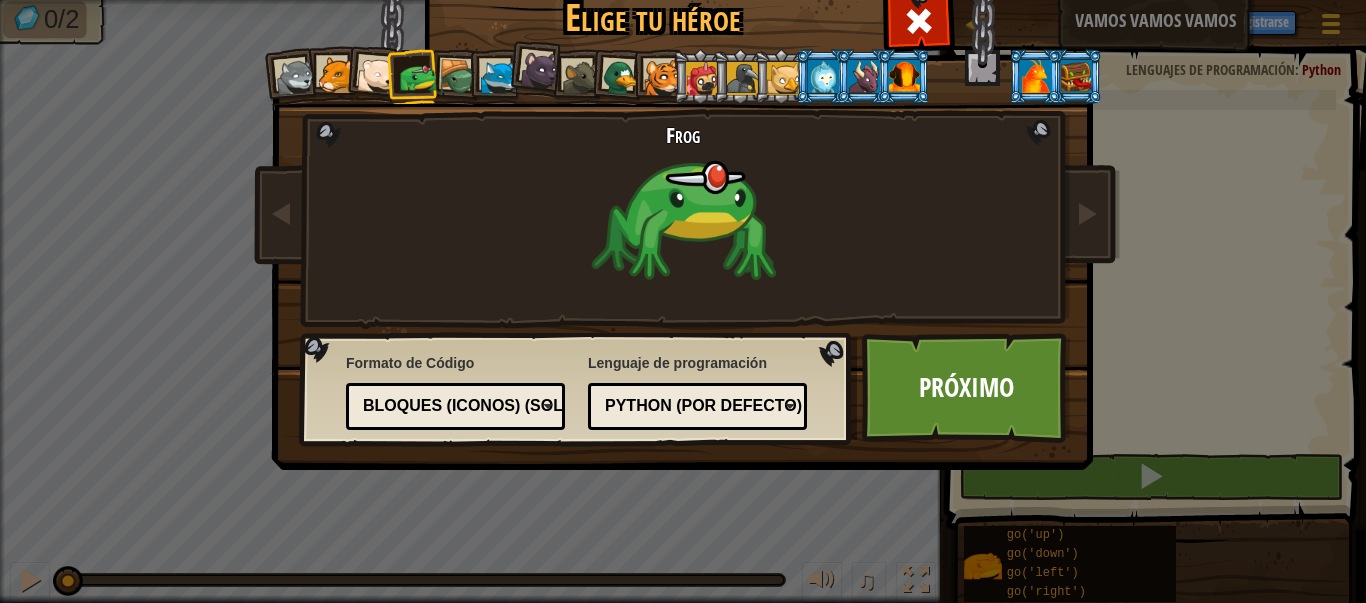 click on "Bloques (iconos) (Solo Junior)" at bounding box center (449, 406) 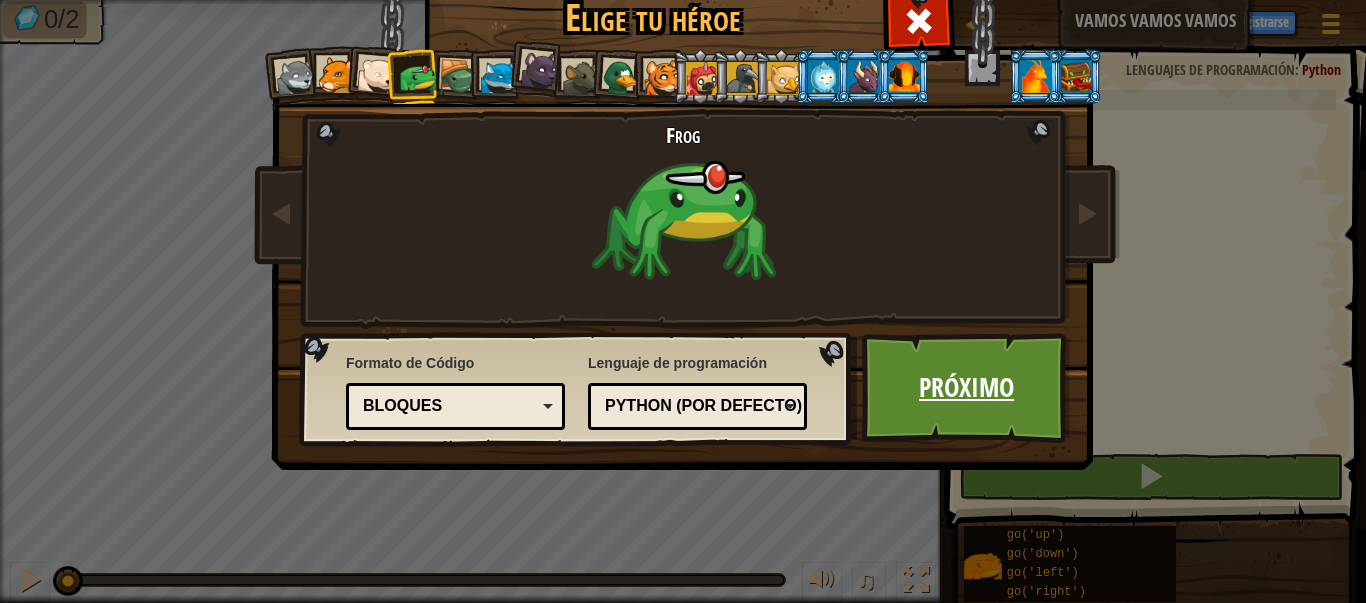 click on "Próximo" at bounding box center [966, 388] 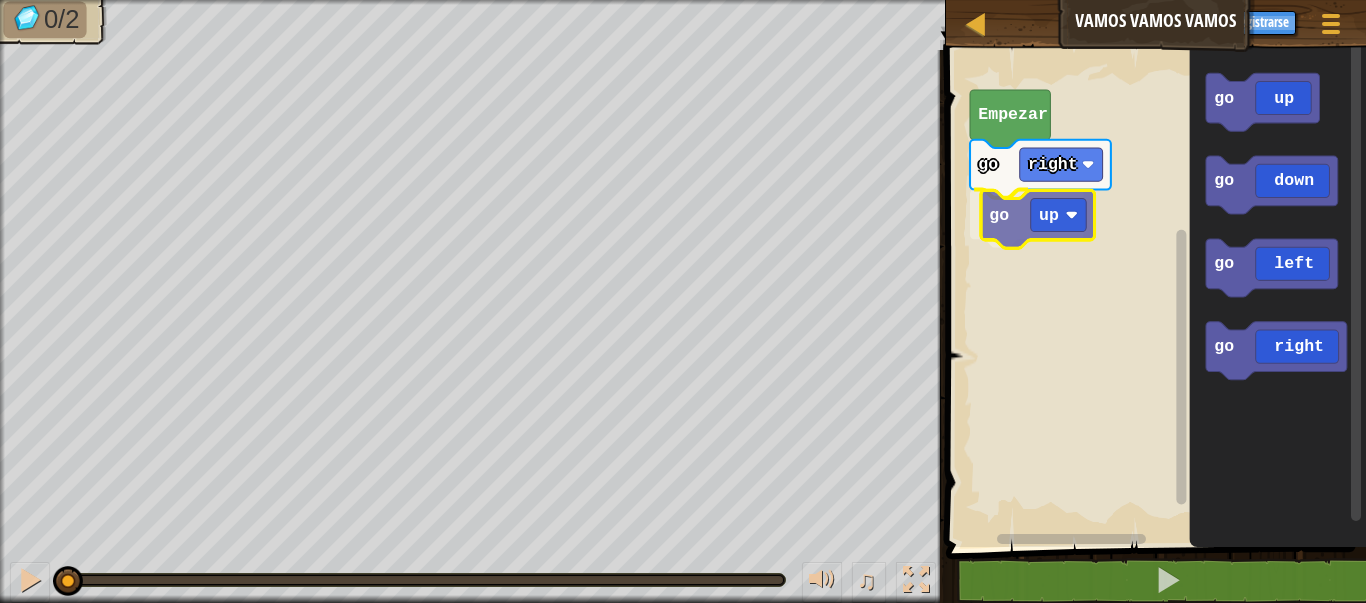 click on "go right go up Empezar go up go down go left go right go up" at bounding box center (1153, 293) 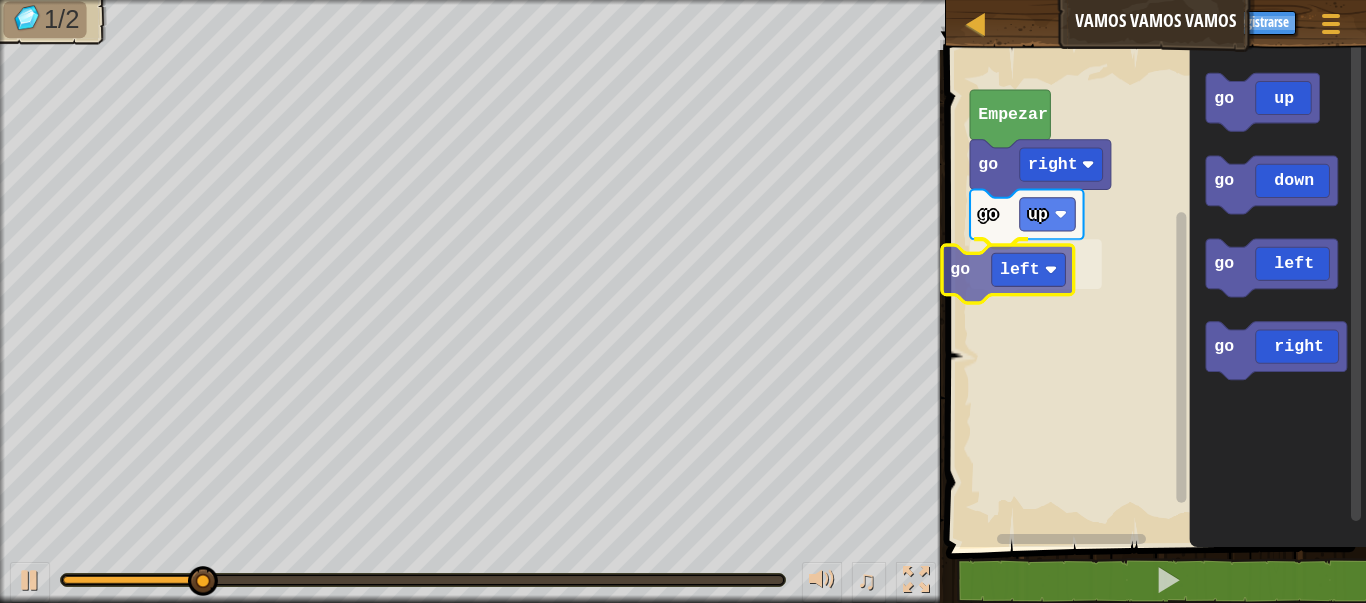 click on "go right go up go left Empezar go up go down go left go right go left" at bounding box center [1153, 293] 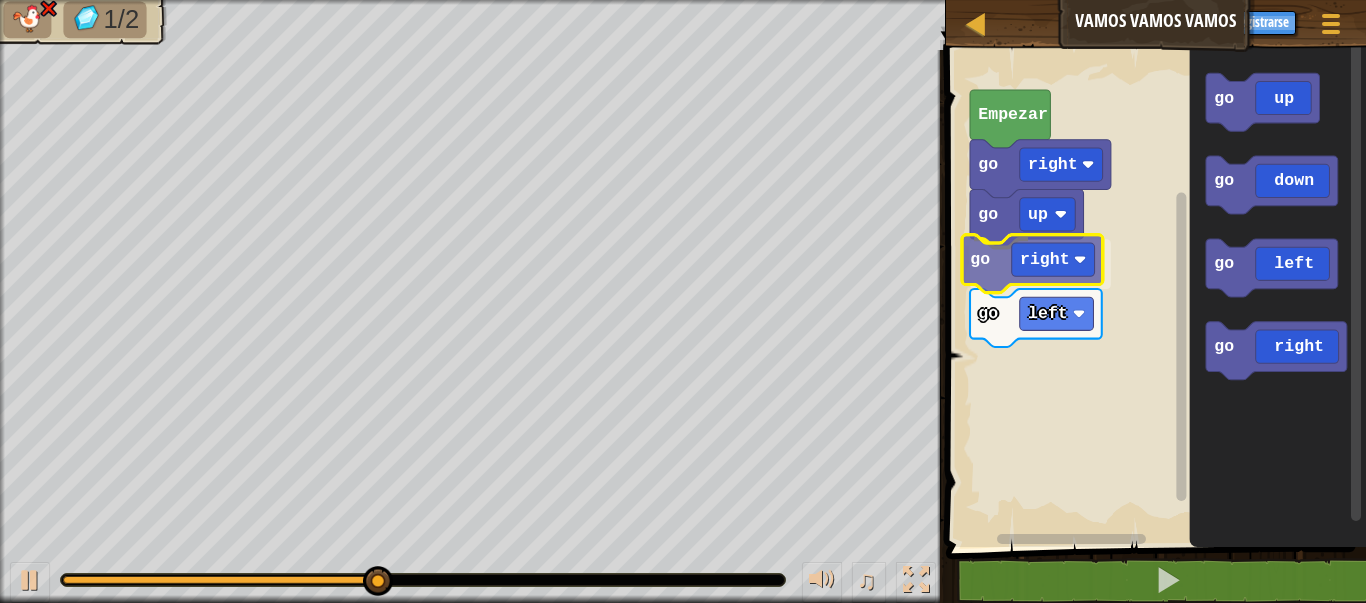click on "go right go up go right go left Empezar go up go down go left go right go right" at bounding box center [1153, 293] 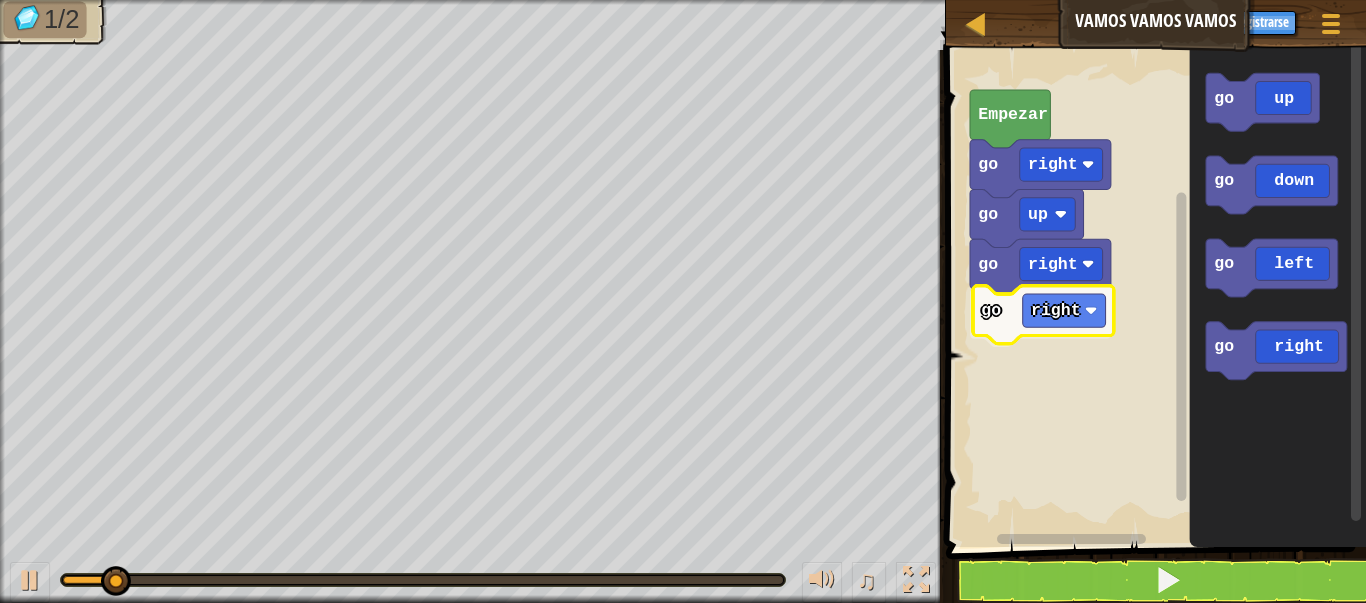 click on "go right go up go right go right Empezar go up go down go left go right go right" at bounding box center (1153, 293) 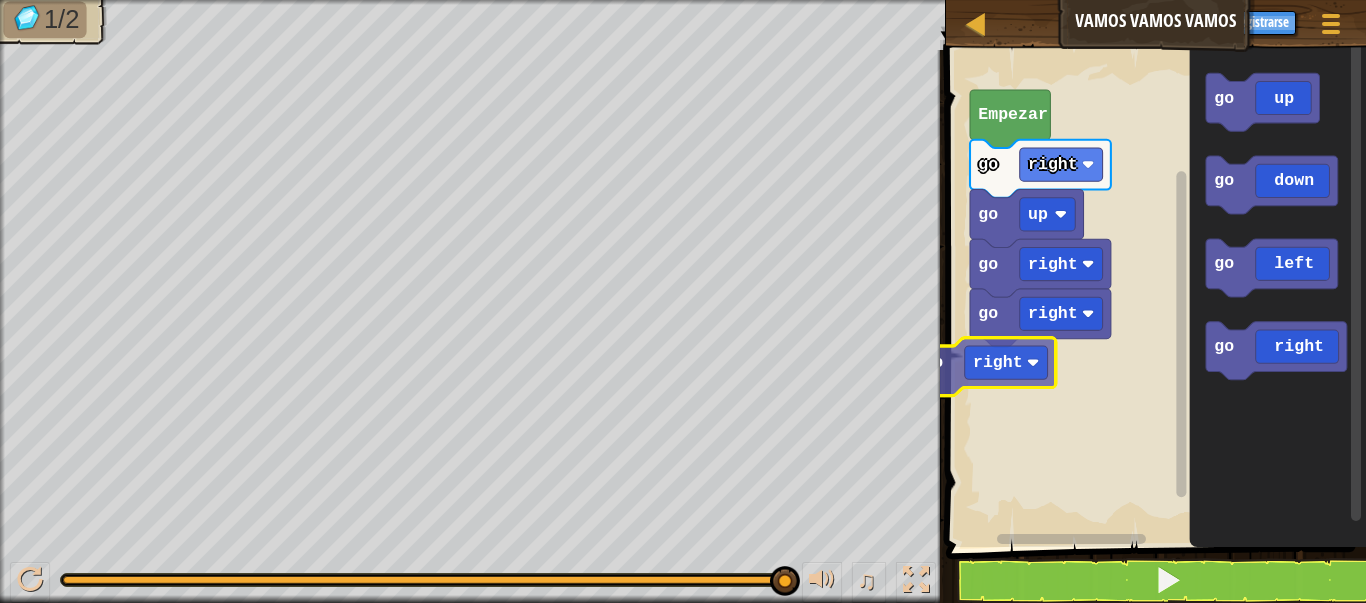 click on "go right go up go right go right Empezar go right go up go down go left go right go right" at bounding box center [1153, 293] 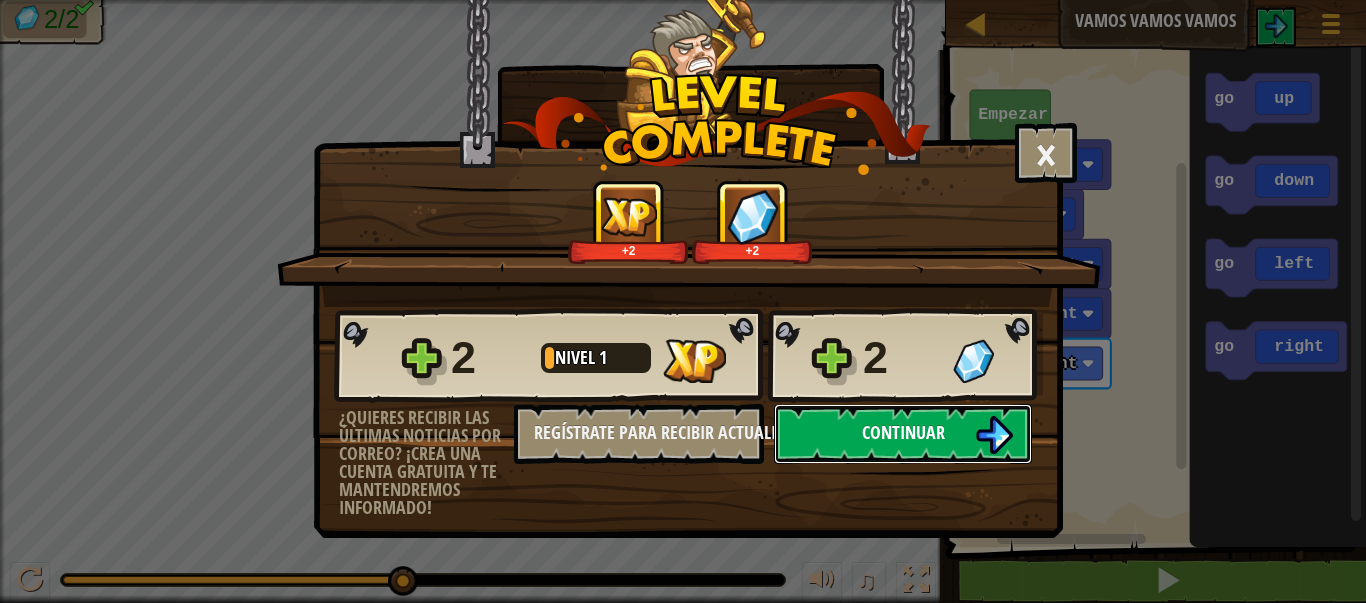 click on "Continuar" at bounding box center (903, 434) 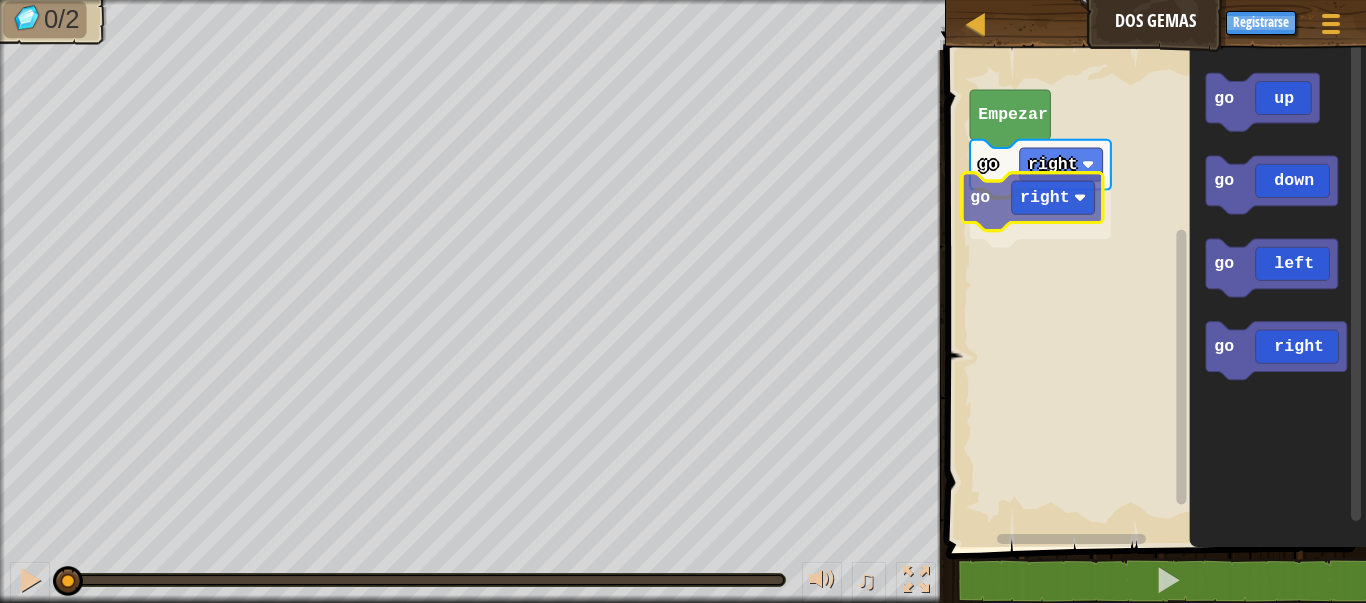 click on "go right go right Empezar go up go down go left go right go right" at bounding box center (1153, 293) 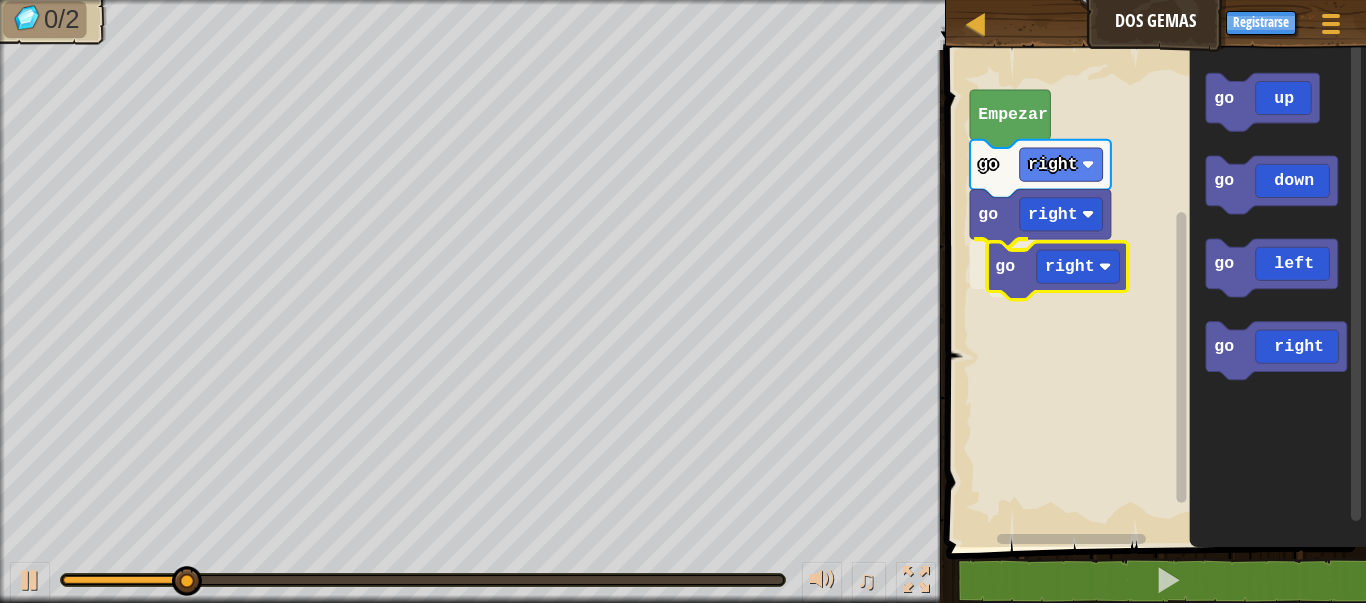 click on "go right go right go right Empezar go up go down go left go right go right" at bounding box center (1153, 293) 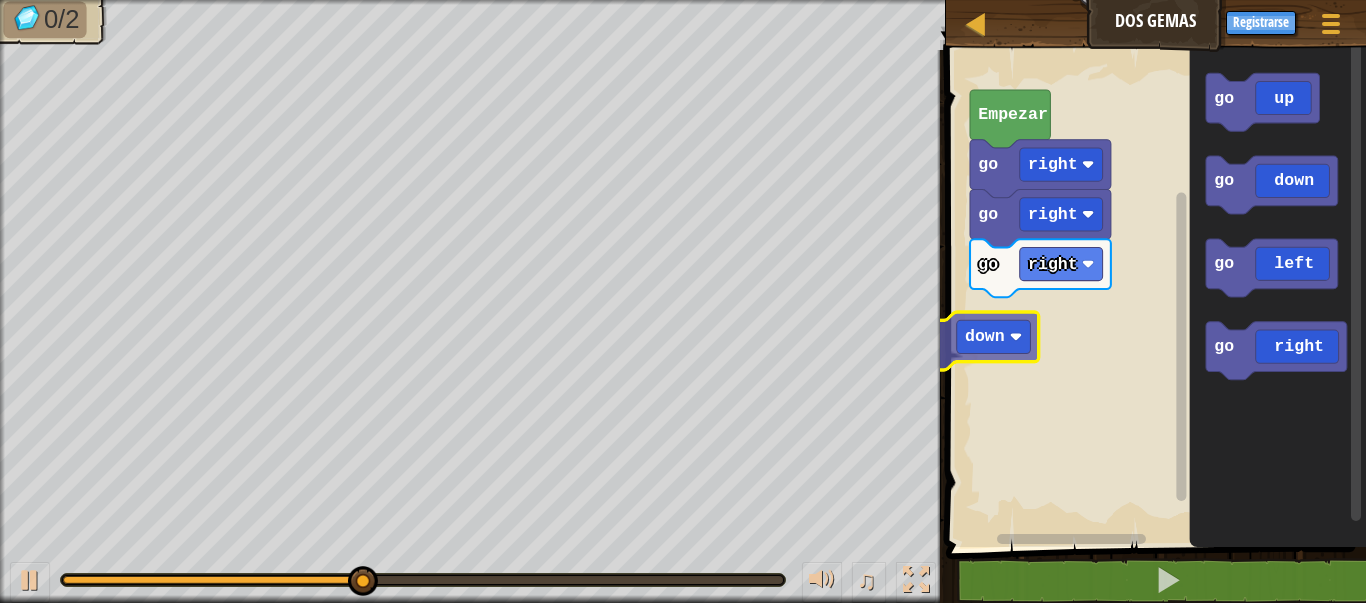 click on "go right go right go right Empezar go down go up go down go left go right go down" at bounding box center [1153, 293] 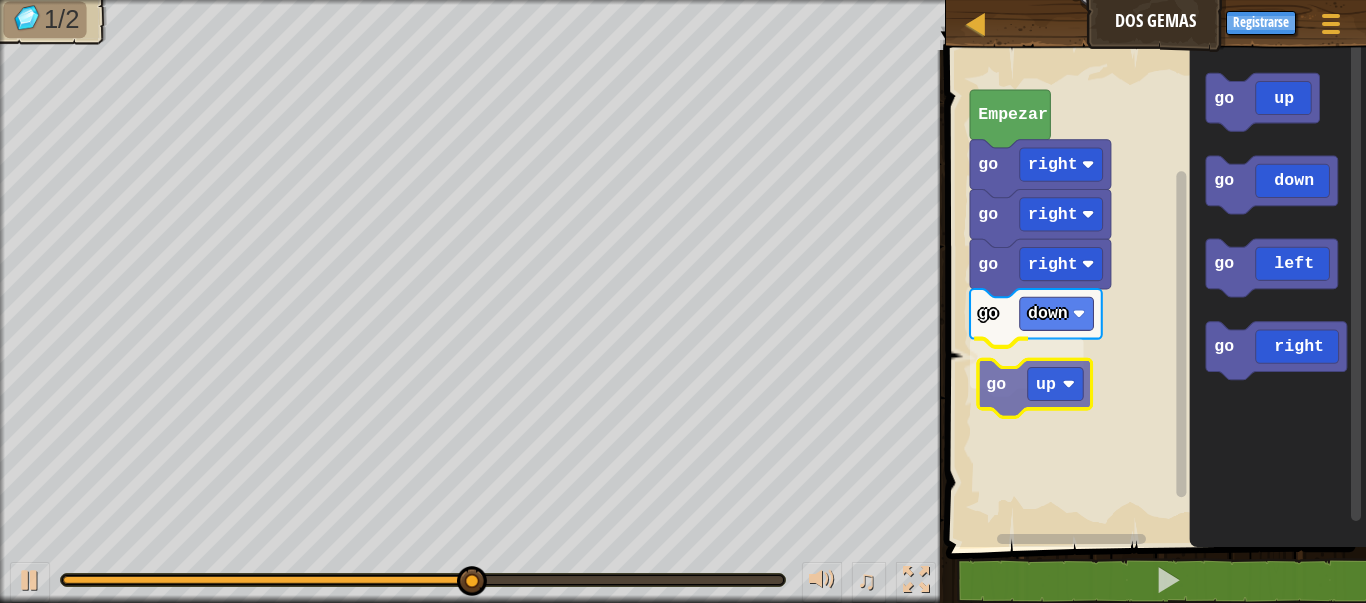 click on "go down go up go right go right go right Empezar go up go down go left go right go up" at bounding box center [1153, 293] 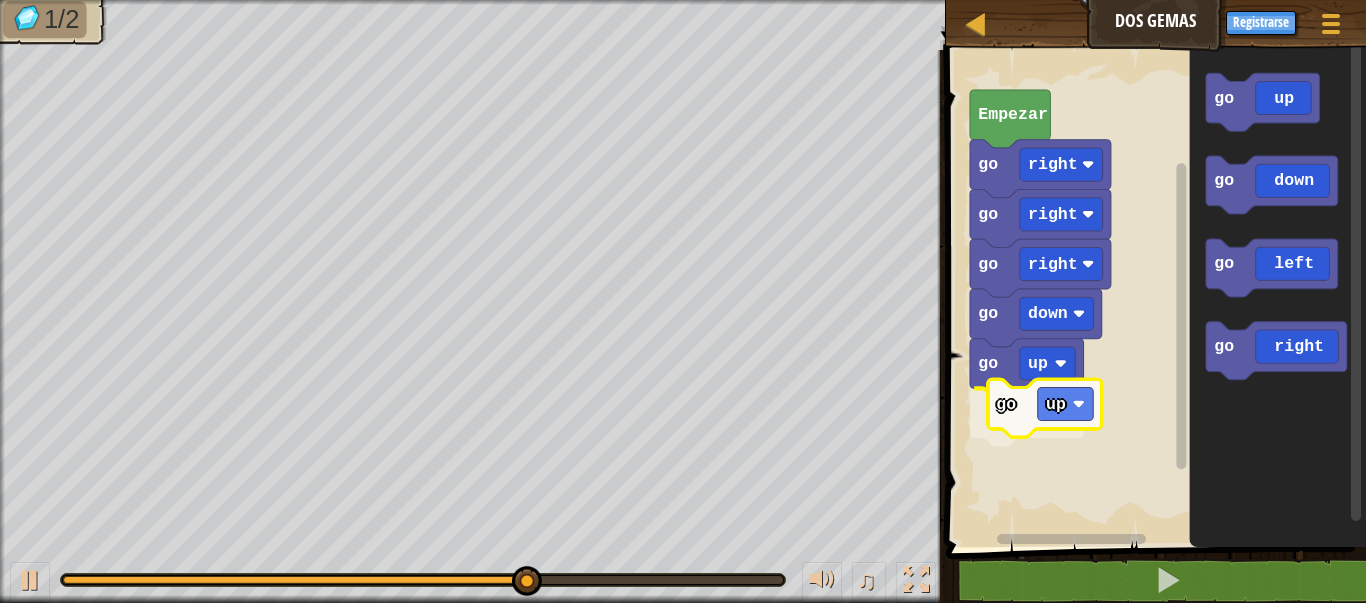 click on "go down go up go up go right go right go right Empezar go up go down go left go right go up" at bounding box center [1153, 293] 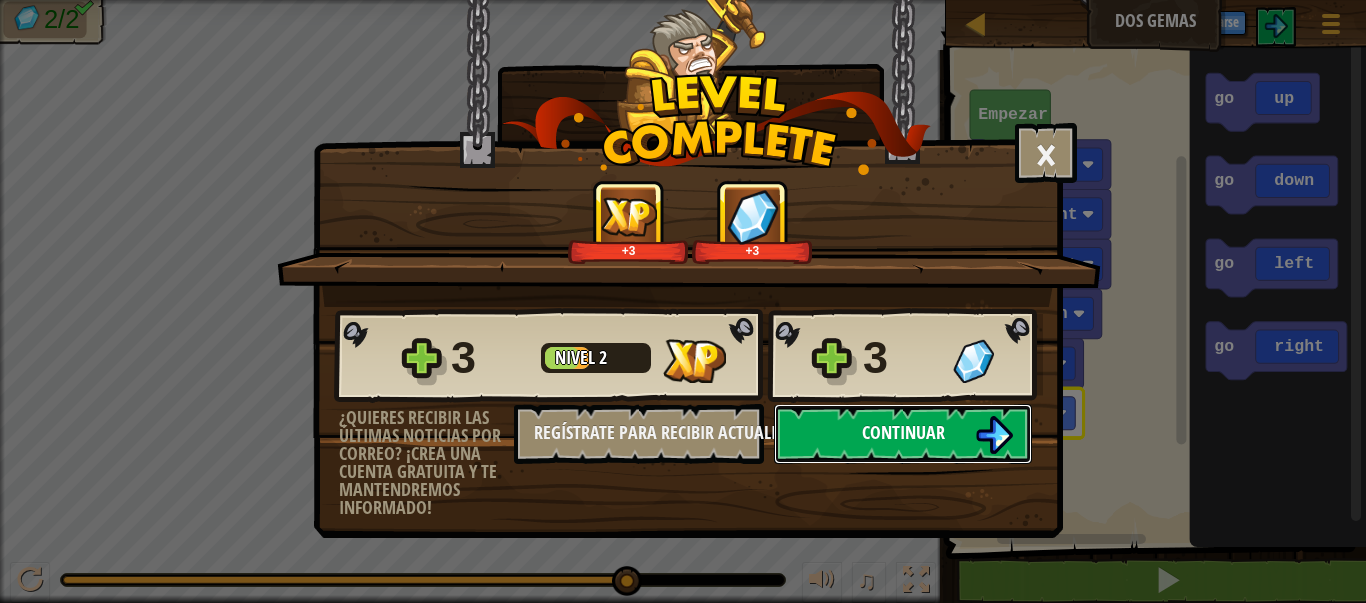 click on "Continuar" at bounding box center [903, 434] 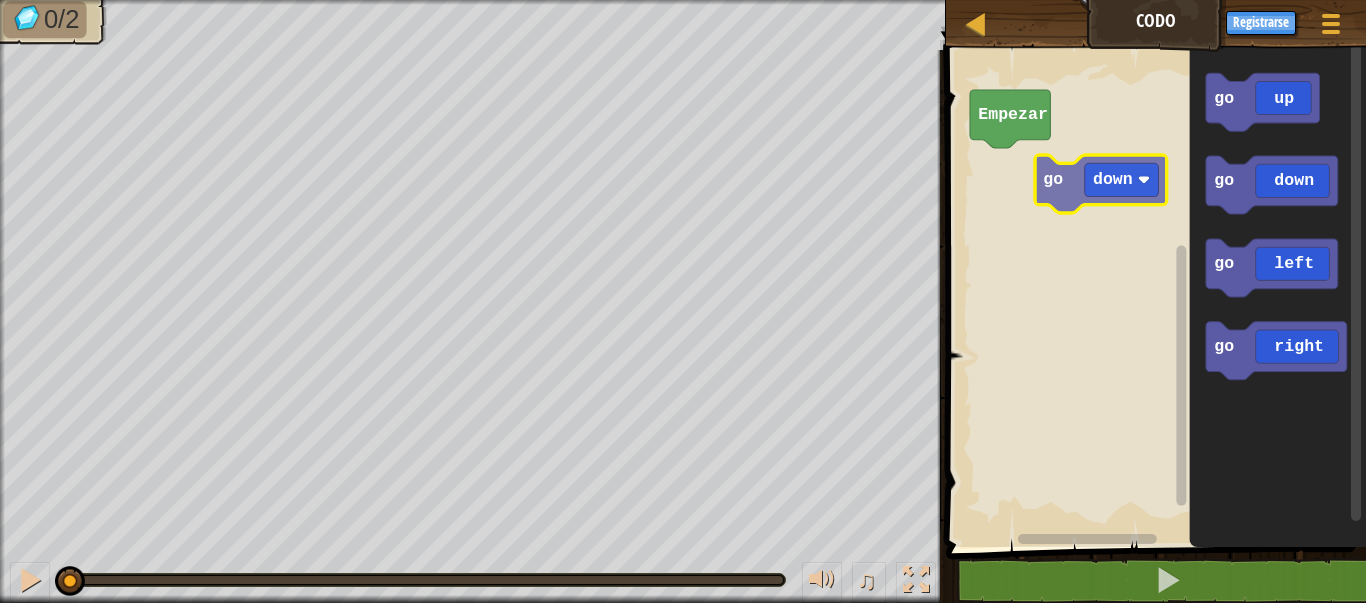 click on "Empezar go up go down go left go right go down" at bounding box center (1153, 293) 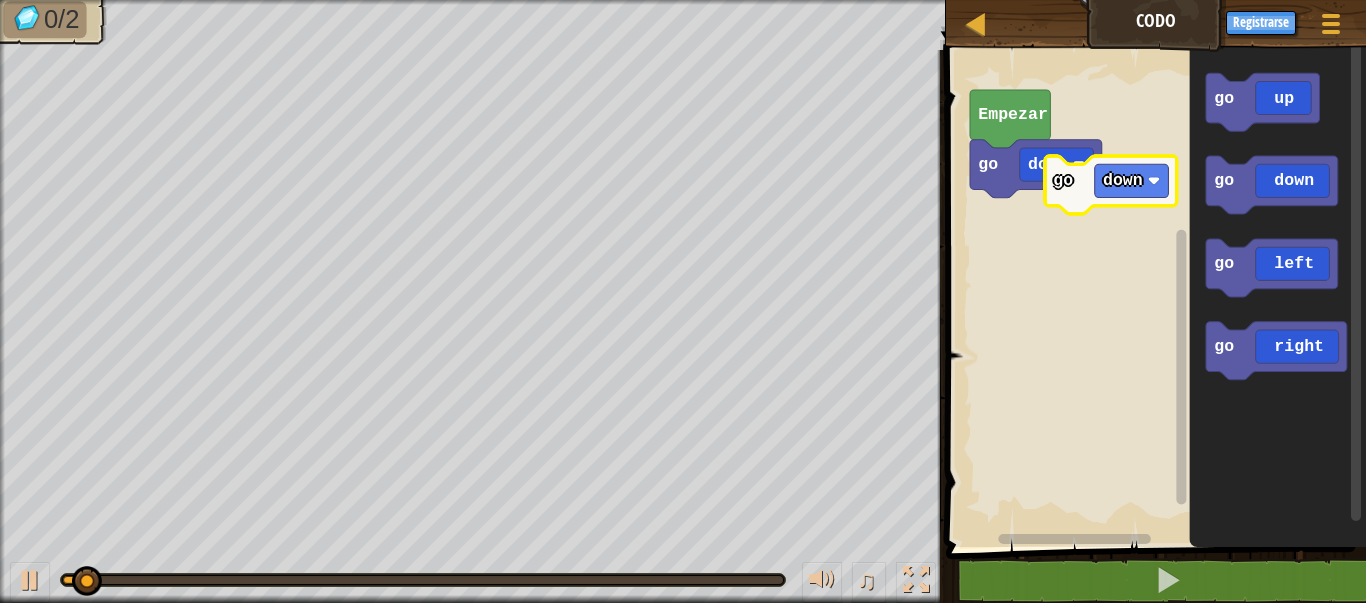 click on "go down Empezar go up go down go left go right go down" at bounding box center (1153, 293) 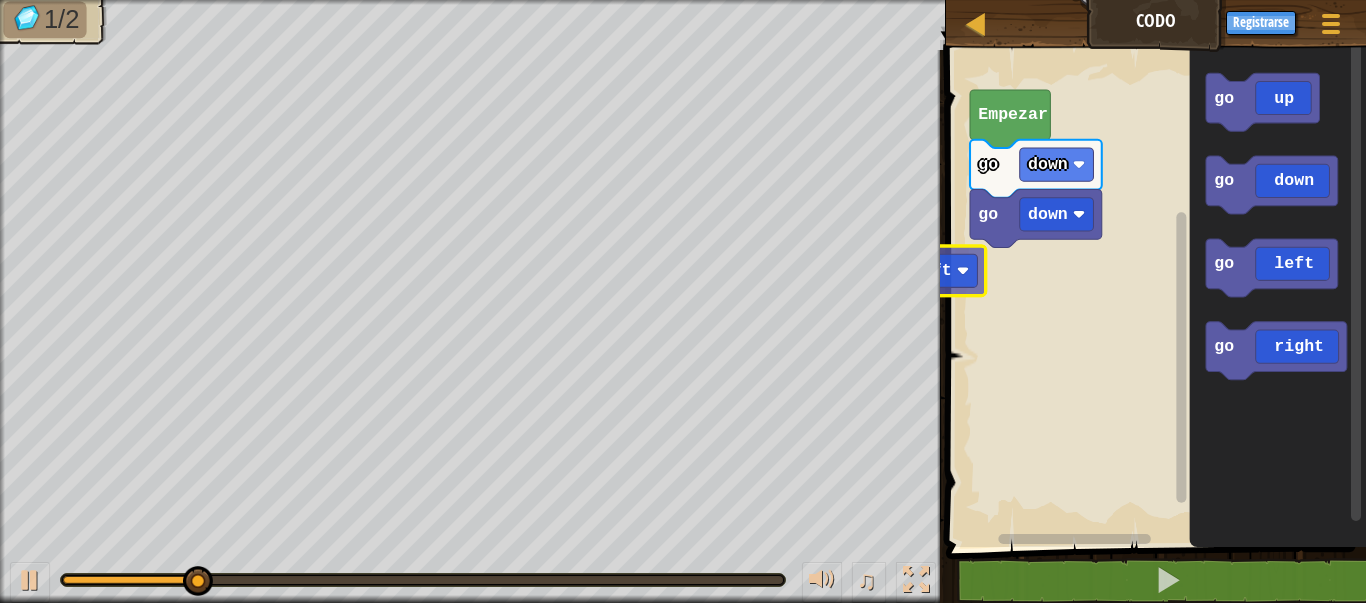 click on "Mapa Codo   Menú del Juego Registrarse 1     הההההההההההההההההההההההההההההההההההההההההההההההההההההההההההההההההההההההההההההההההההההההההההההההההההההההההההההההההההההההההההההההההההההההההההההההההההההההההההההההההההההההההההההההההההההההההההההההההההההההההההההההההההההההההההההההההההההההההההההההההההההההההההההההה XXXXXXXXXXXXXXXXXXXXXXXXXXXXXXXXXXXXXXXXXXXXXXXXXXXXXXXXXXXXXXXXXXXXXXXXXXXXXXXXXXXXXXXXXXXXXXXXXXXXXXXXXXXXXXXXXXXXXXXXXXXXXXXXXXXXXXXXXXXXXXXXXXXXXXXXXXXXXXXXXXXXXXXXXXXXXXXXXXXXXXXXXXXXXXXXXXXXXXXXXXXXXXXXXXXXXXXXXXXXXXXXXXXXXXXXXXXXXXXXXXXXXXXXXXXXXXXX Solución × Bloques 1     go down go down Empezar go left go up go down go left go right go left Código [PERSON_NAME] Lenguajes de programación : Python Statement   /  Call   /  go('up') go('down') × 1/2 1" at bounding box center [683, 301] 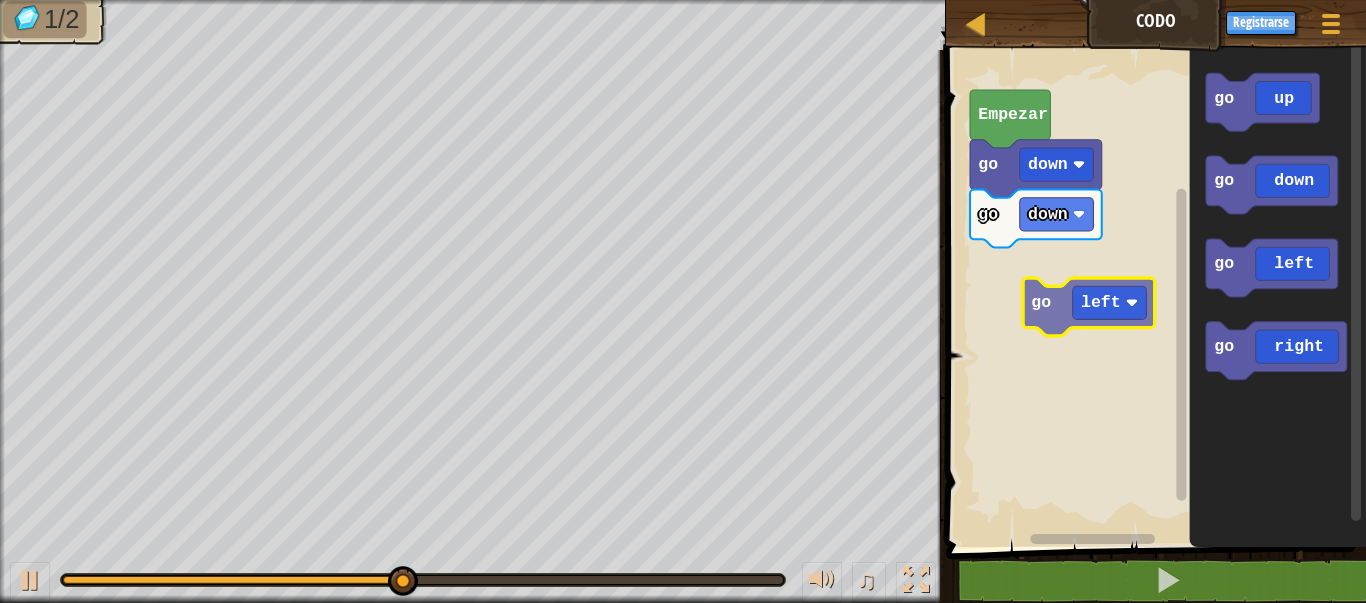 click on "go down go down Empezar go up go down go left go right go left" at bounding box center [1153, 293] 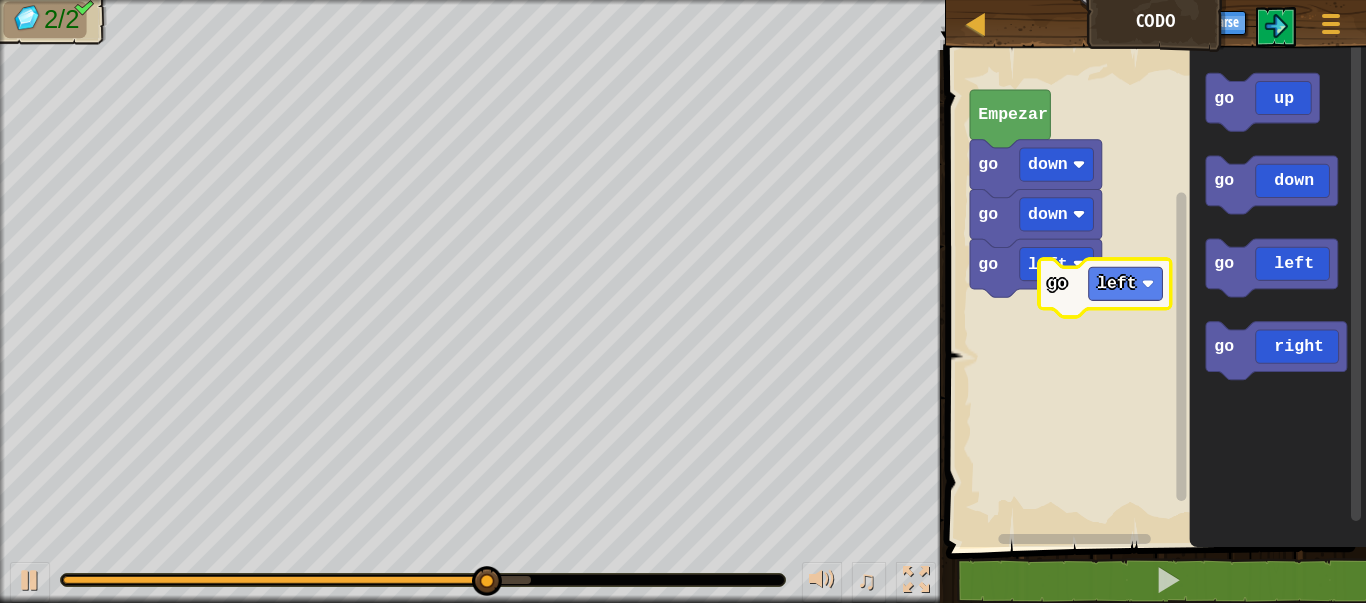 click on "go left go down go down Empezar go up go down go left go right go left" at bounding box center [1153, 293] 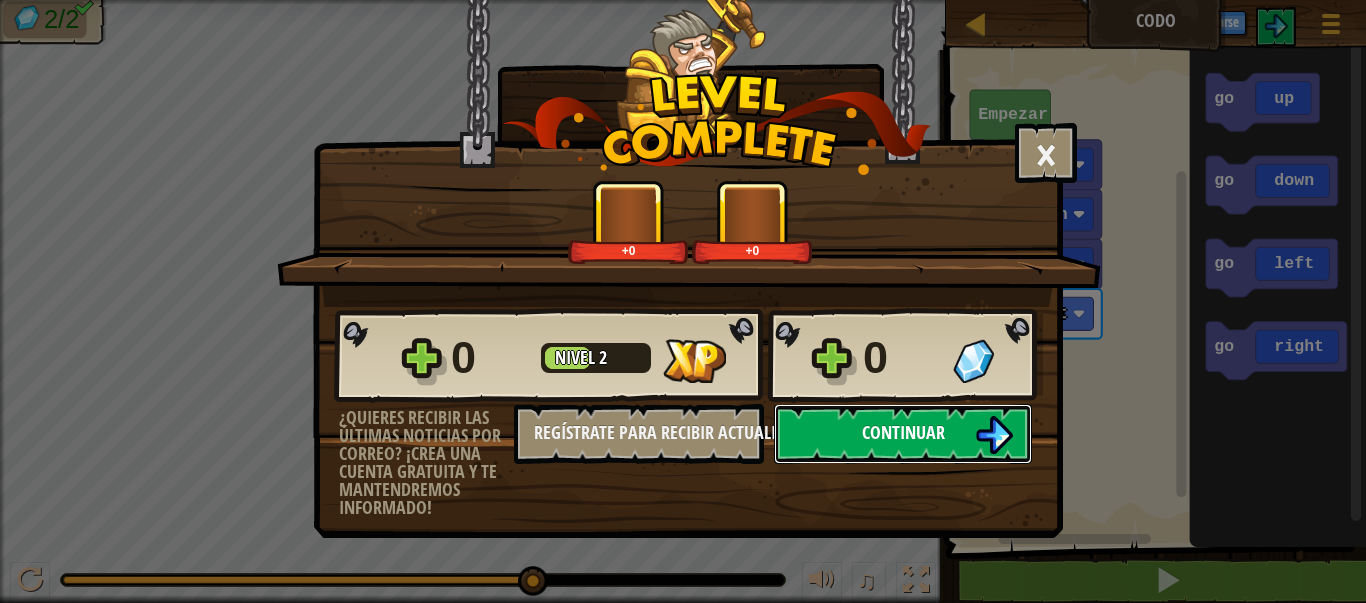 click on "Continuar" at bounding box center [903, 434] 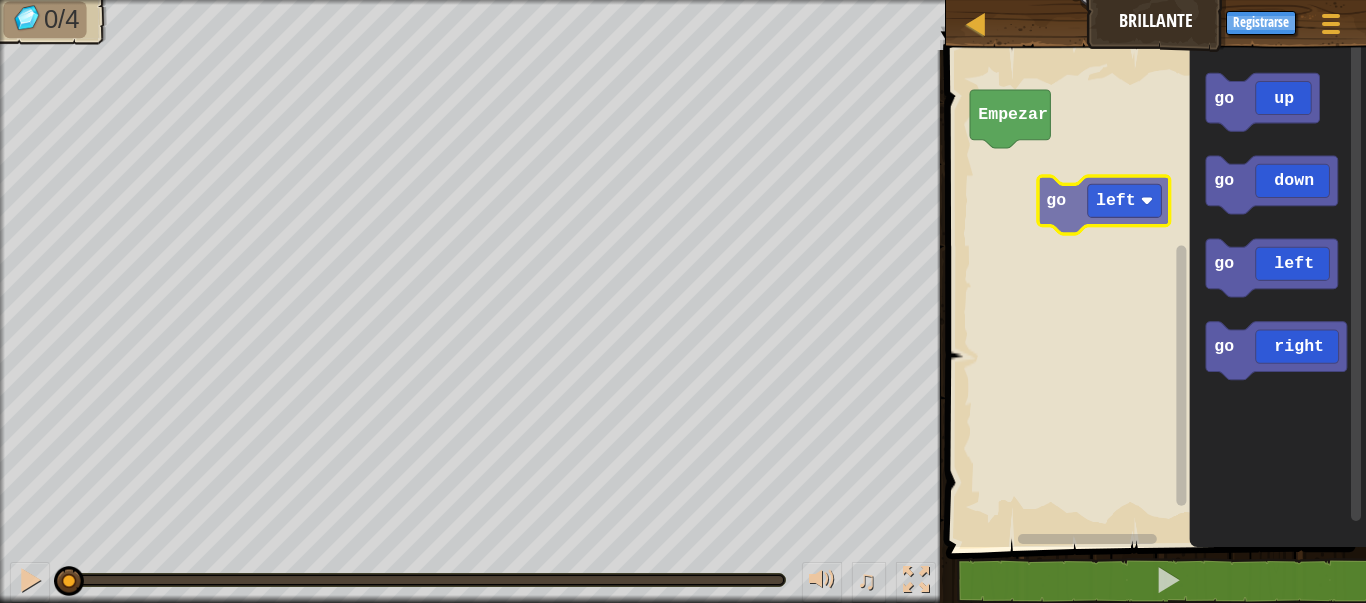 click on "Empezar go up go down go left go right go left" at bounding box center [1153, 293] 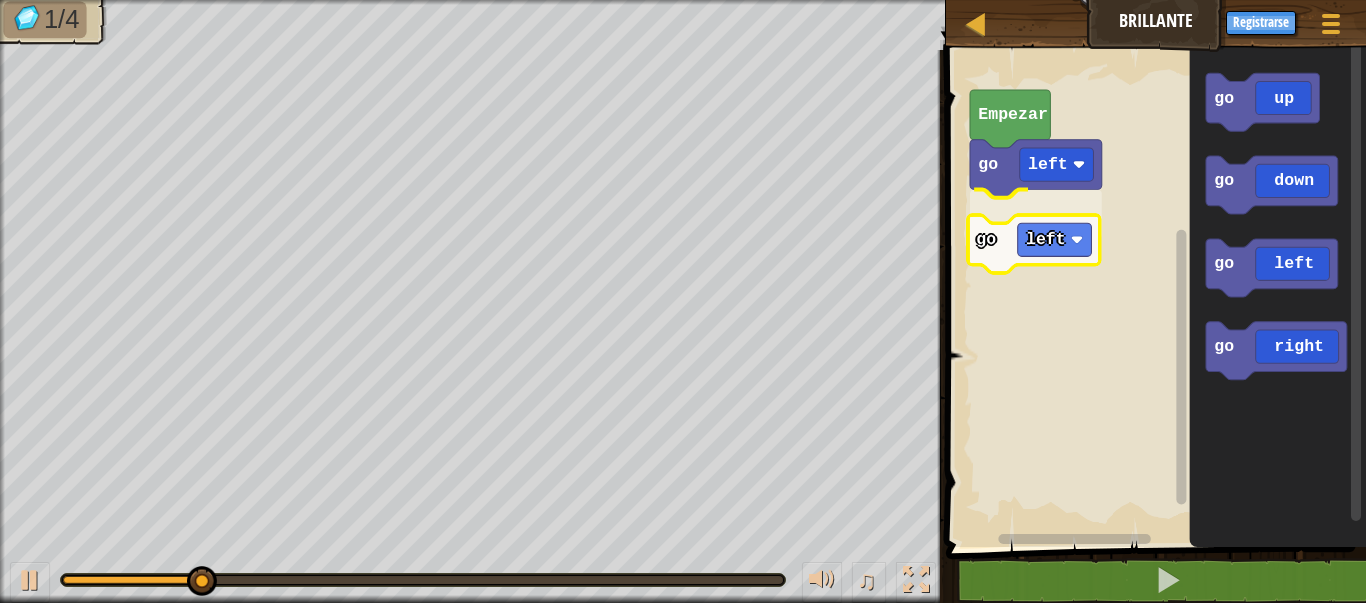 click on "go left go left Empezar go up go down go left go right go left" at bounding box center (1153, 293) 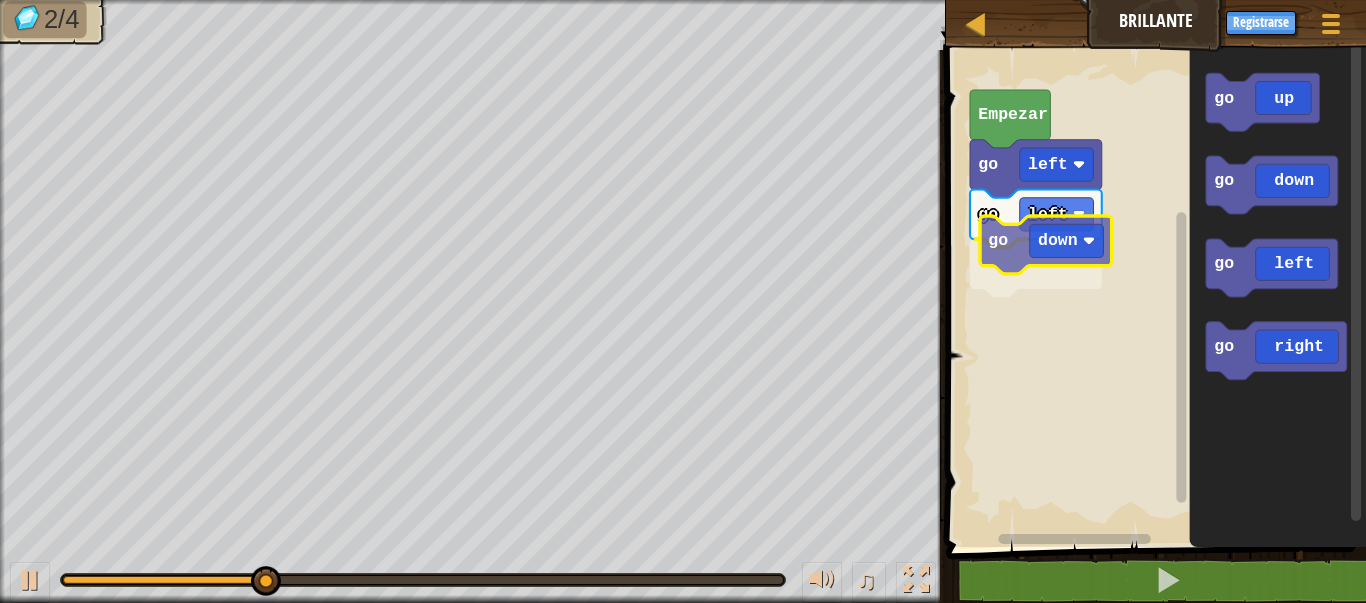 click on "go left go left go down Empezar go up go down go left go right go down" at bounding box center (1153, 293) 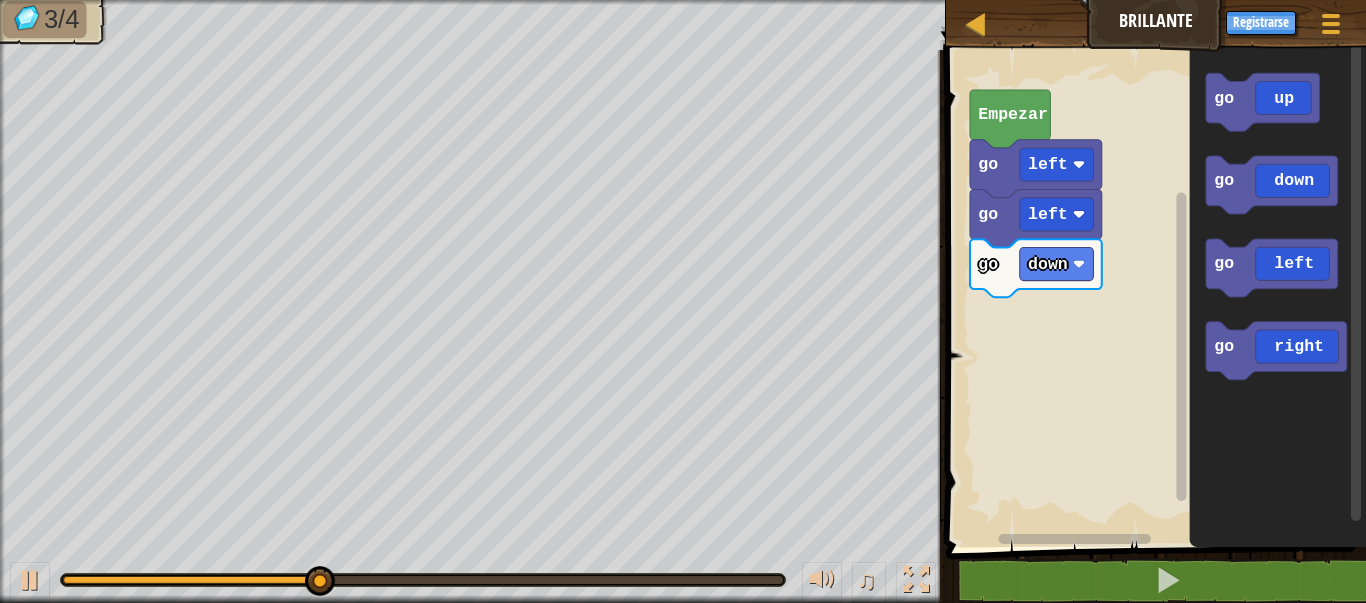 click 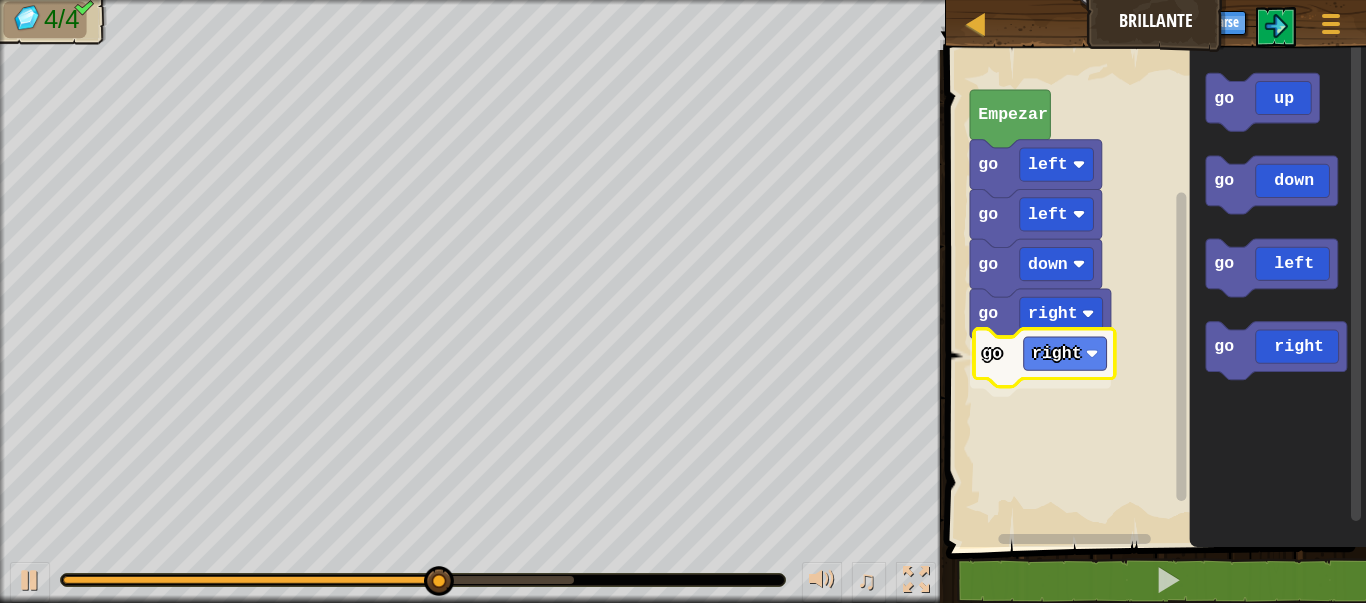 click on "go down go right go right go left go left Empezar go up go down go left go right go right" at bounding box center (1153, 293) 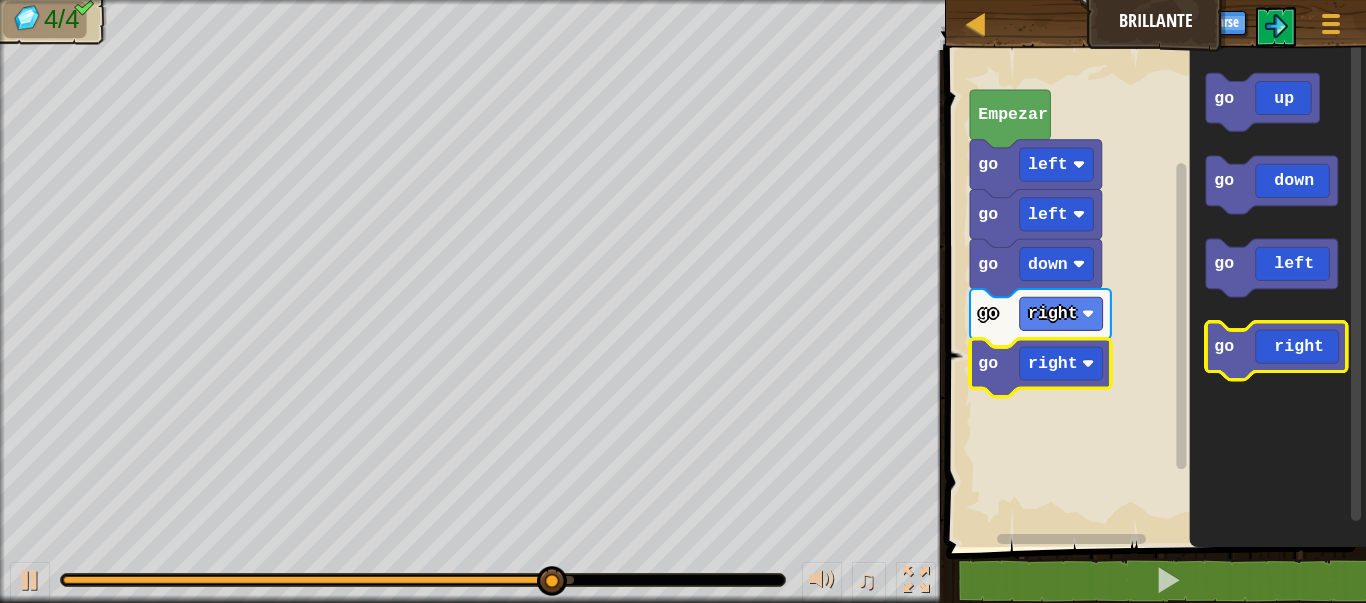 click on "Mapa Brillante Menú del Juego Registrarse 1     הההההההההההההההההההההההההההההההההההההההההההההההההההההההההההההההההההההההההההההההההההההההההההההההההההההההההההההההההההההההההההההההההההההההההההההההההההההההההההההההההההההההההההההההההההההההההההההההההההההההההההההההההההההההההההההההההההההההההההההההההההההההההההההההה XXXXXXXXXXXXXXXXXXXXXXXXXXXXXXXXXXXXXXXXXXXXXXXXXXXXXXXXXXXXXXXXXXXXXXXXXXXXXXXXXXXXXXXXXXXXXXXXXXXXXXXXXXXXXXXXXXXXXXXXXXXXXXXXXXXXXXXXXXXXXXXXXXXXXXXXXXXXXXXXXXXXXXXXXXXXXXXXXXXXXXXXXXXXXXXXXXXXXXXXXXXXXXXXXXXXXXXXXXXXXXXXXXXXXXXXXXXXXXXXXXXXXXXXXXXXXXXX Solución × Bloques 1     go down go right go right go left go left Empezar go up go down go left go right Código [PERSON_NAME] Lenguajes de programación : Python Statement   /  Call   /  go('up') × 4/4" at bounding box center [683, 0] 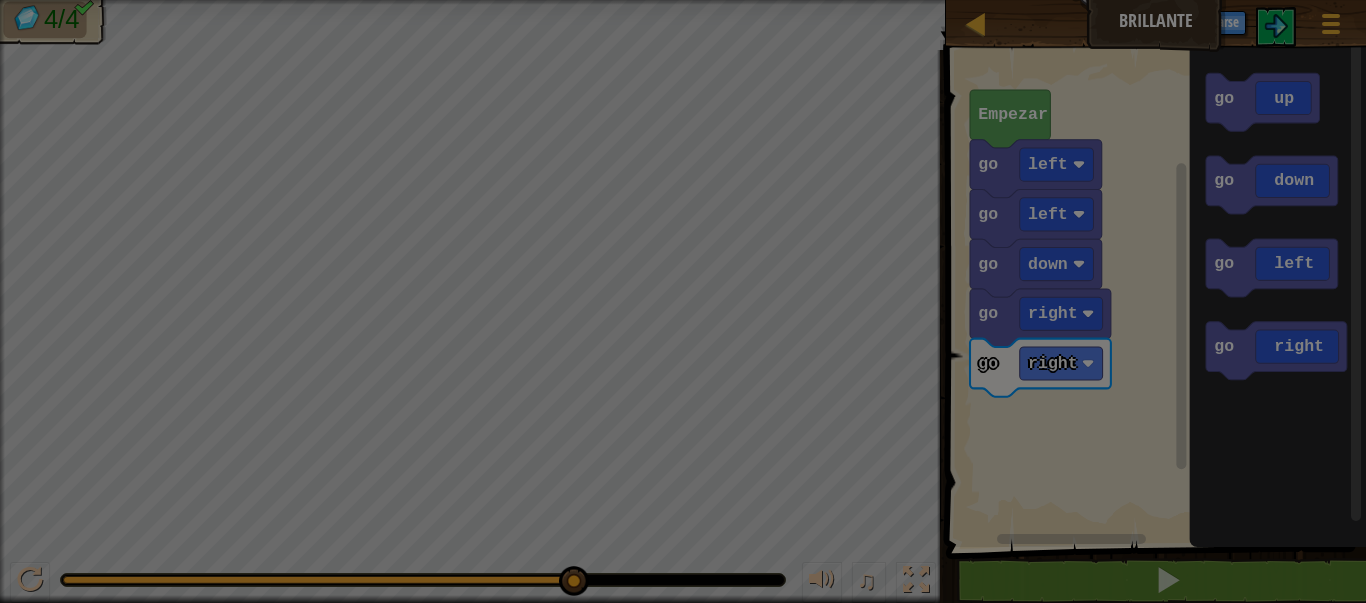 click on "Mapa Brillante Menú del Juego Registrarse 1     הההההההההההההההההההההההההההההההההההההההההההההההההההההההההההההההההההההההההההההההההההההההההההההההההההההההההההההההההההההההההההההההההההההההההההההההההההההההההההההההההההההההההההההההההההההההההההההההההההההההההההההההההההההההההההההההההההההההההההההההההההההההההההההההה XXXXXXXXXXXXXXXXXXXXXXXXXXXXXXXXXXXXXXXXXXXXXXXXXXXXXXXXXXXXXXXXXXXXXXXXXXXXXXXXXXXXXXXXXXXXXXXXXXXXXXXXXXXXXXXXXXXXXXXXXXXXXXXXXXXXXXXXXXXXXXXXXXXXXXXXXXXXXXXXXXXXXXXXXXXXXXXXXXXXXXXXXXXXXXXXXXXXXXXXXXXXXXXXXXXXXXXXXXXXXXXXXXXXXXXXXXXXXXXXXXXXXXXXXXXXXXXX Solución × Bloques 1     go down go right go right go left go left Empezar go up go down go left go right Código [PERSON_NAME] Lenguajes de programación : Python Statement   /  Call   /  go('up') × 4/4" at bounding box center (683, 1) 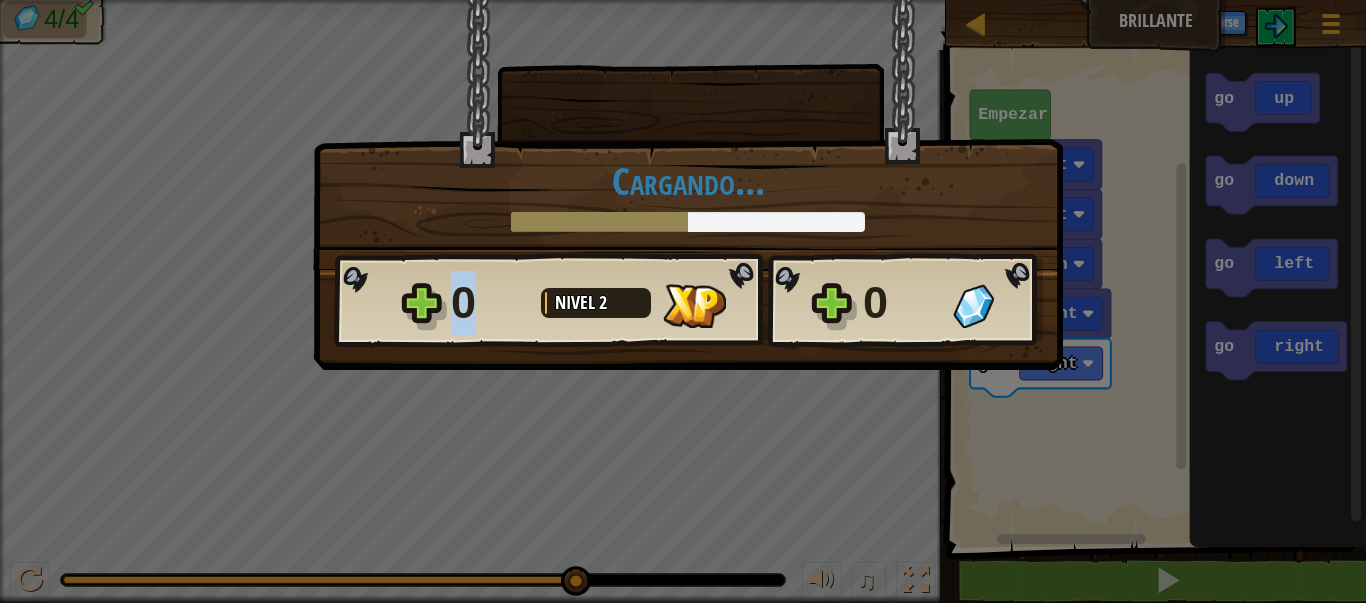 click on "× ¿Cómo de divertido estuvo este nivel? Cargando... Reticulating Splines... Cargando... 0 Nivel 2 0 ¿Quieres recibir las últimas noticias por correo? ¡Crea una cuenta gratuita y te mantendremos informado! Regístrate para recibir actualizaciones Guardando Progreso Continuar" at bounding box center (683, 301) 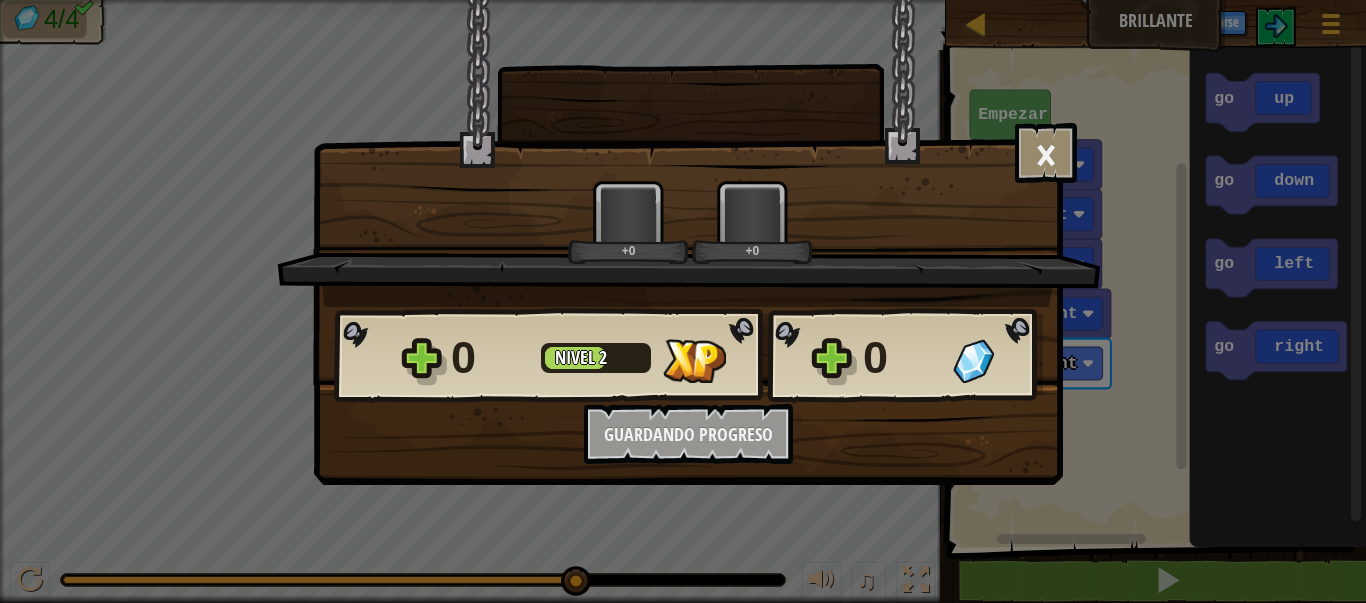 click on "× ¿Cómo de divertido estuvo este nivel? +0 +0 Reticulating Splines... 0 Nivel 2 0 ¿Quieres recibir las últimas noticias por correo? ¡Crea una cuenta gratuita y te mantendremos informado! Regístrate para recibir actualizaciones Guardando Progreso Continuar" at bounding box center [683, 301] 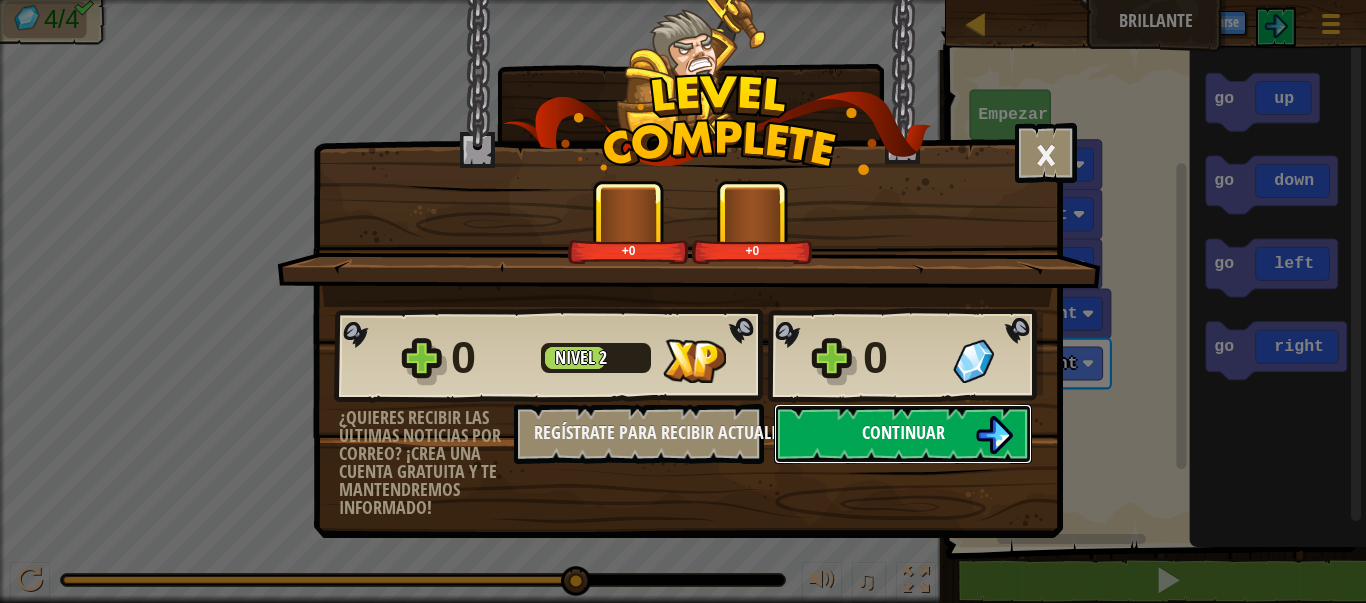click on "Continuar" at bounding box center (903, 434) 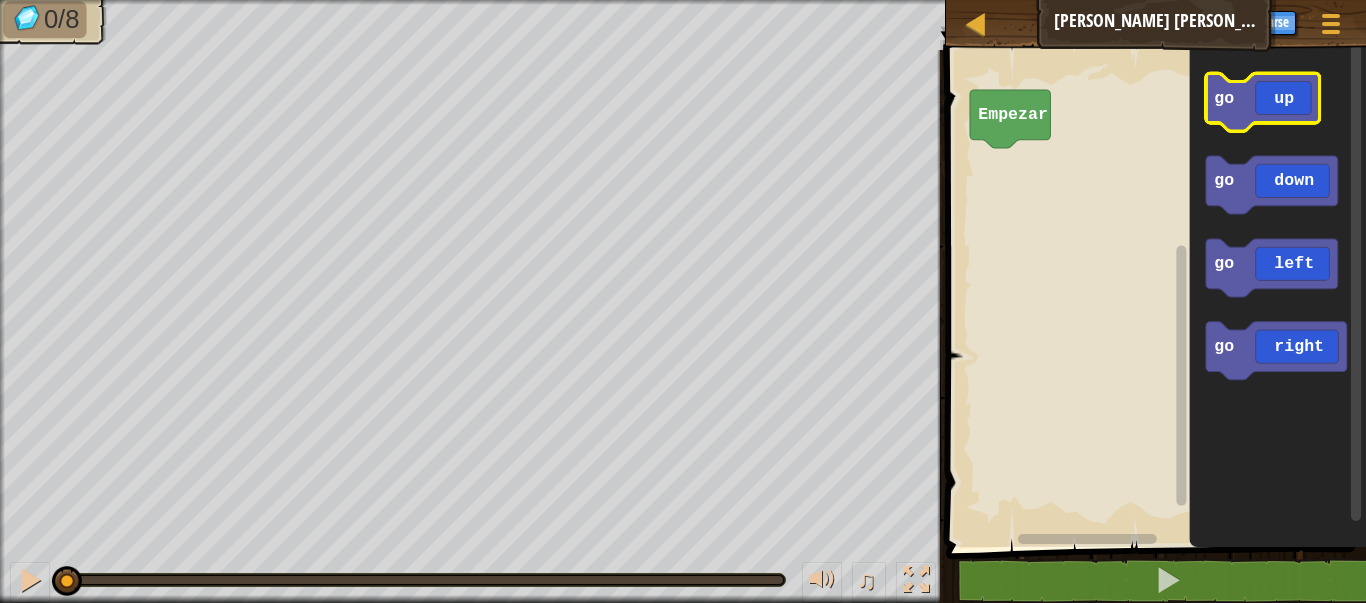 click 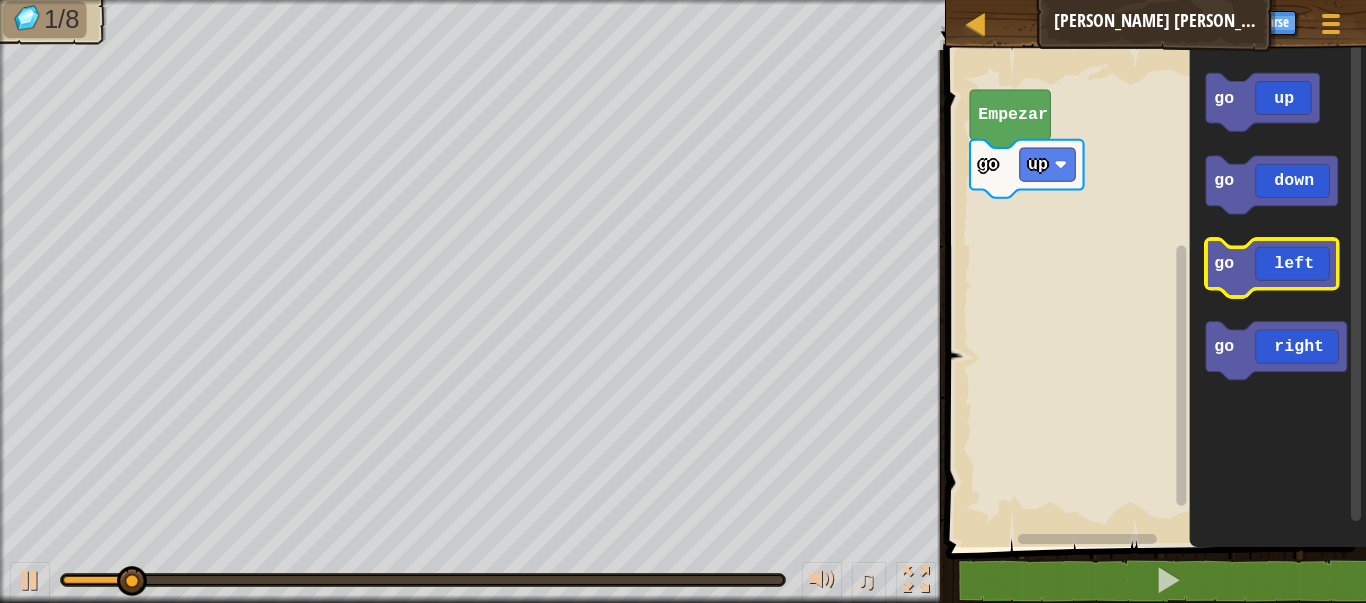 click 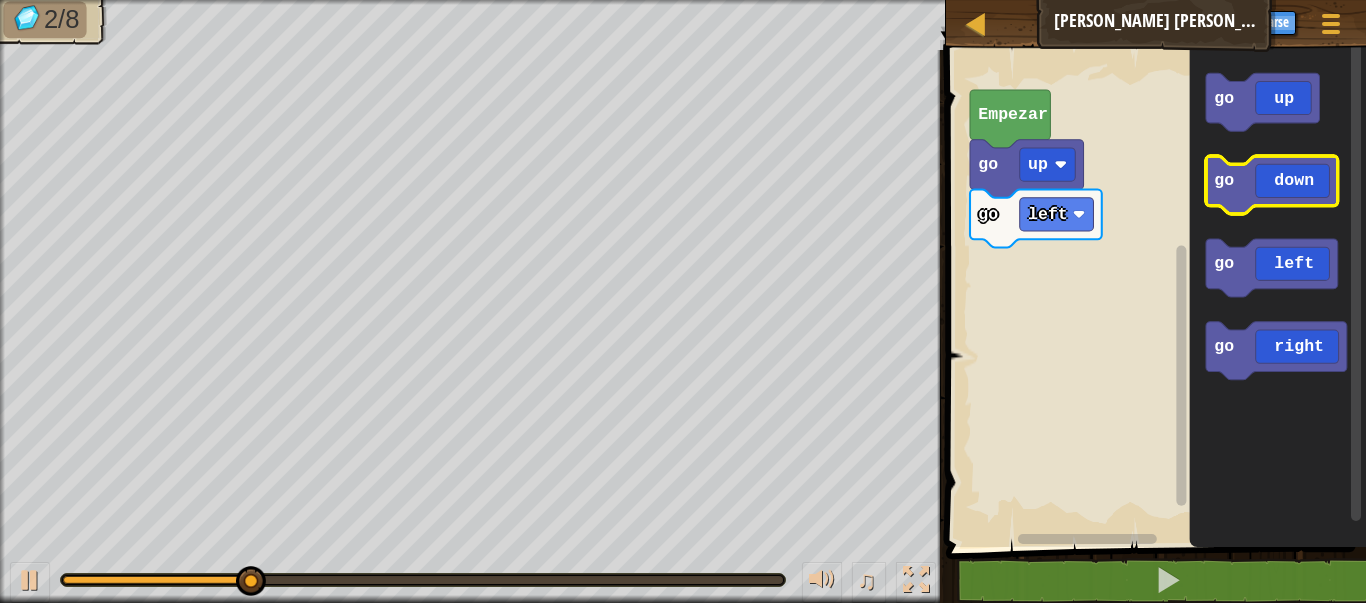 click 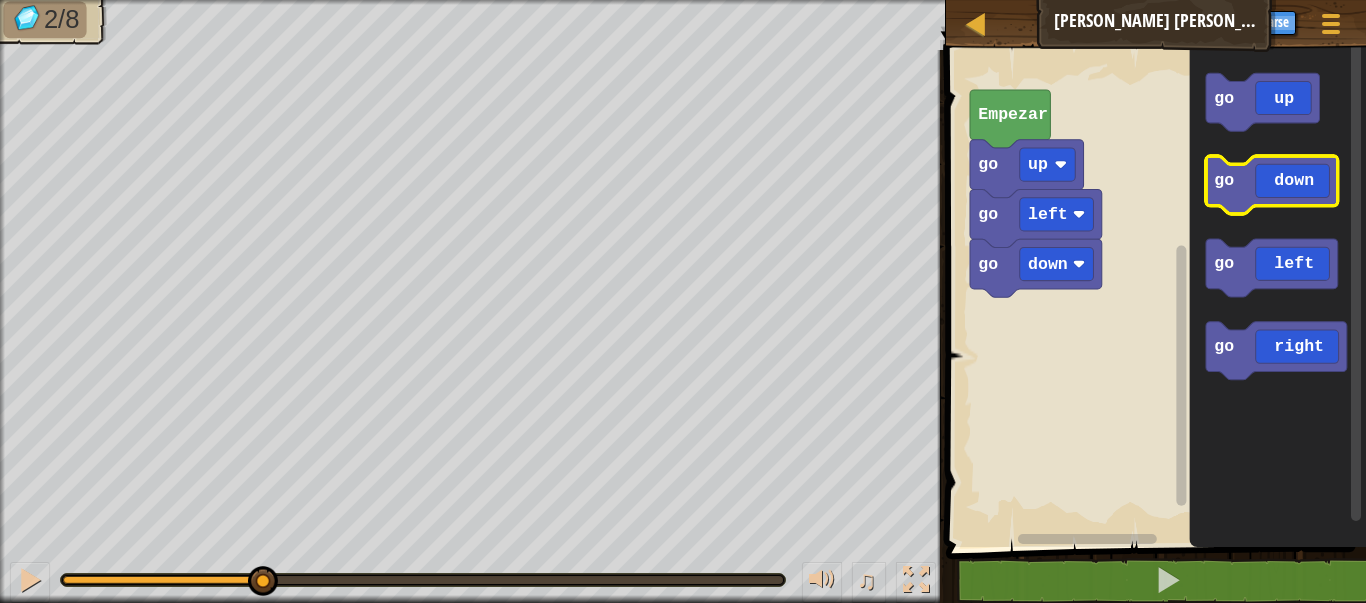 click 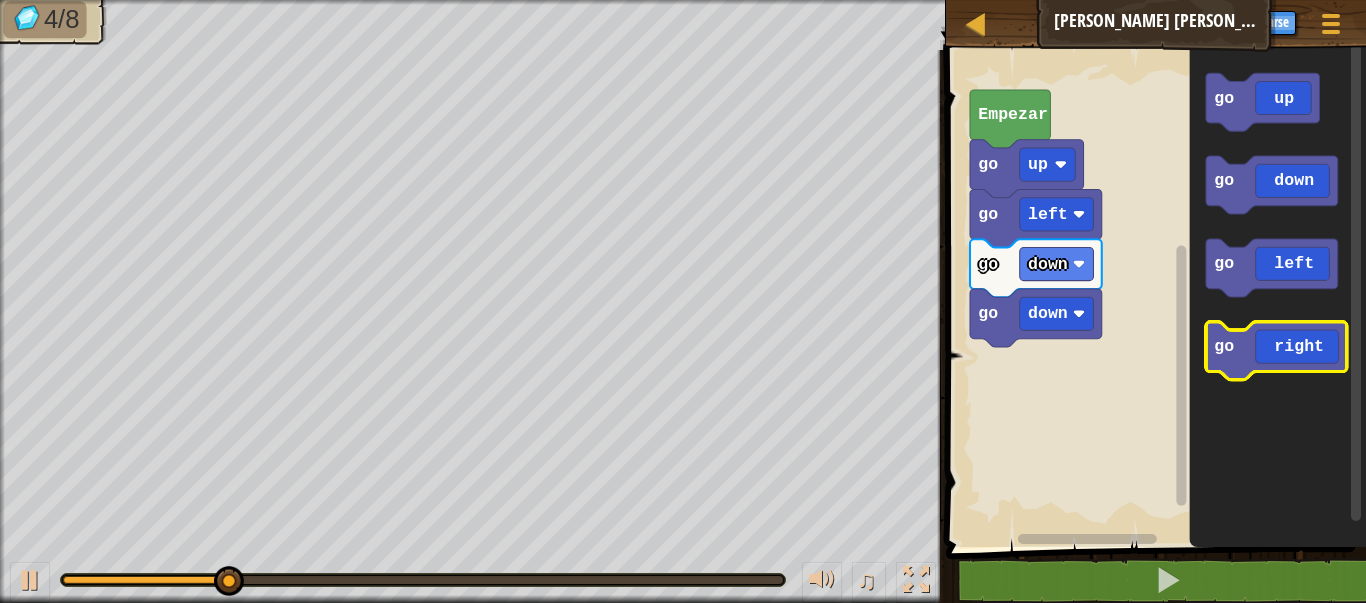click 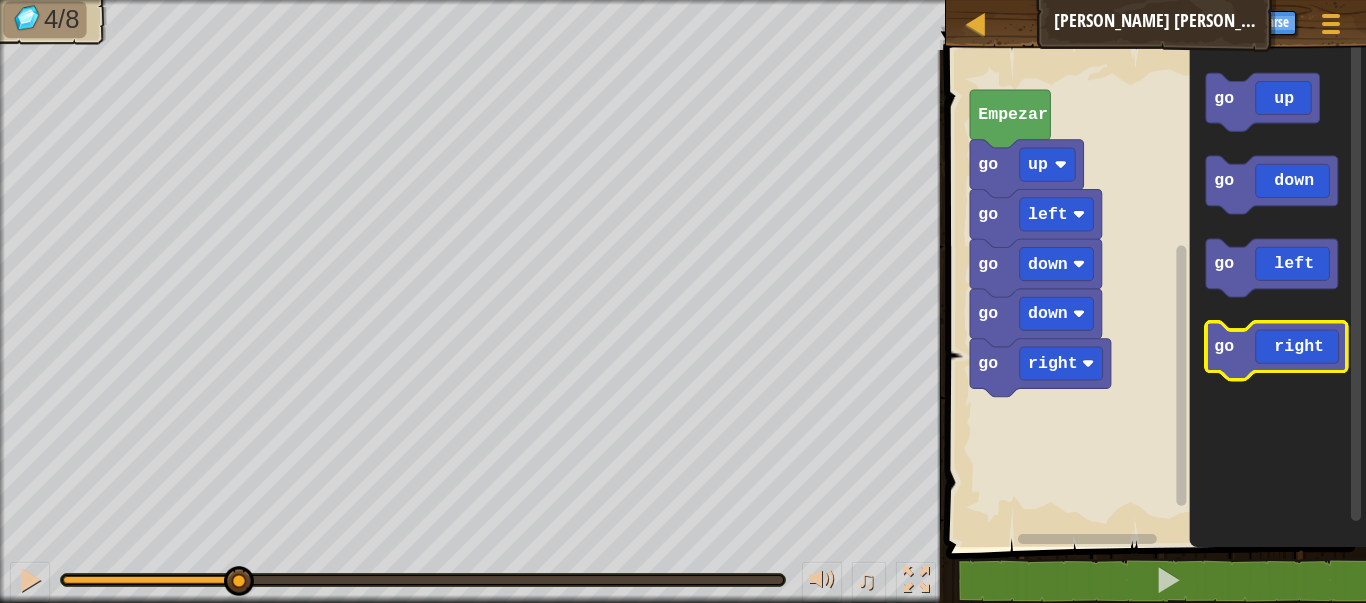 click 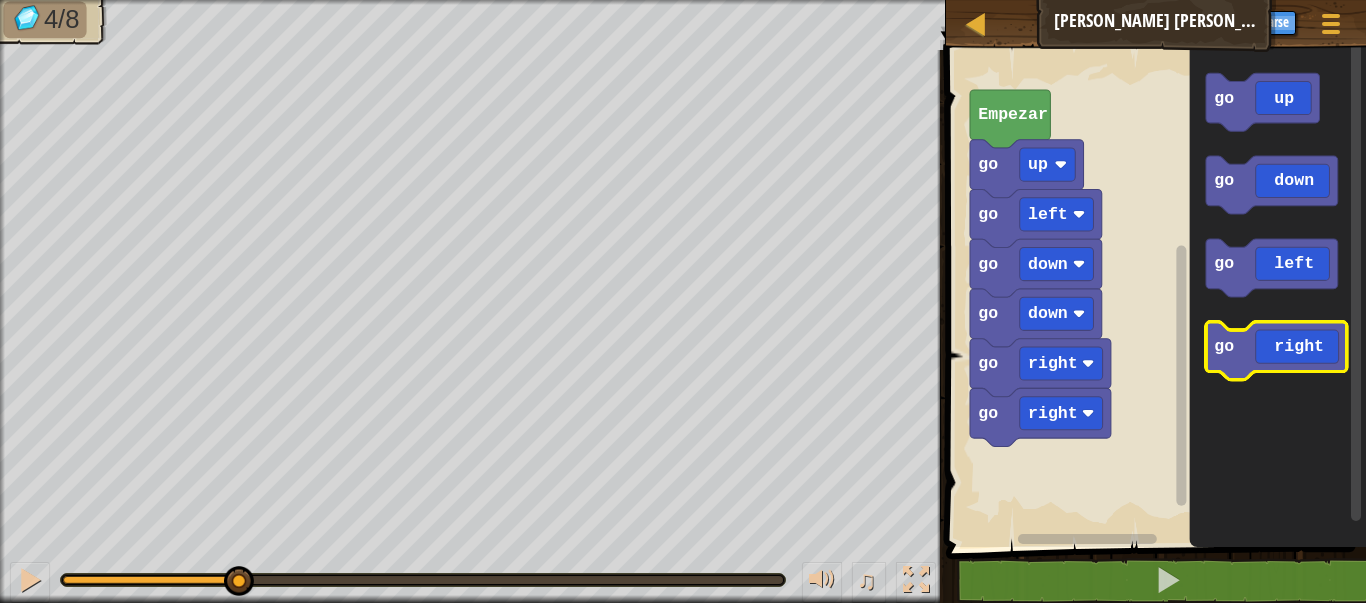 click 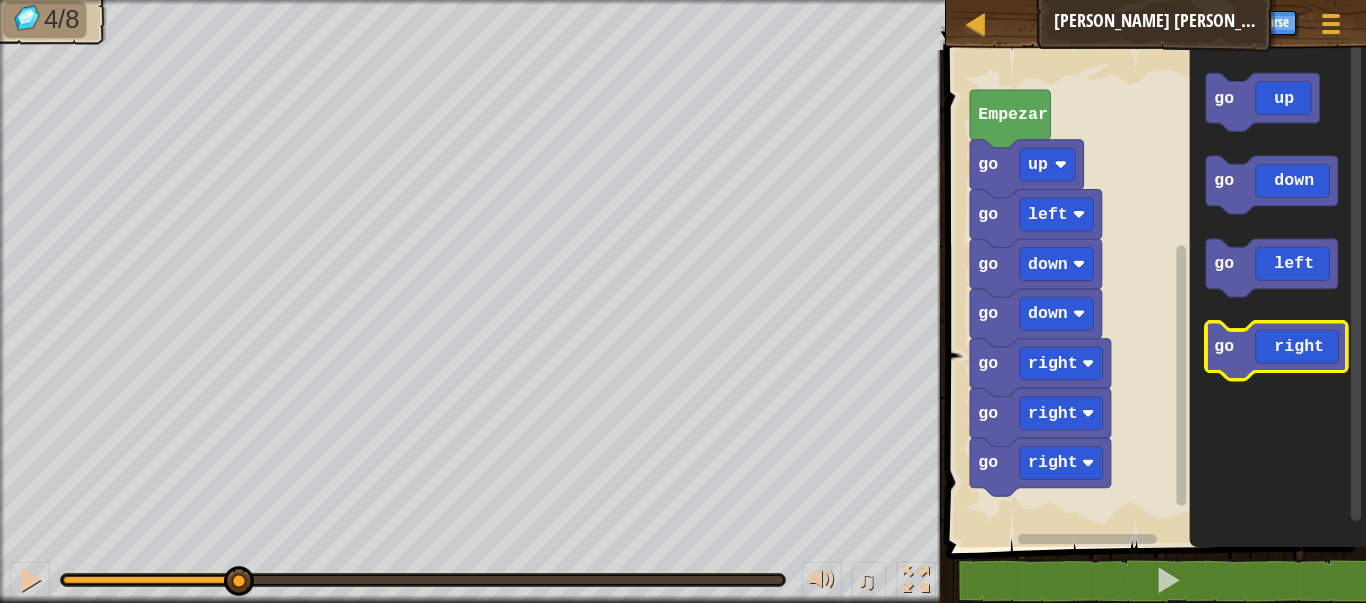 click 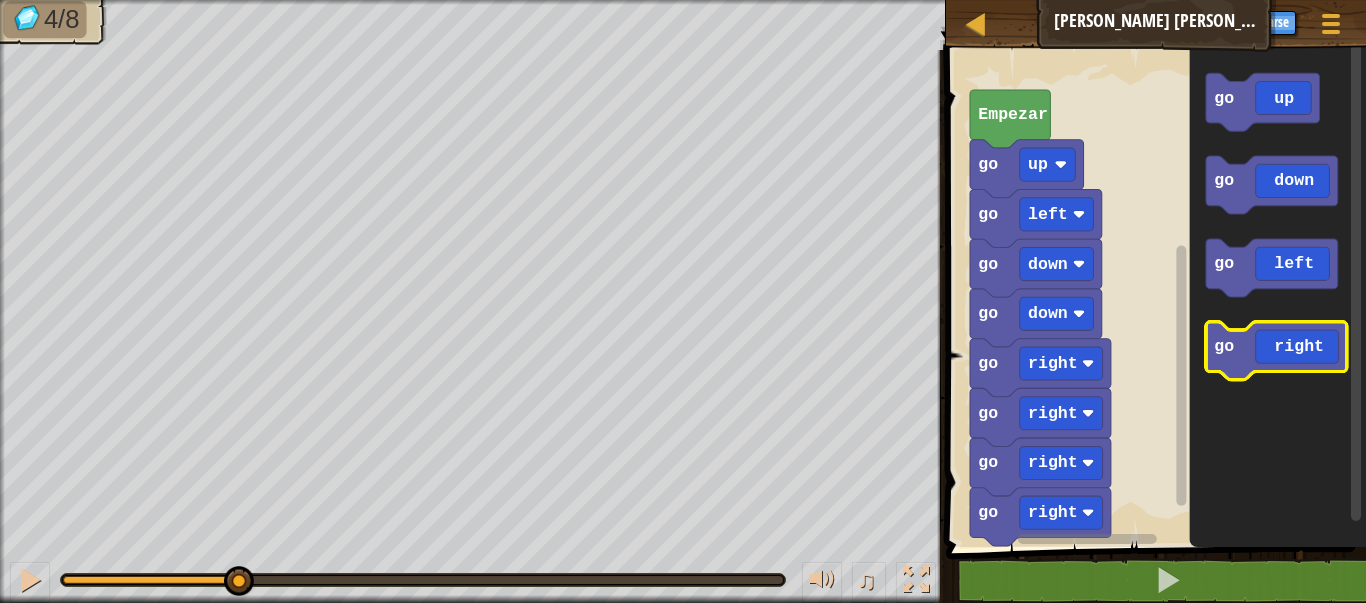 click 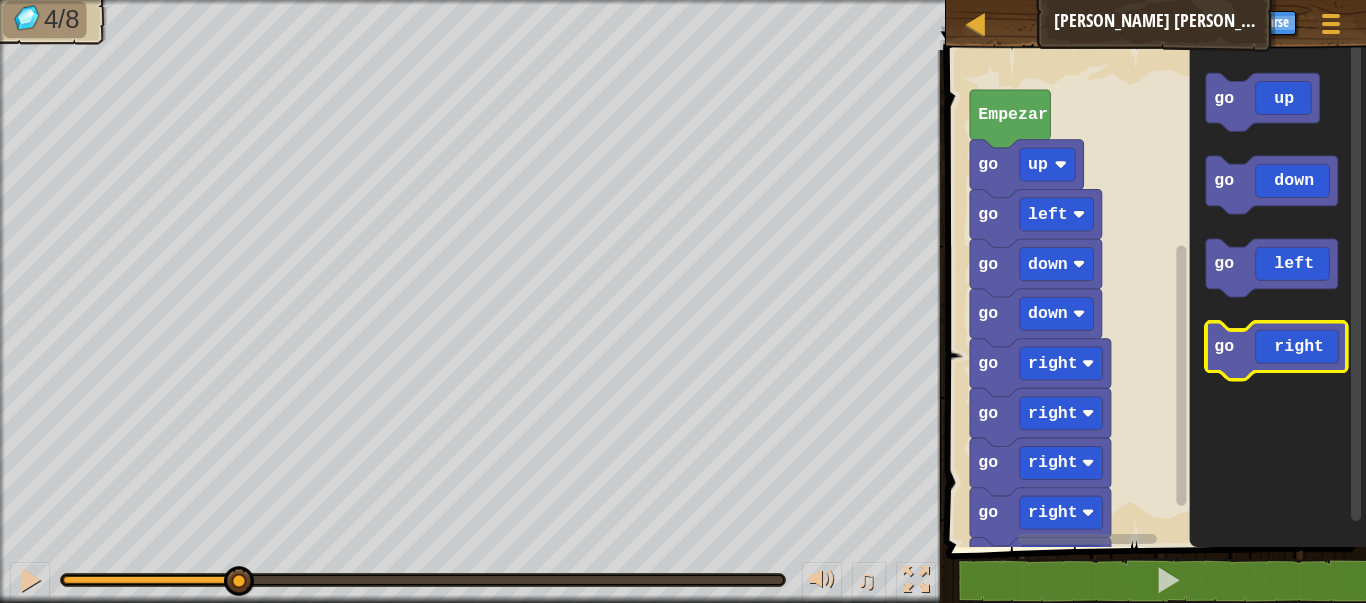 click 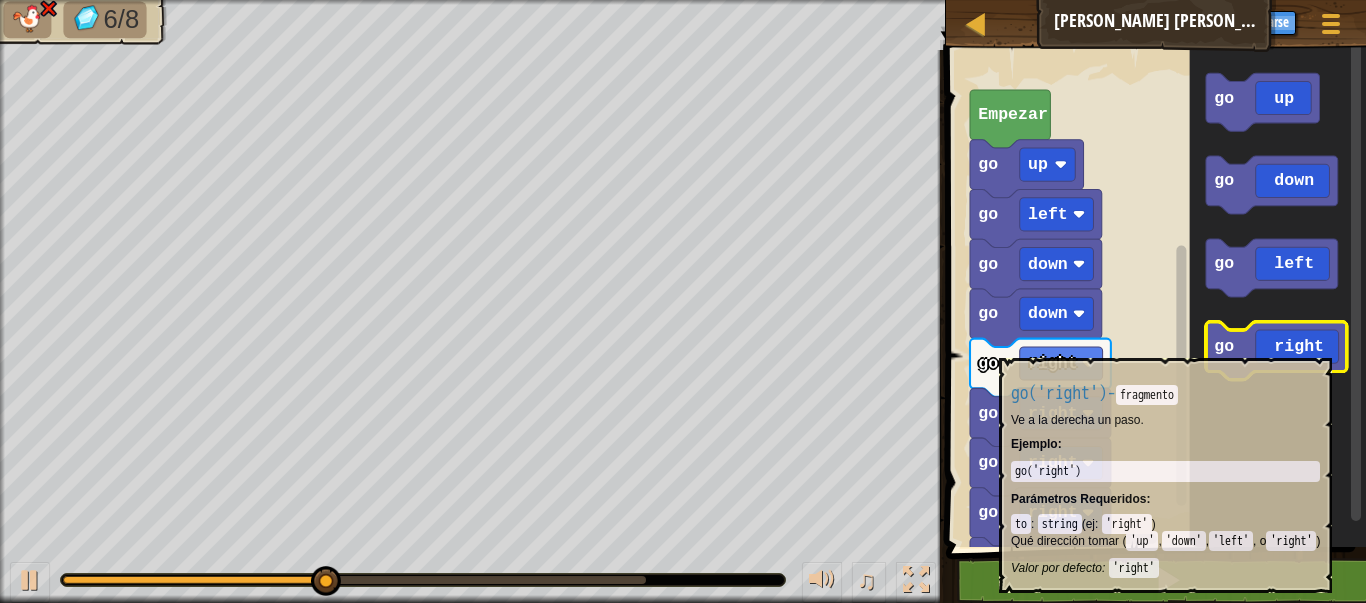 click on "go" 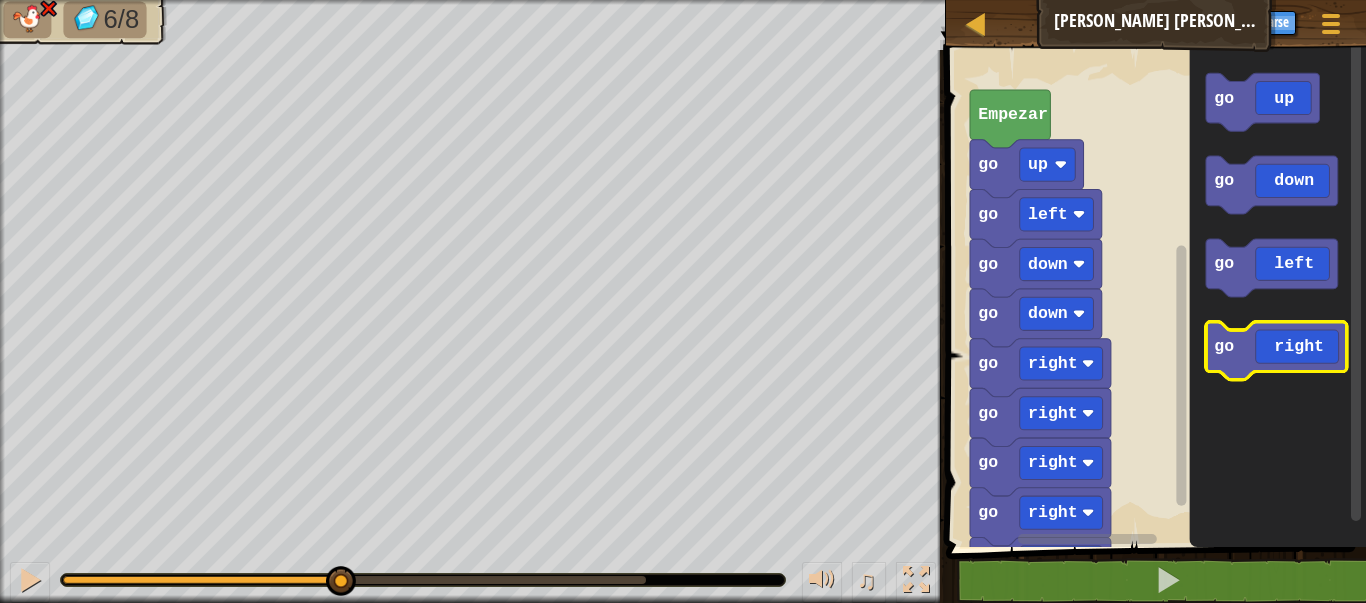 click on "go" 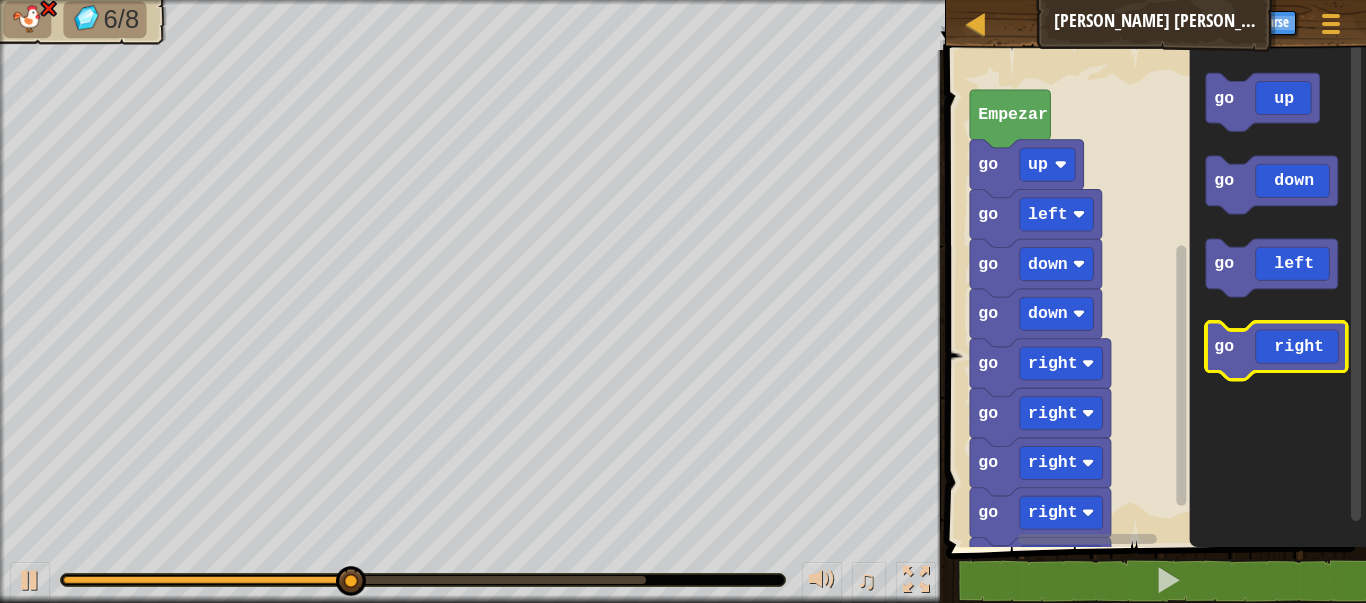 click 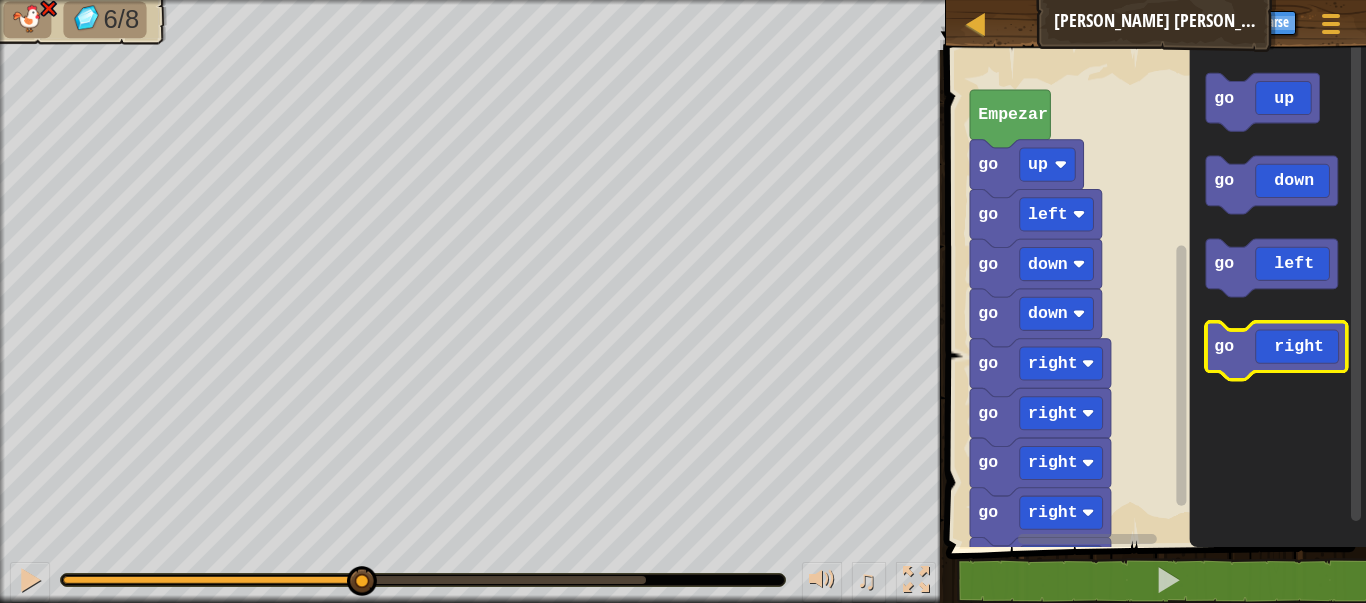 click 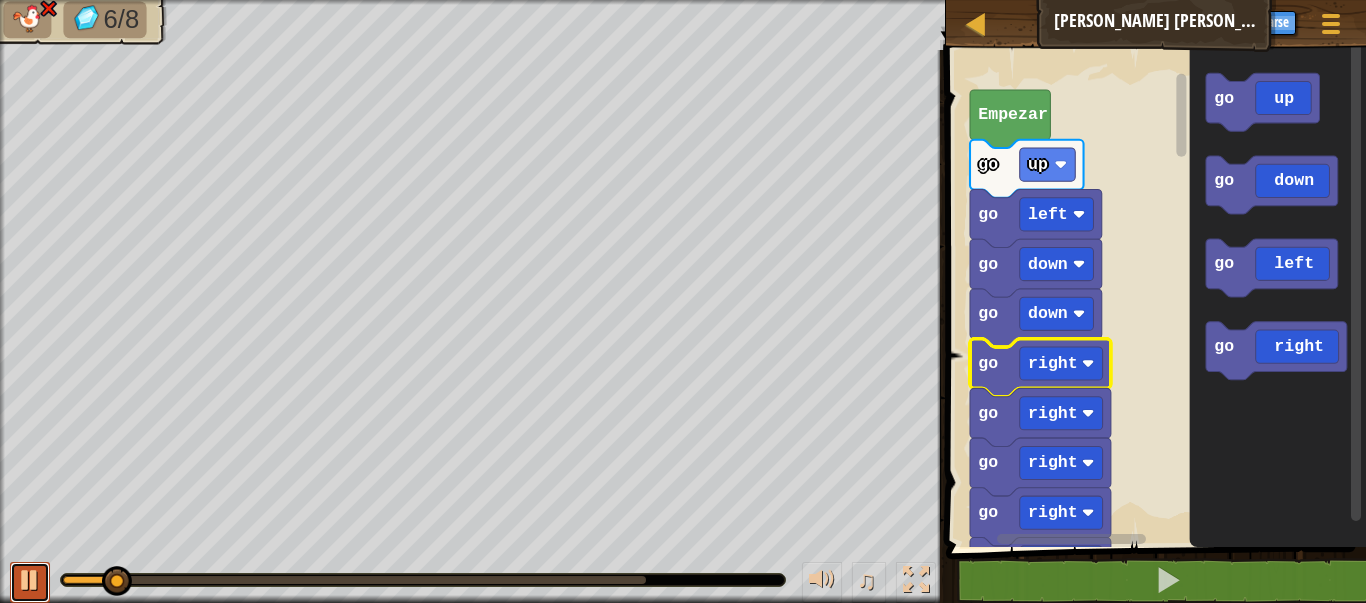 click at bounding box center (30, 580) 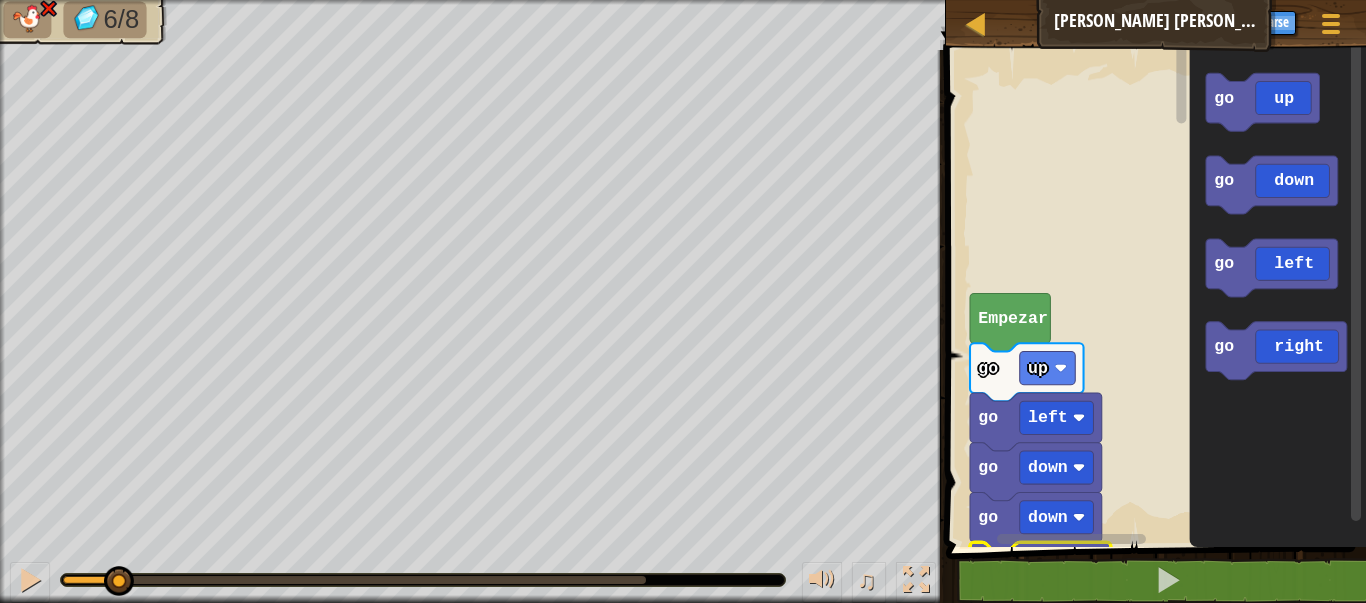 click on "Mapa [PERSON_NAME] [PERSON_NAME] Menú del Juego Registrarse 1     הההההההההההההההההההההההההההההההההההההההההההההההההההההההההההההההההההההההההההההההההההההההההההההההההההההההההההההההההההההההההההההההההההההההההההההההההההההההההההההההההההההההההההההההההההההההההההההההההההההההההההההההההההההההההההההההההההההההההההההההההההההההההההההההה XXXXXXXXXXXXXXXXXXXXXXXXXXXXXXXXXXXXXXXXXXXXXXXXXXXXXXXXXXXXXXXXXXXXXXXXXXXXXXXXXXXXXXXXXXXXXXXXXXXXXXXXXXXXXXXXXXXXXXXXXXXXXXXXXXXXXXXXXXXXXXXXXXXXXXXXXXXXXXXXXXXXXXXXXXXXXXXXXXXXXXXXXXXXXXXXXXXXXXXXXXXXXXXXXXXXXXXXXXXXXXXXXXXXXXXXXXXXXXXXXXXXXXXXXXXXXXXX Solución × Bloques 1     Empezar go up go left go down go down go right go right go right go right go right go right go right go right go right go right go right go right go right go right go" at bounding box center [683, 301] 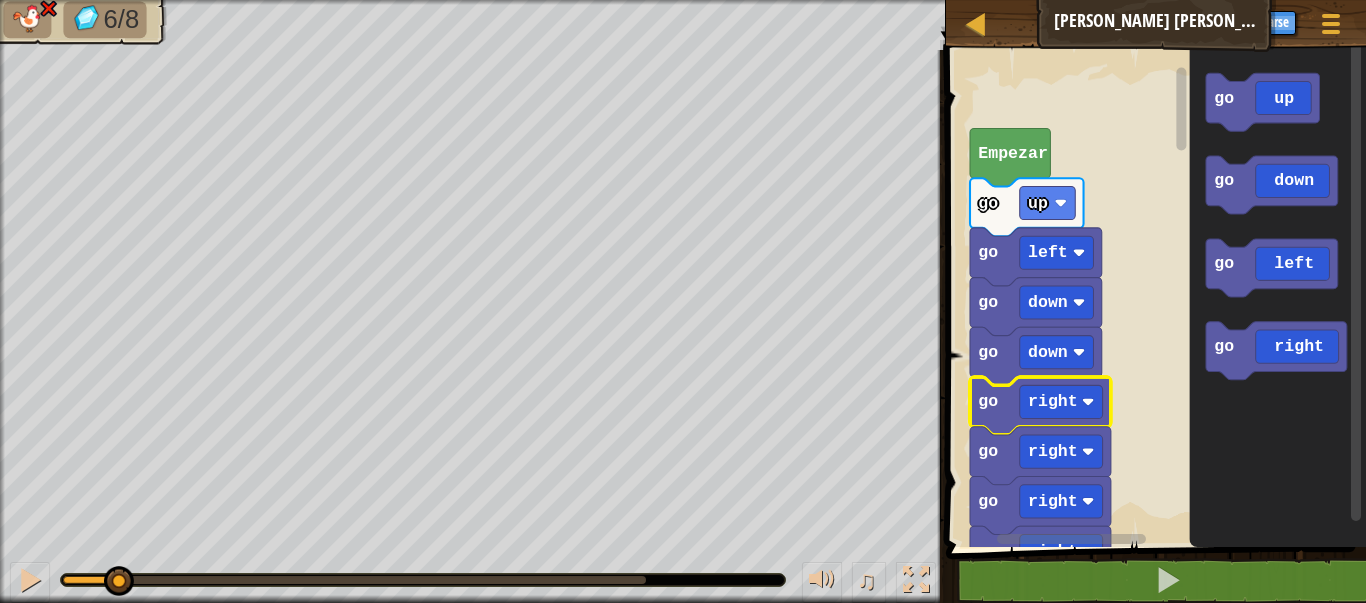click on "Empezar go up go left go down go down go right go right go right go right go right go right go right go right go right go right go right go right go right go right go right go right go right go right go right go right go right go right go right go right go right go right go right go right go right go right go right go right go right go right go right go right go right go right go right go right go right go right go right go right go right go up go down go left go right" at bounding box center (1153, 293) 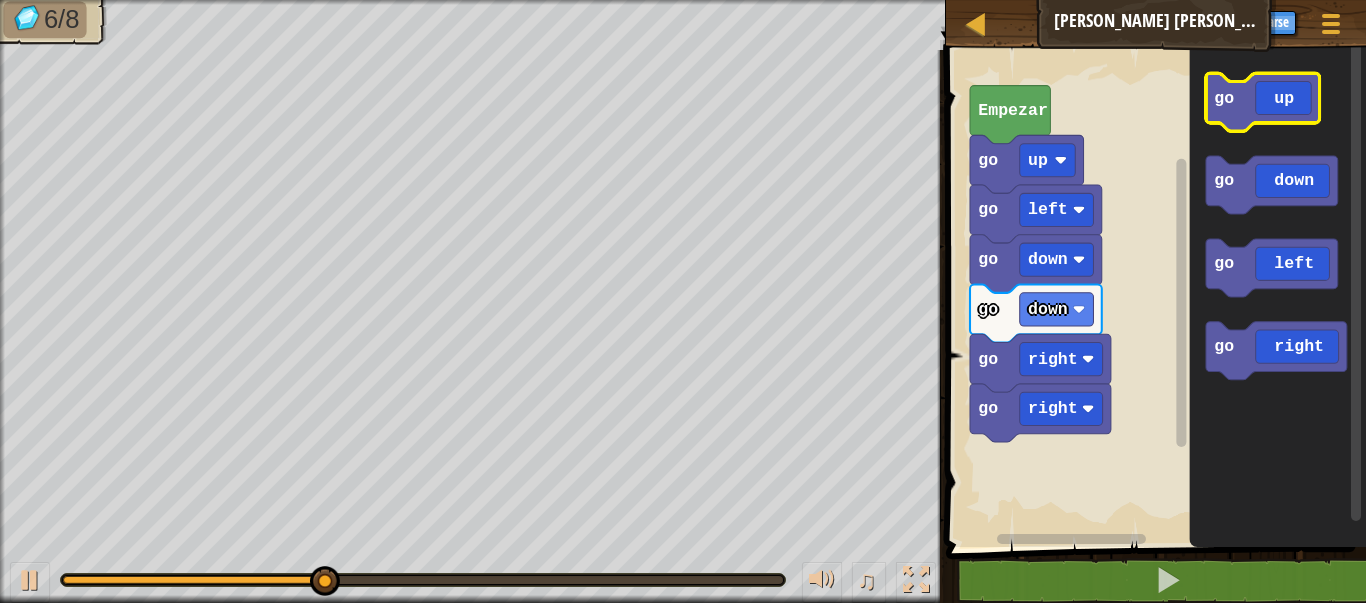 click 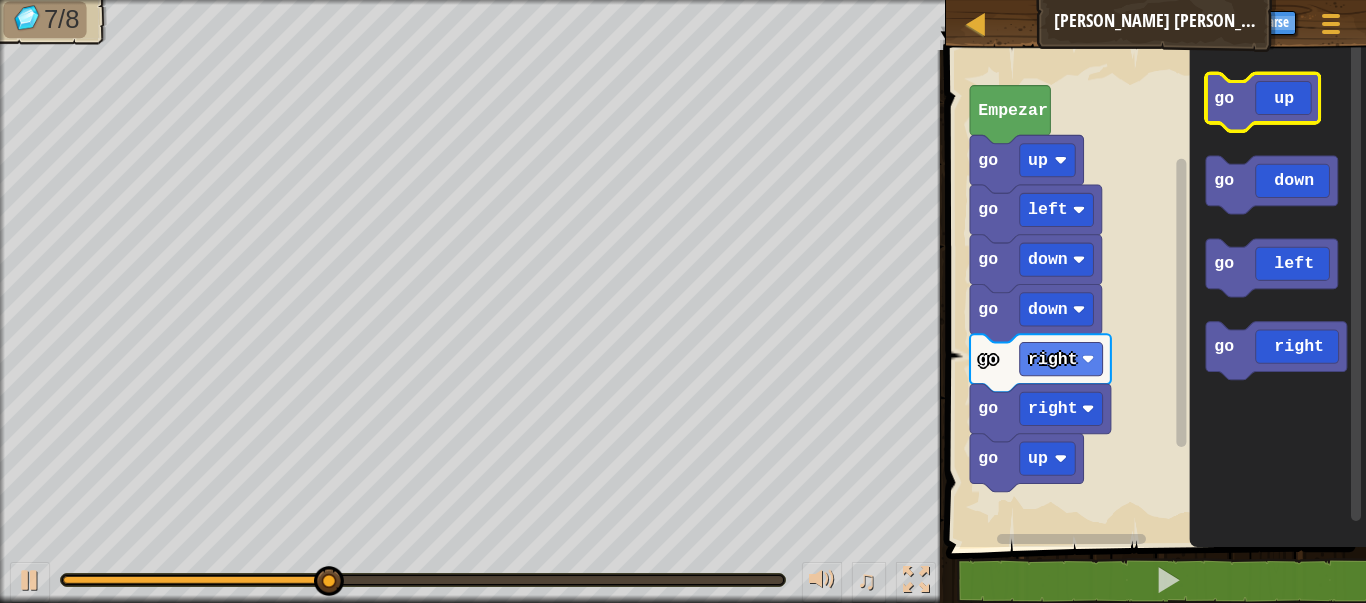 click 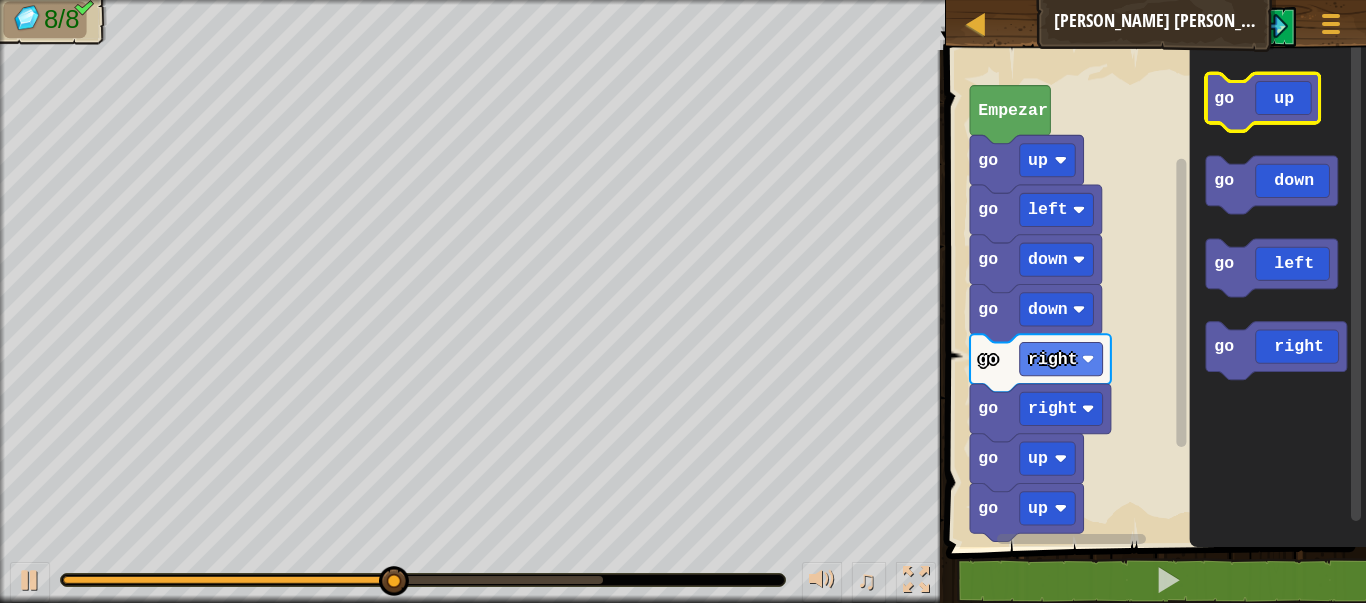 click 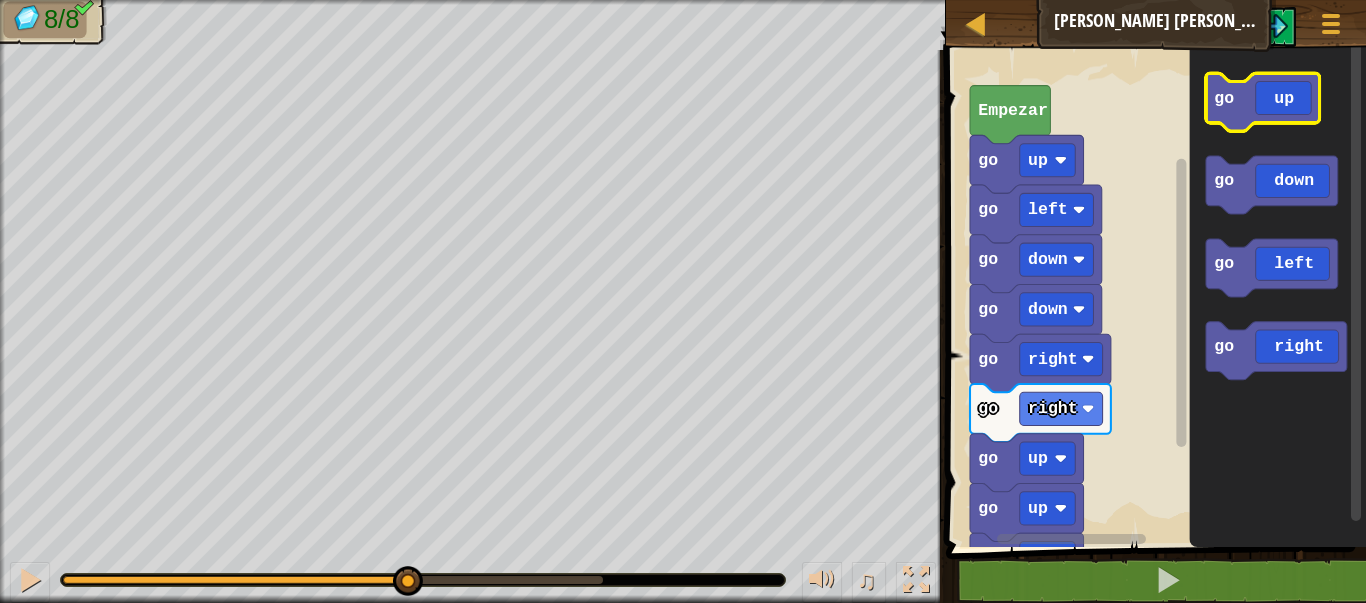 click 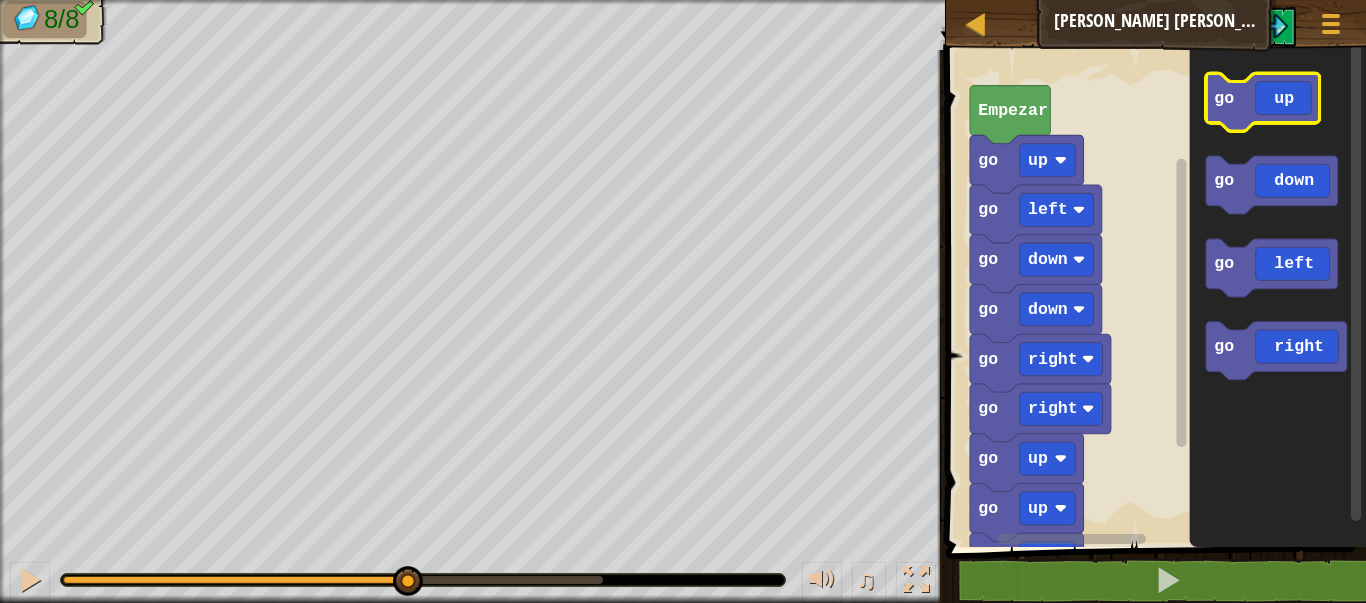 click 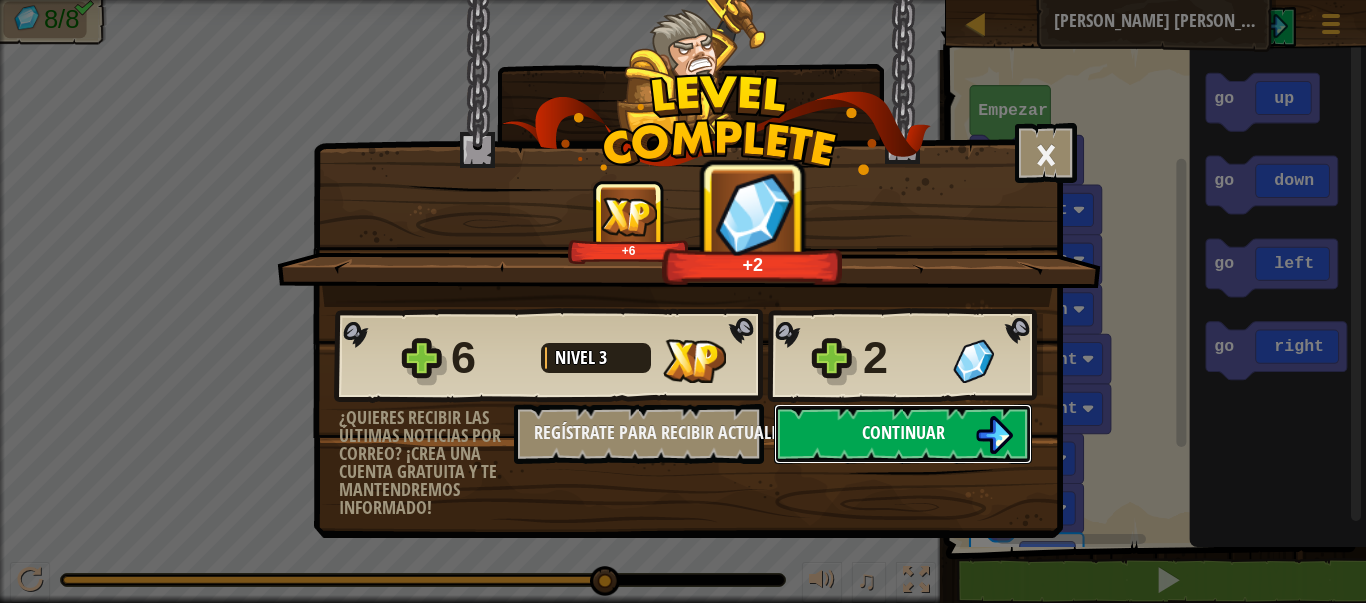 click on "Continuar" at bounding box center (903, 432) 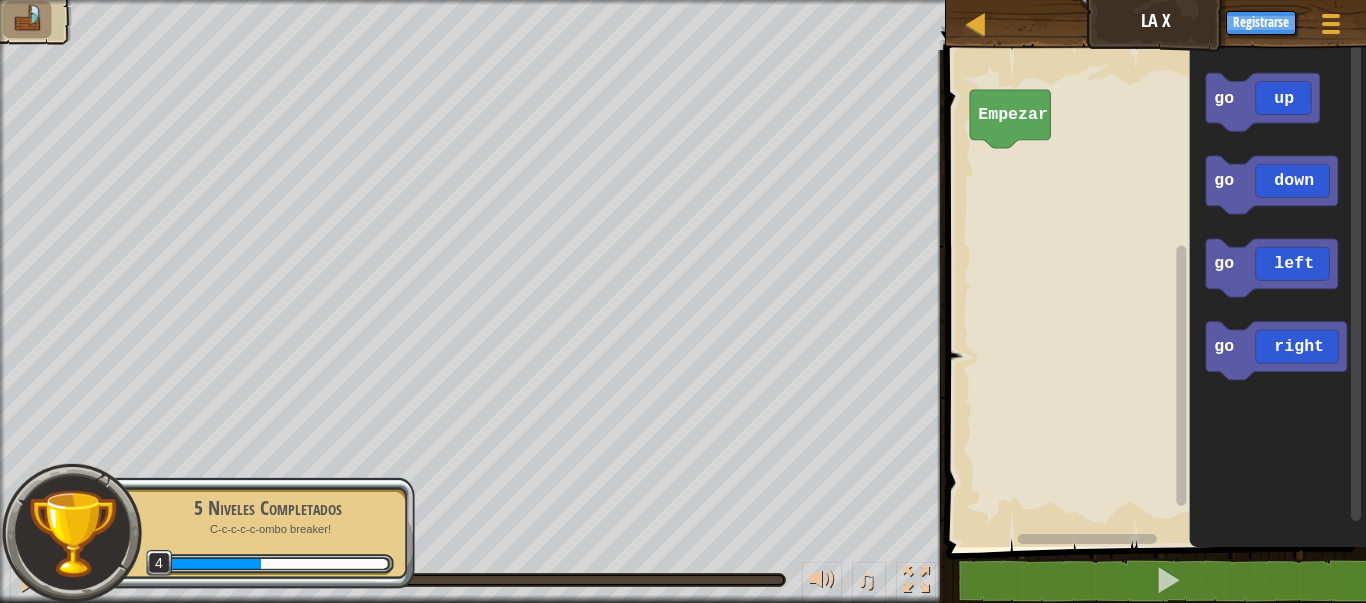 click 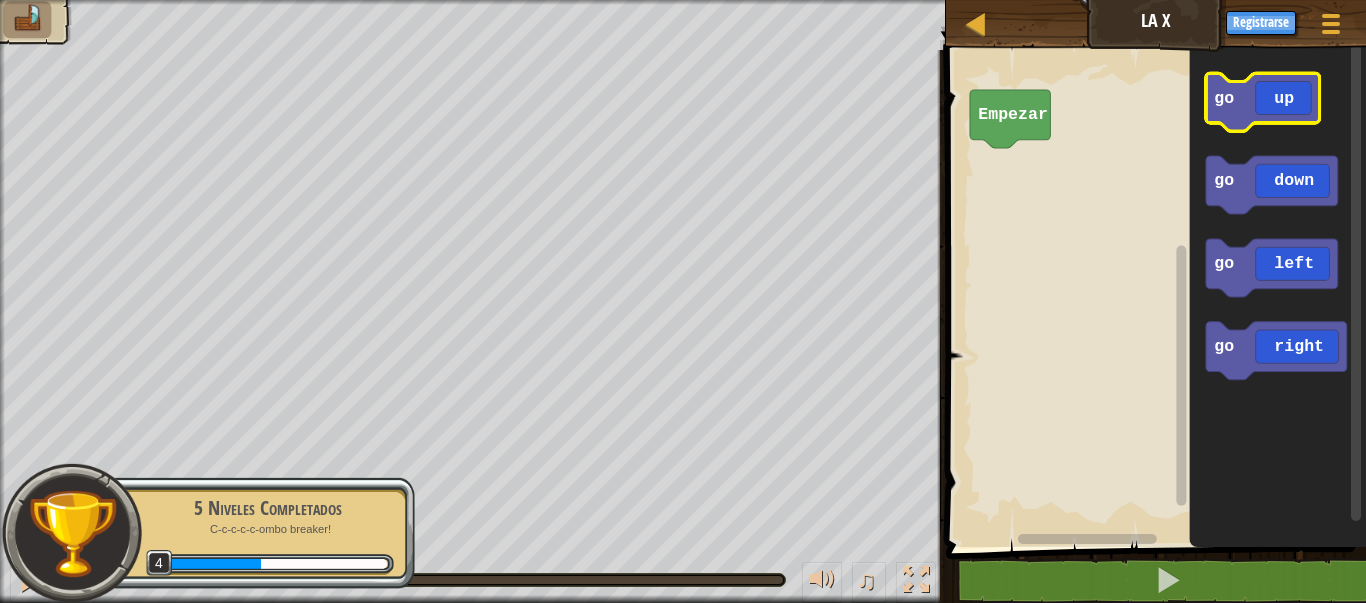 click 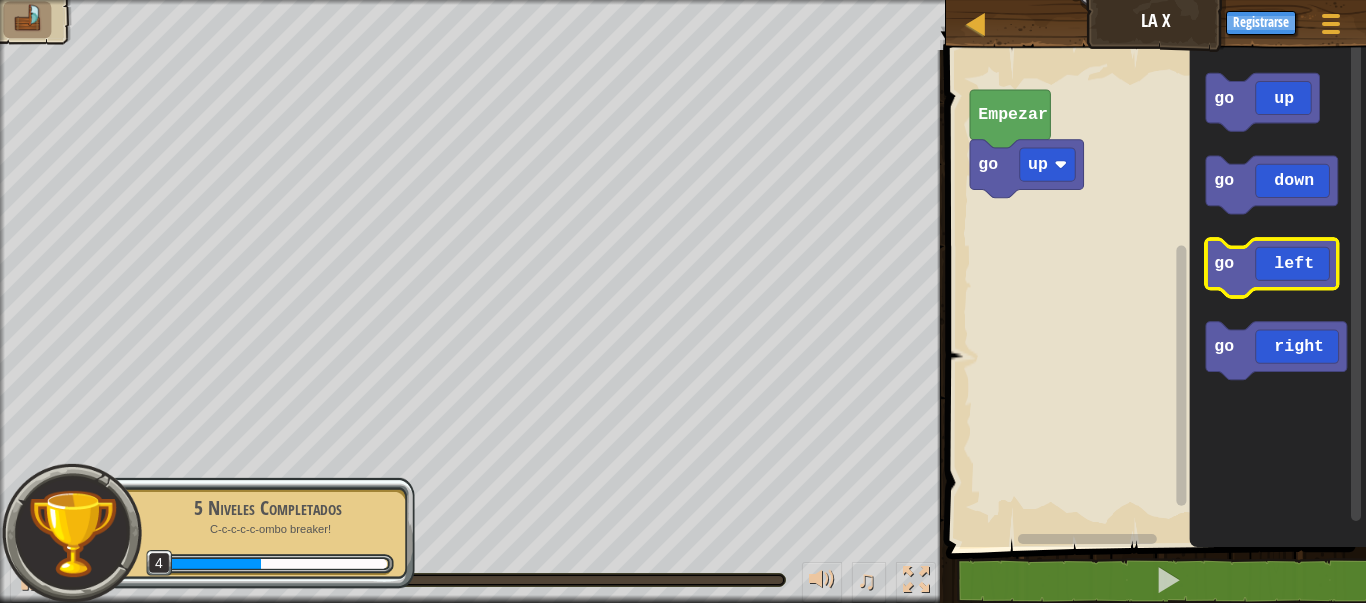 click 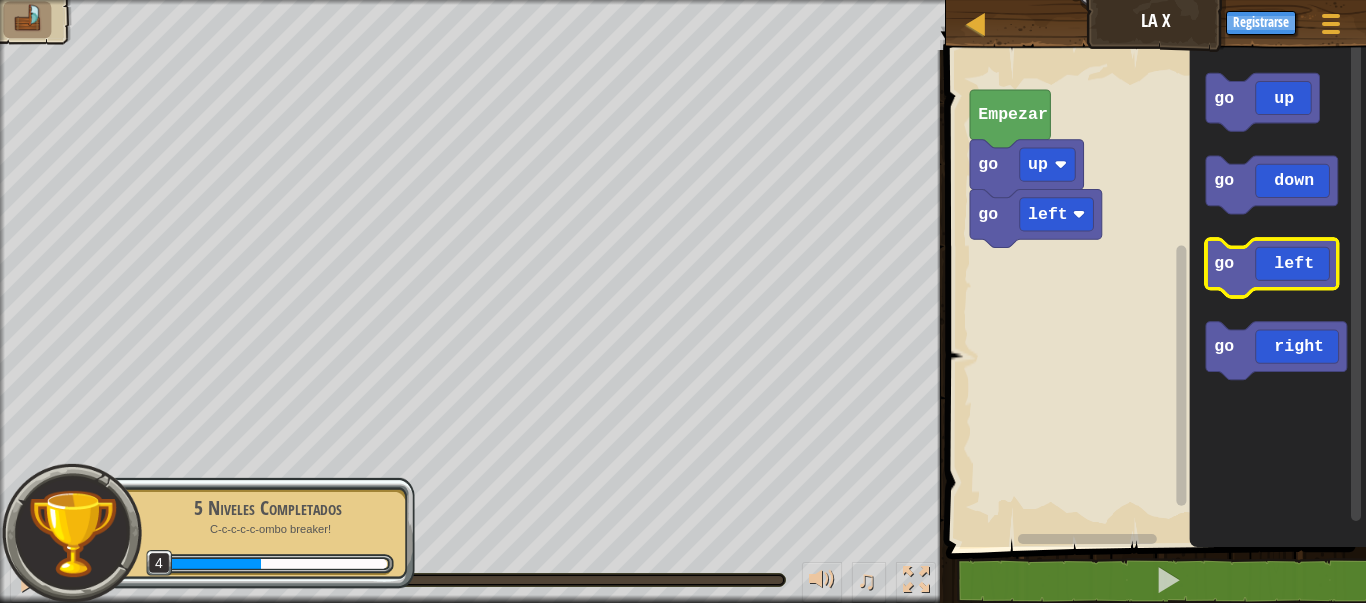 click 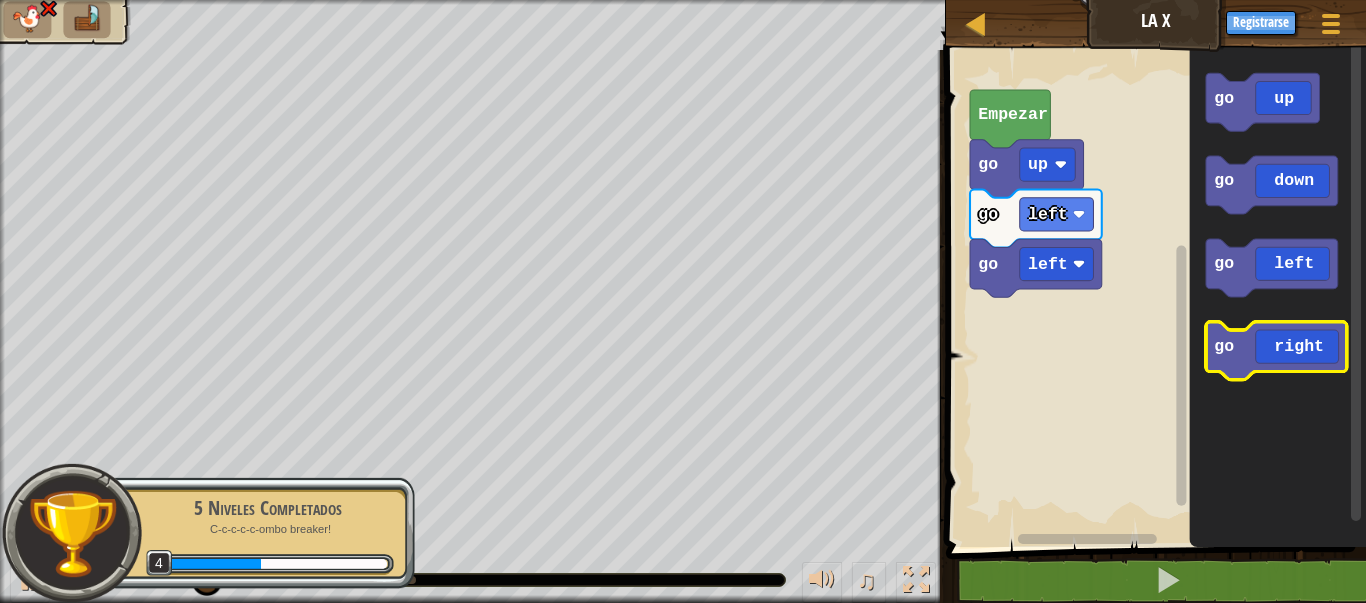 click 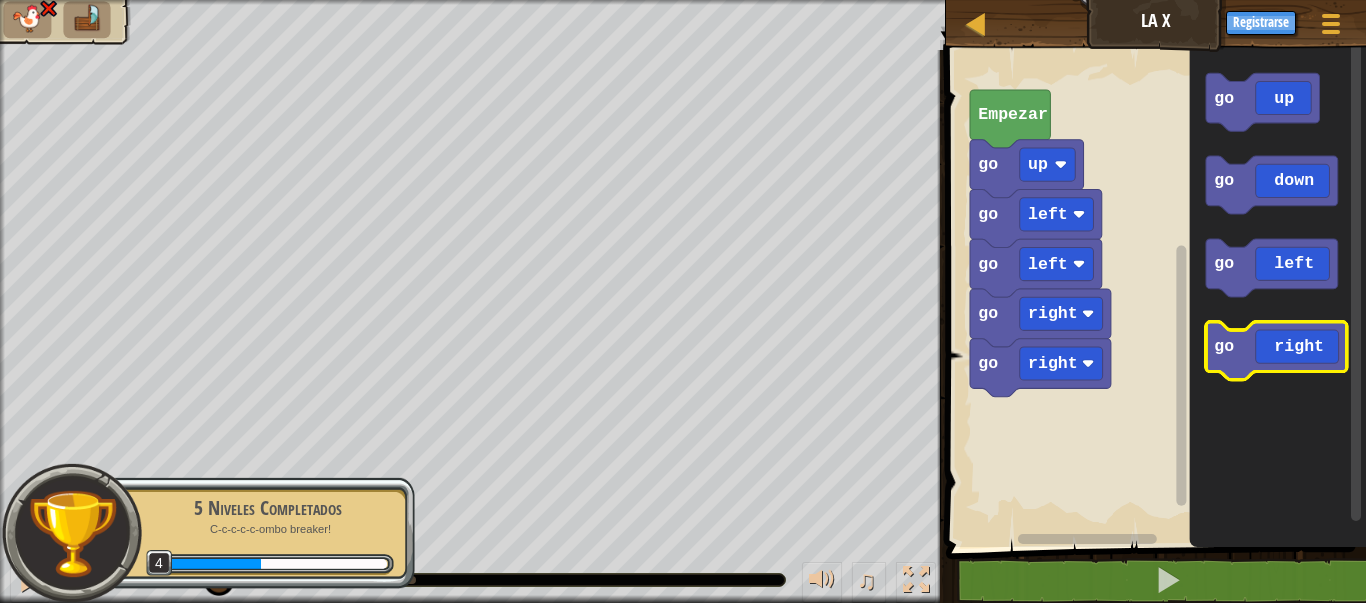 click 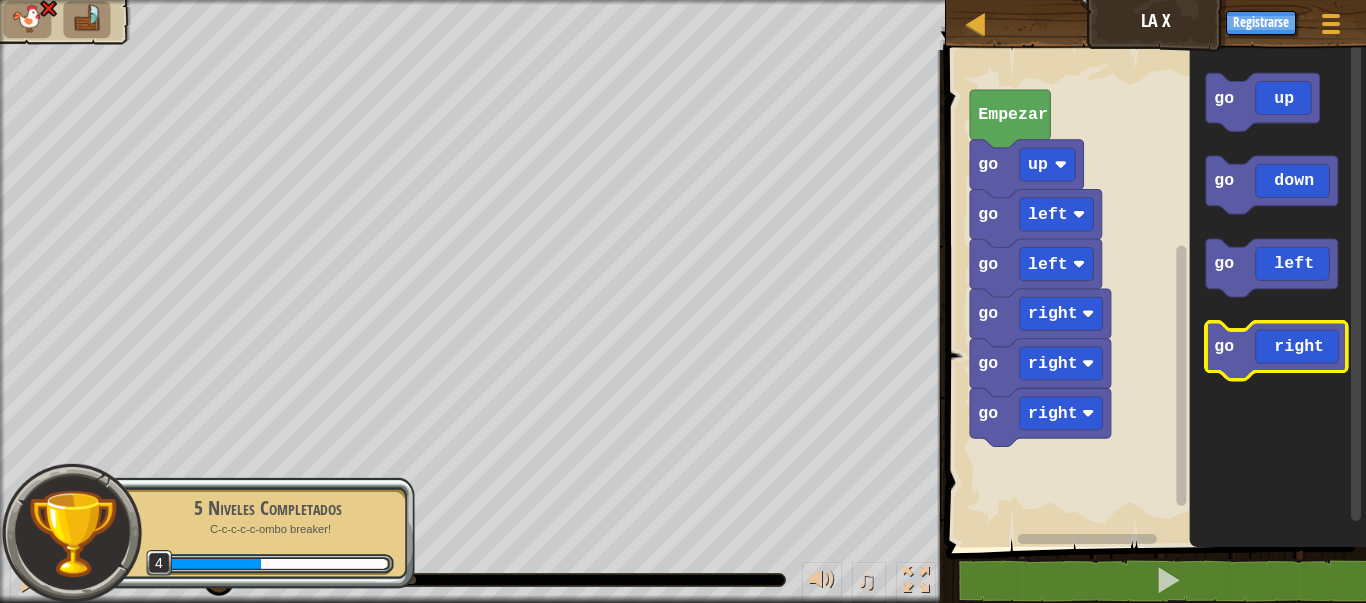 click 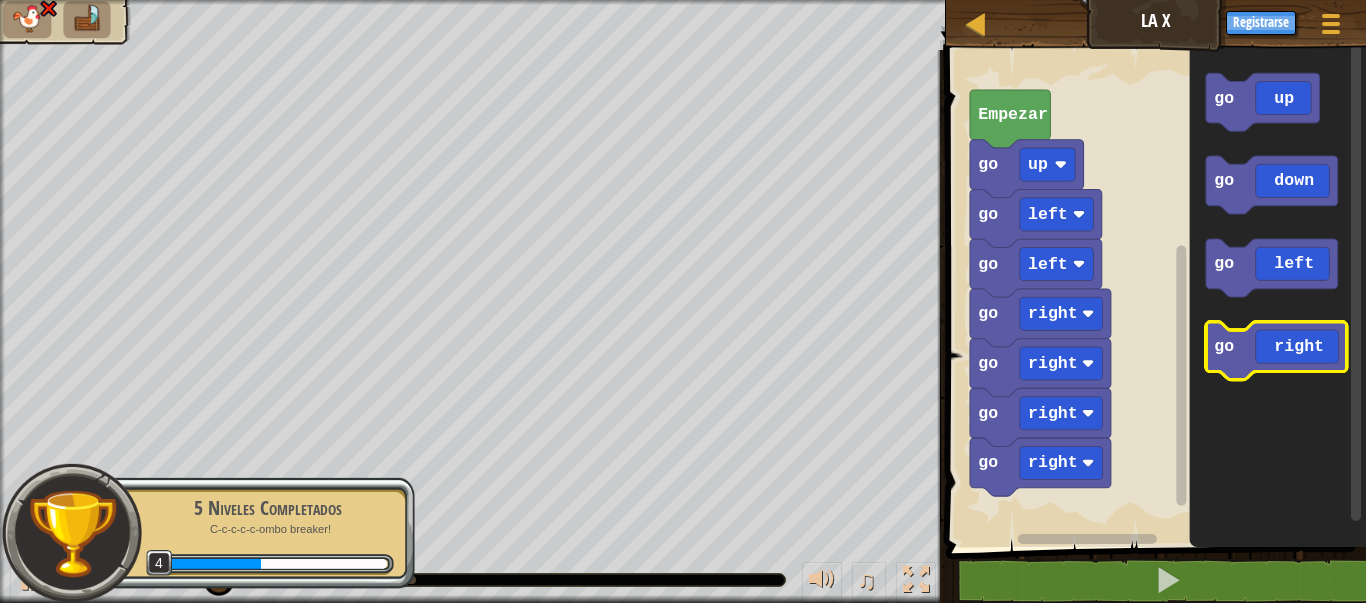 click 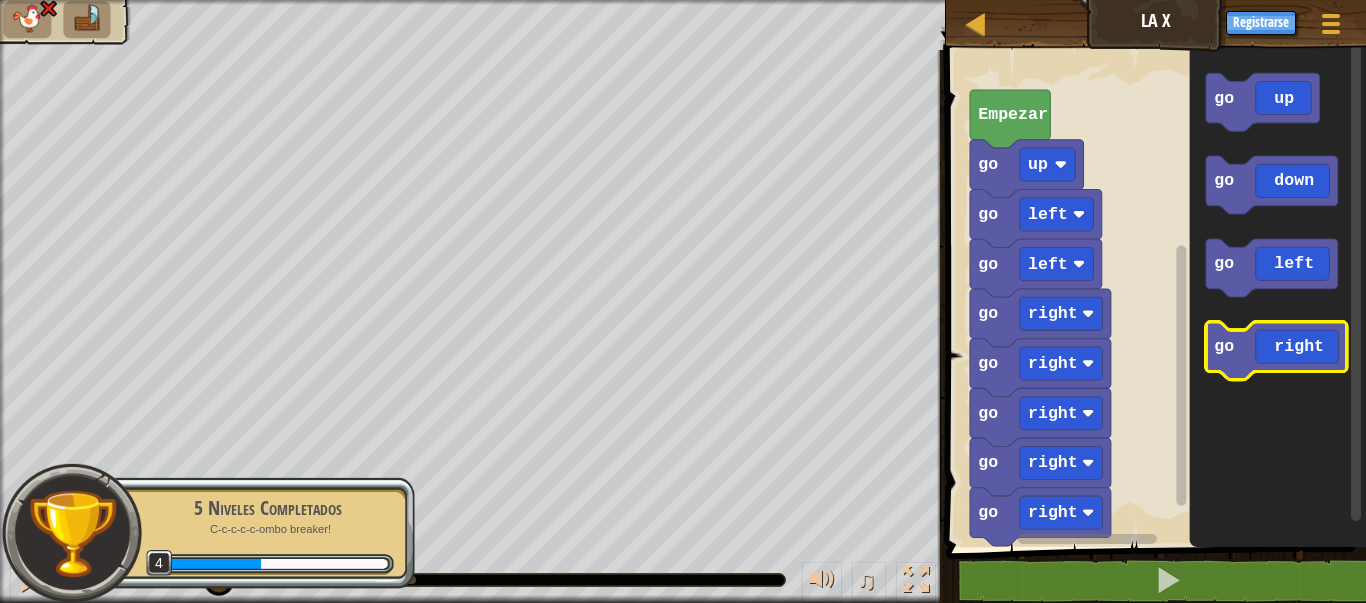 click 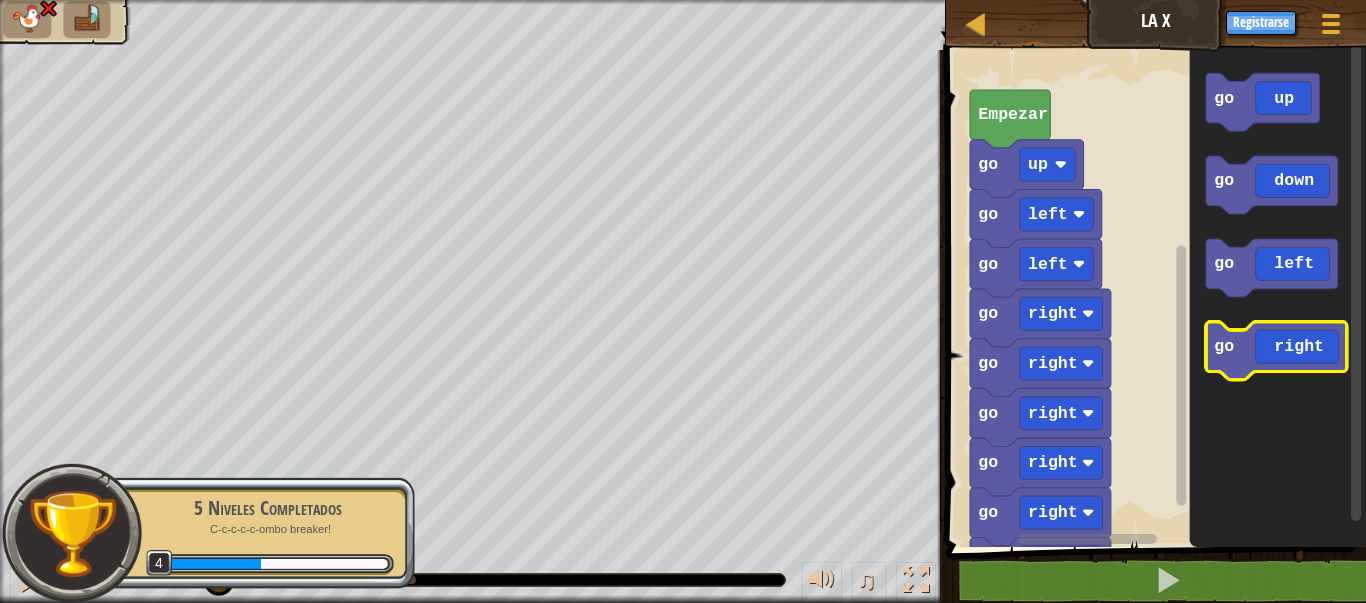 click 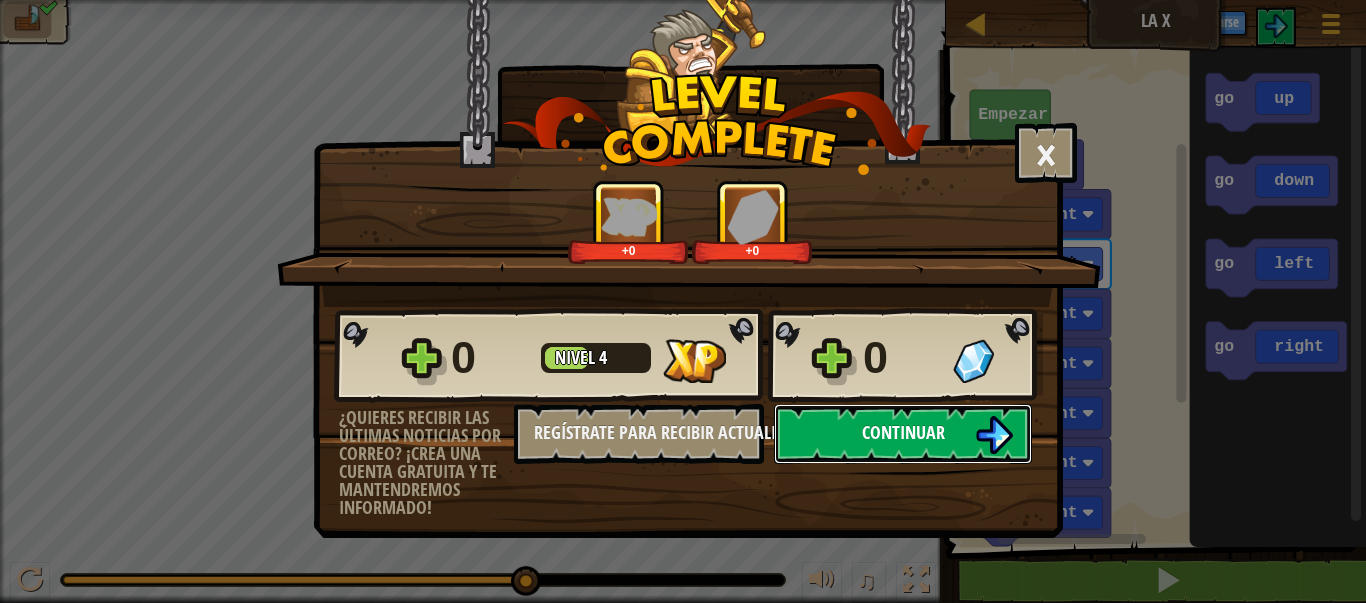 click on "Continuar" at bounding box center [903, 434] 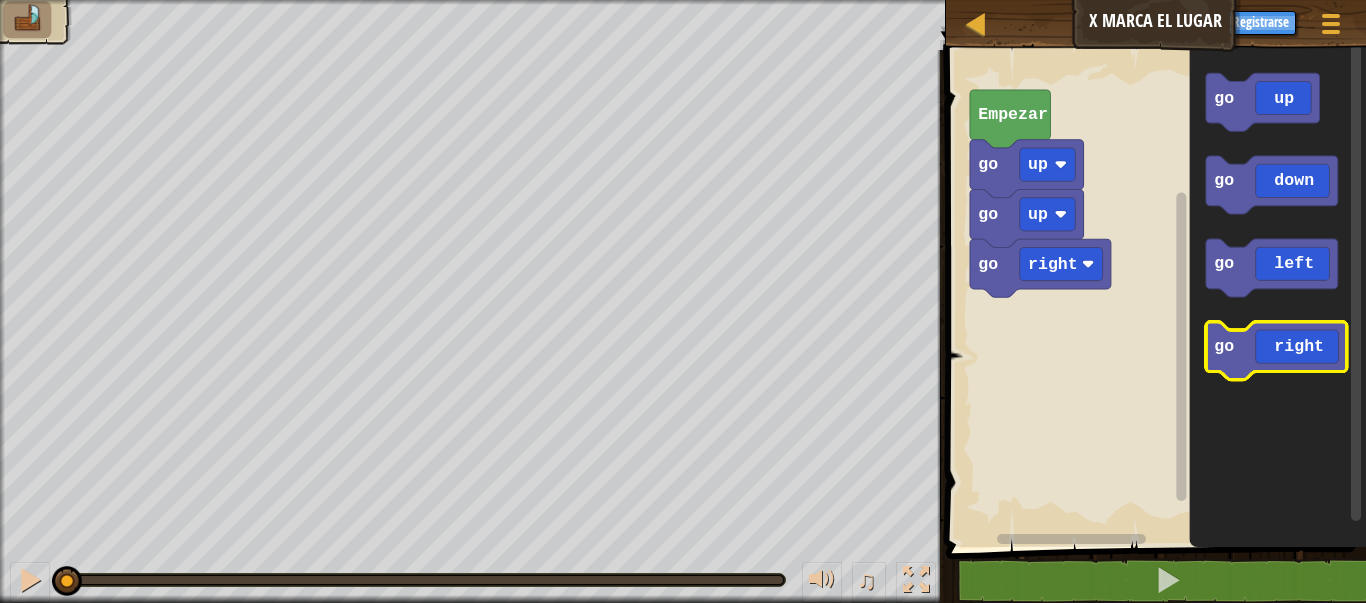 click 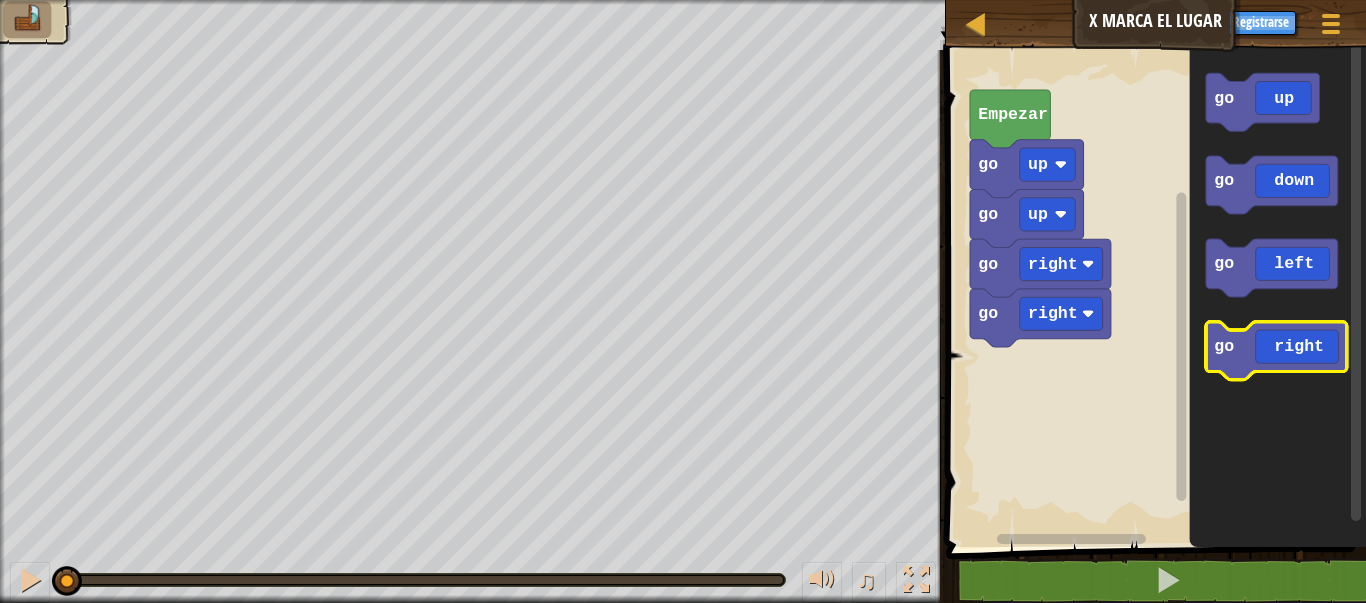 click 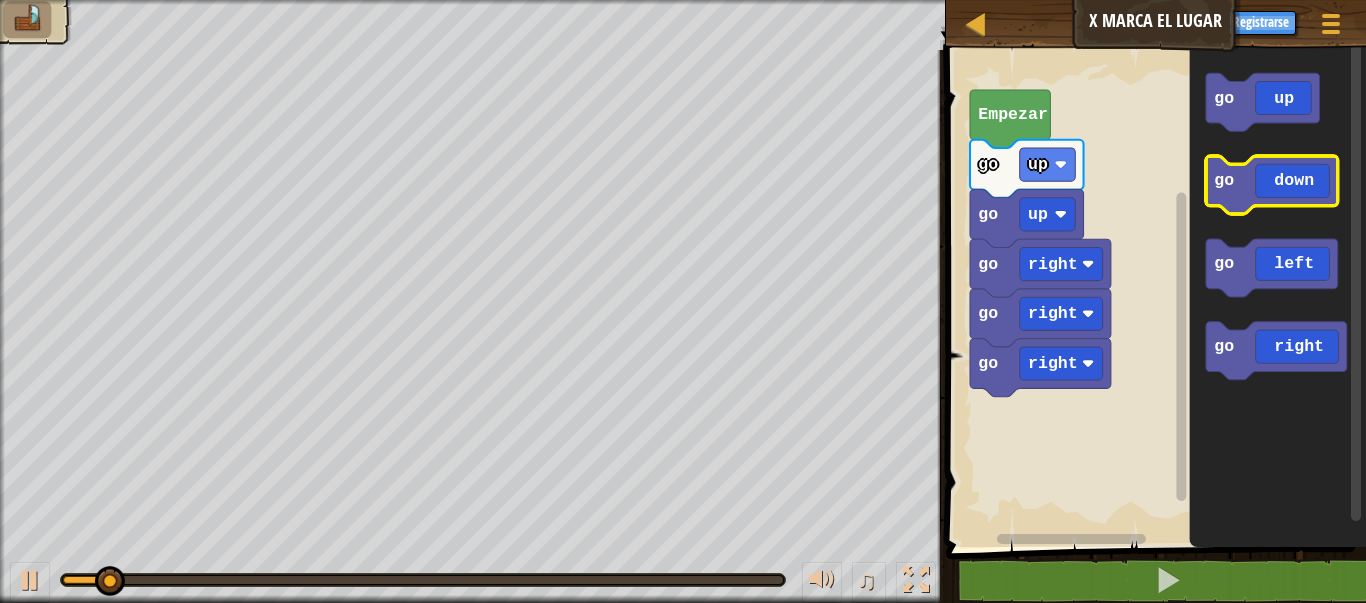 click 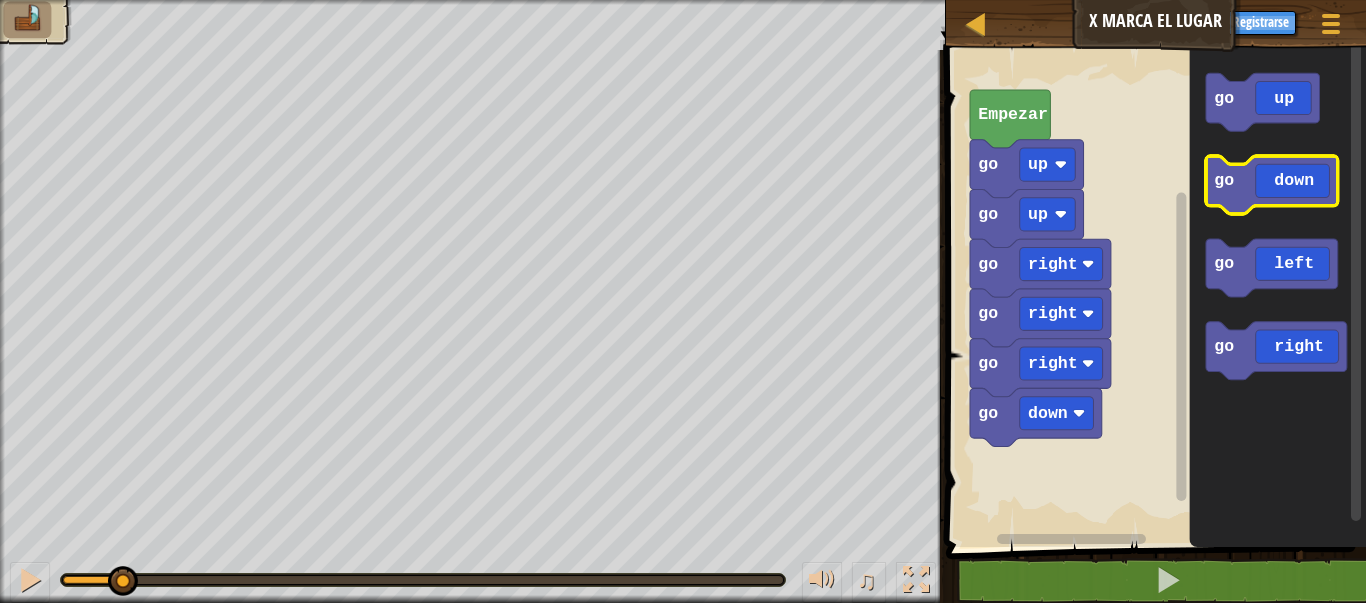 click 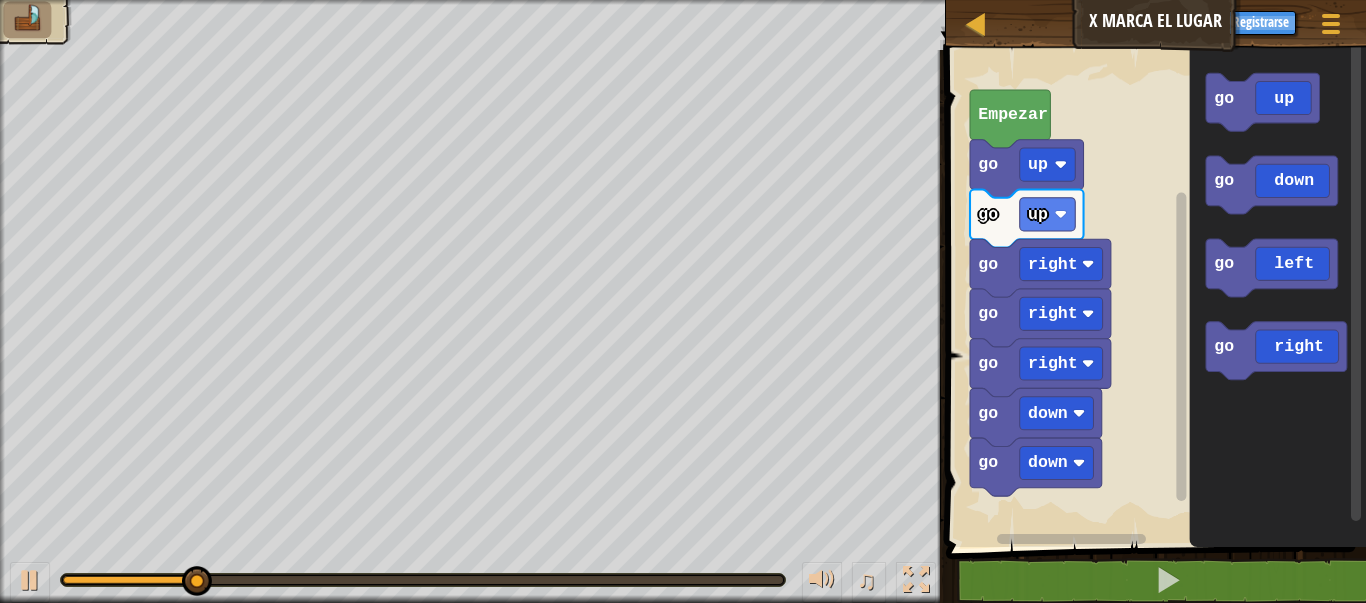 click 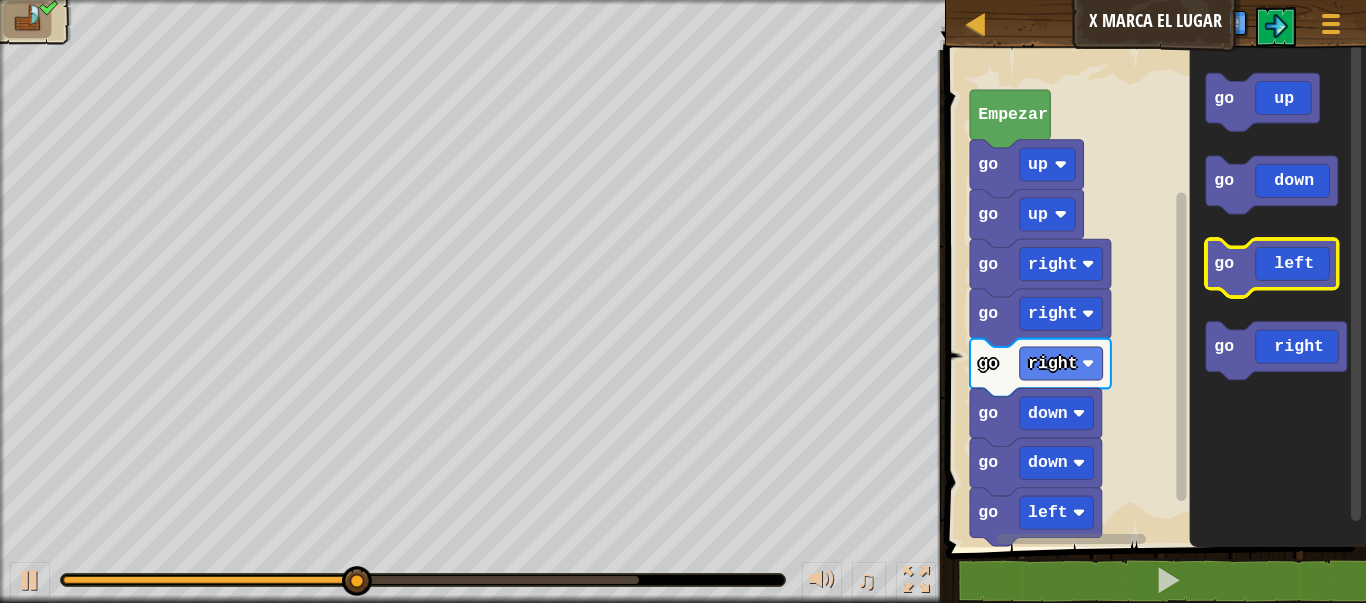 click 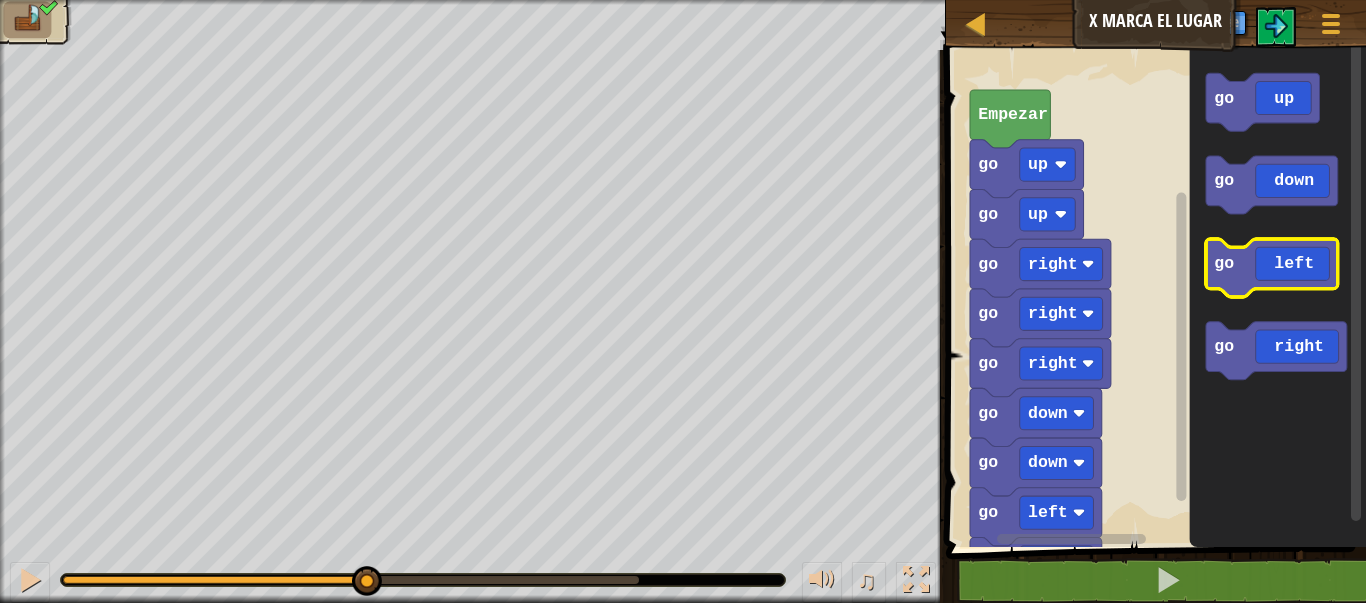 click 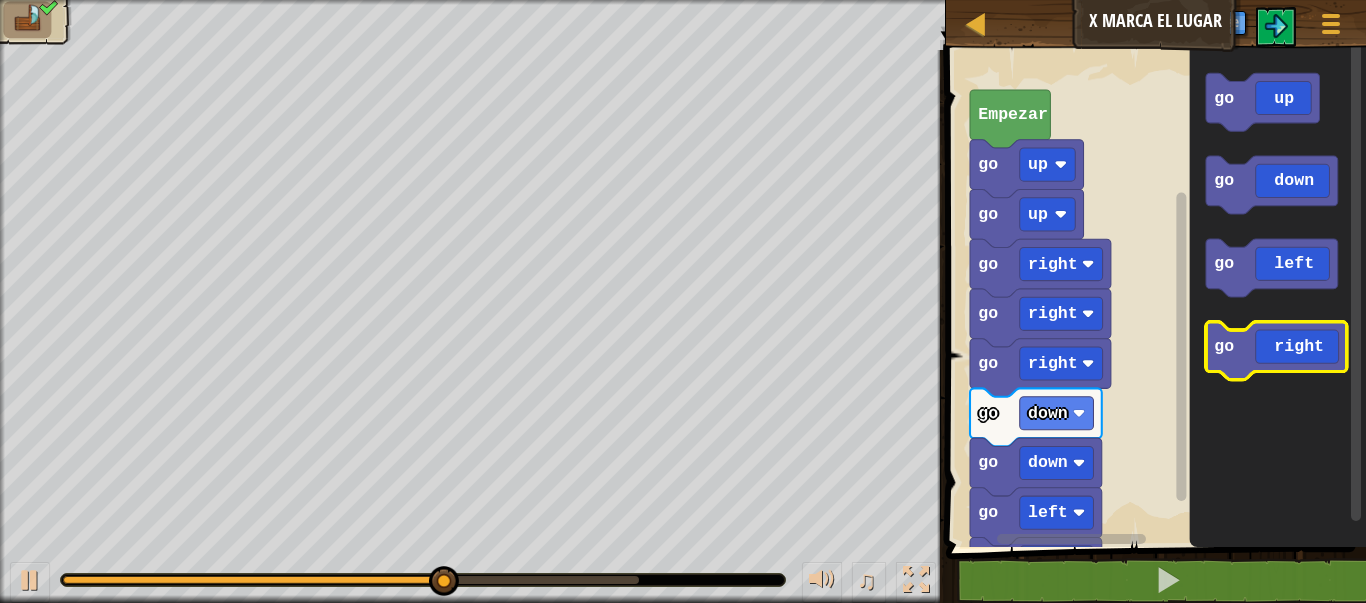 click 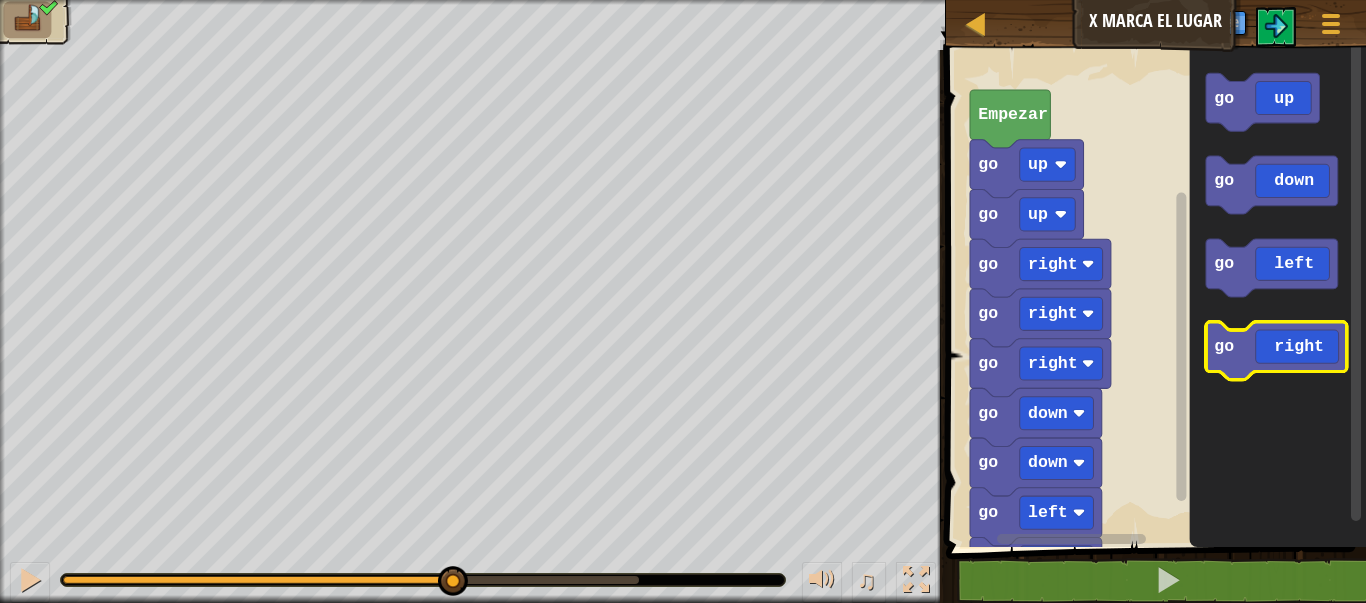 click 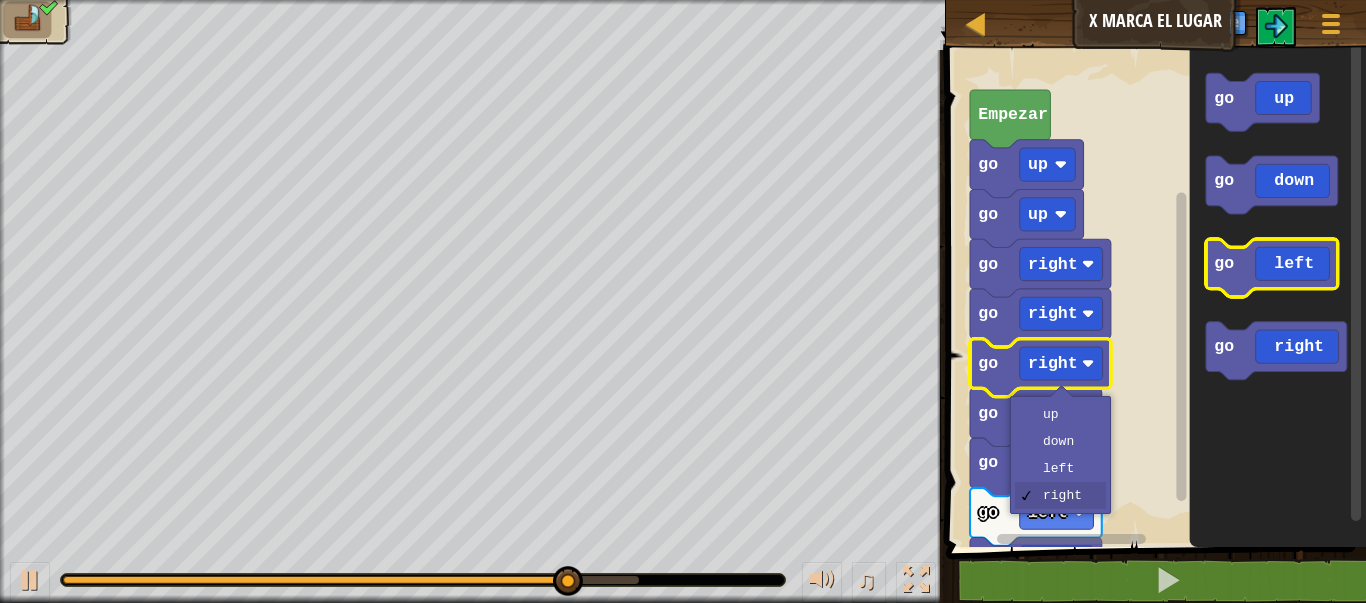 click 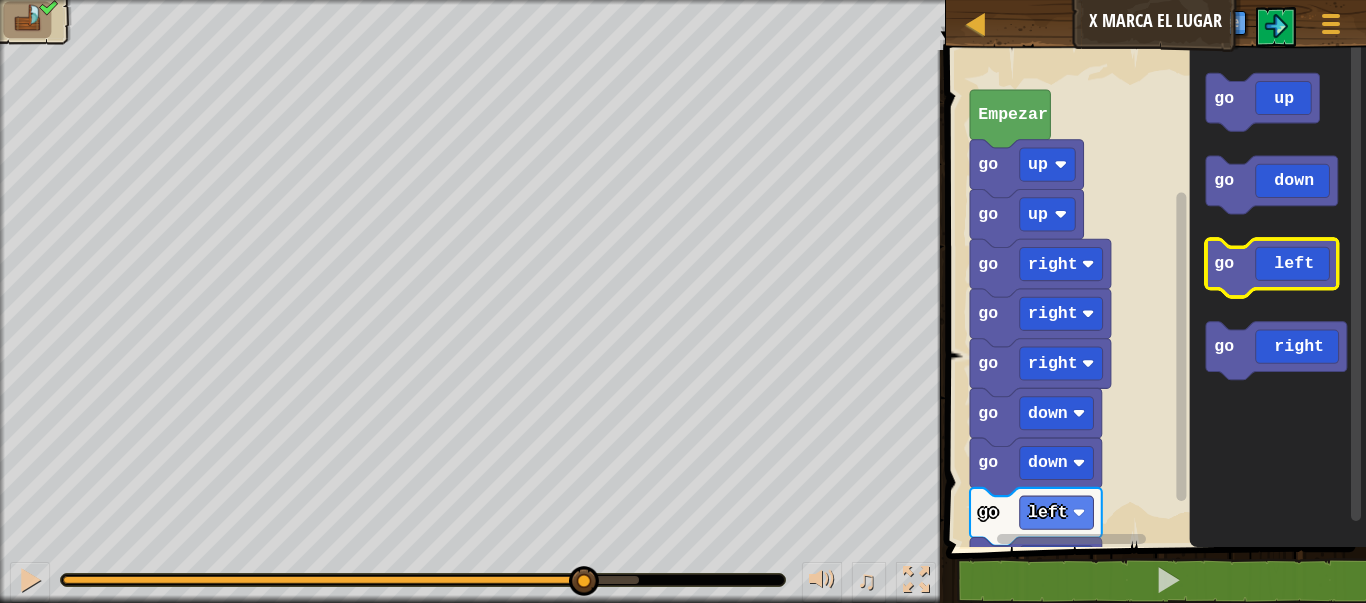 click 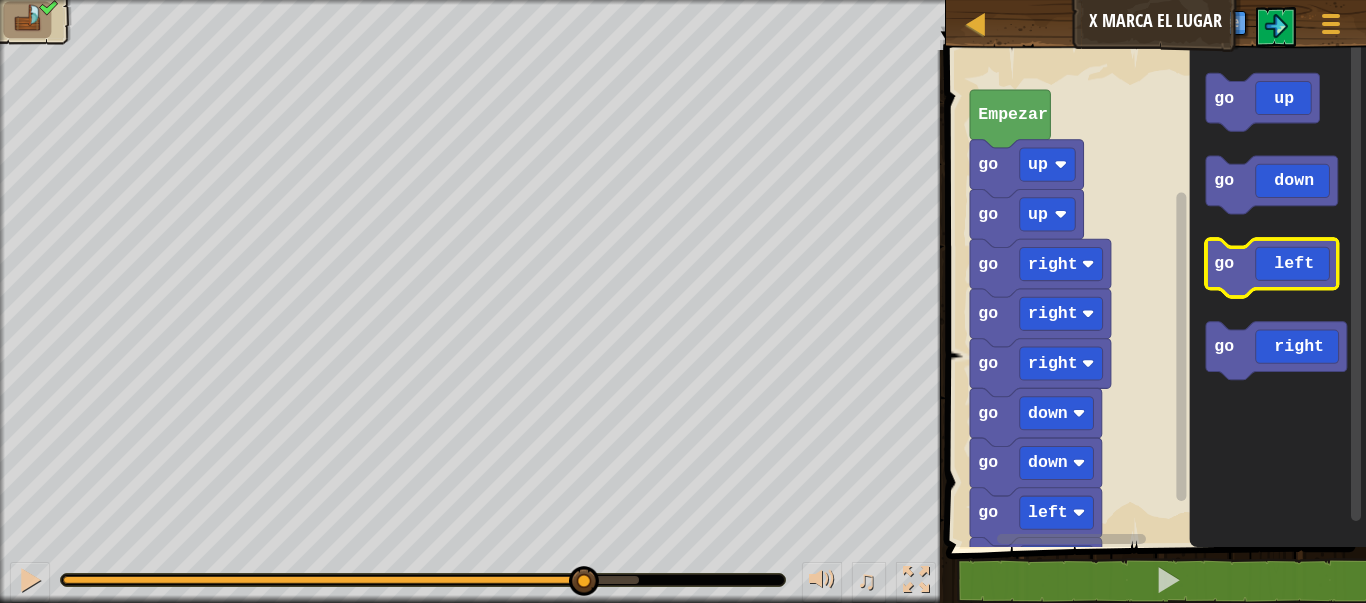 click 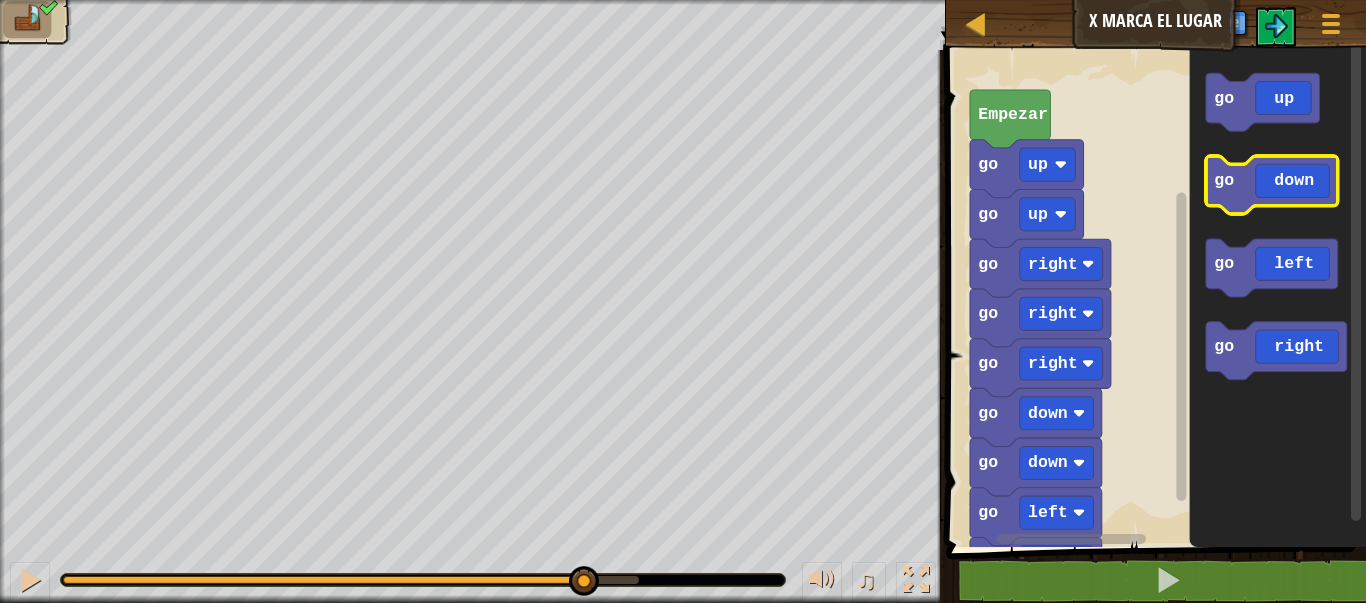 click 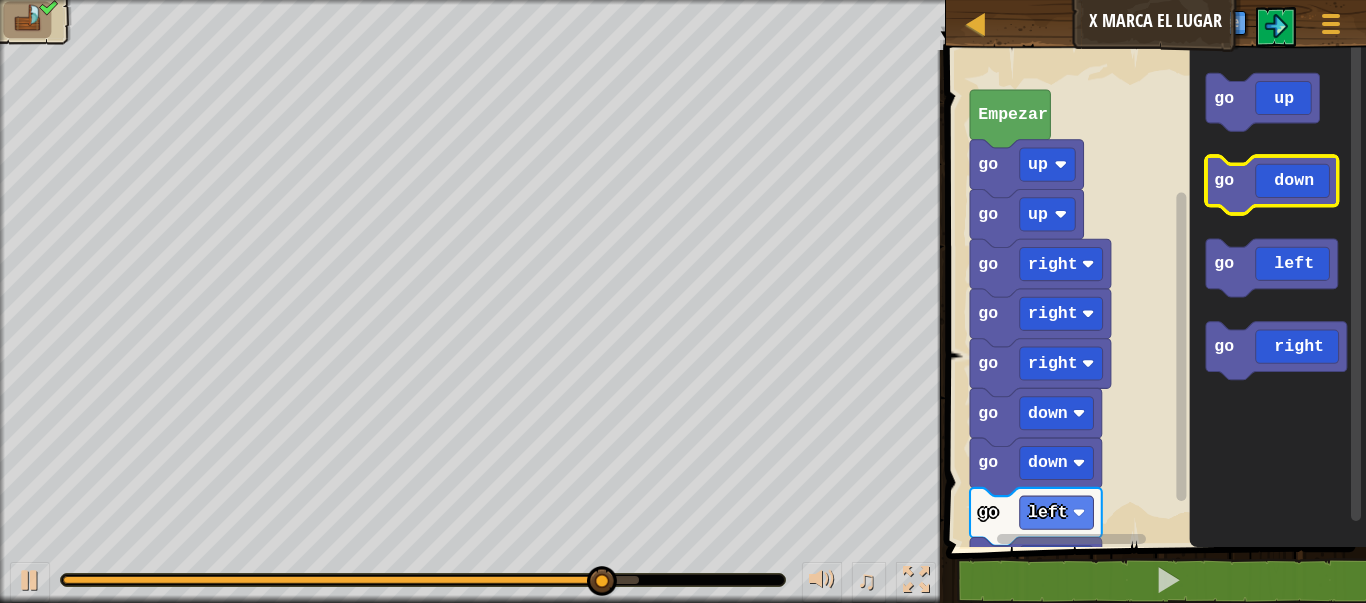 click 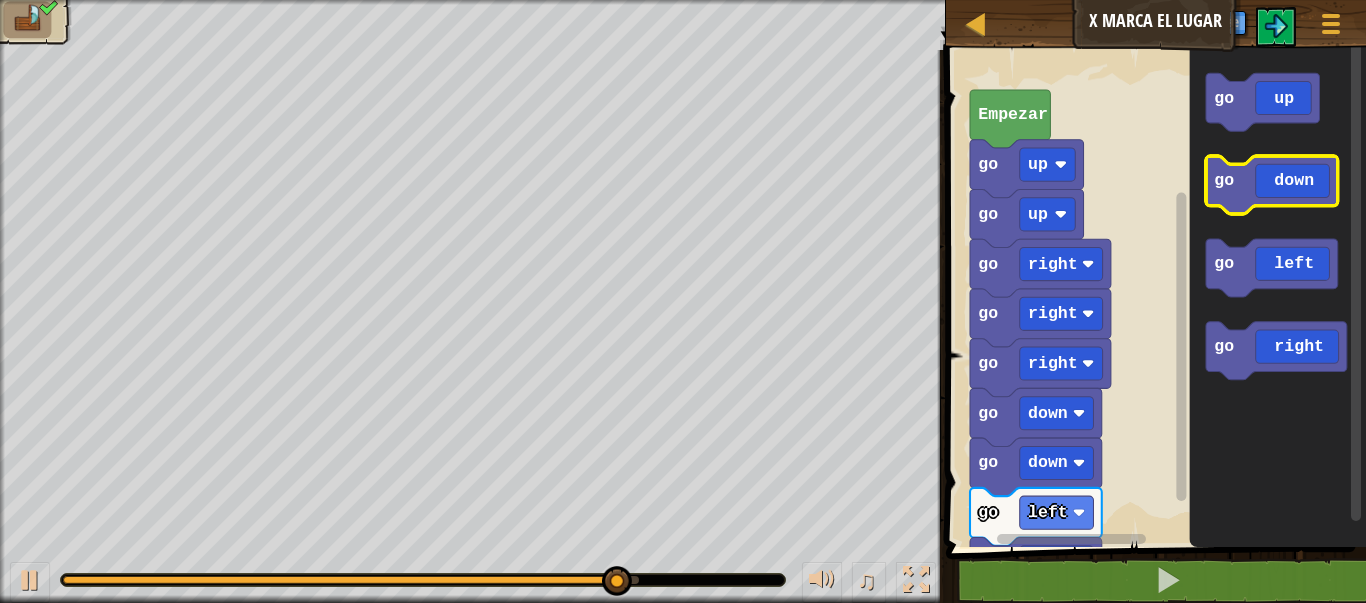 click 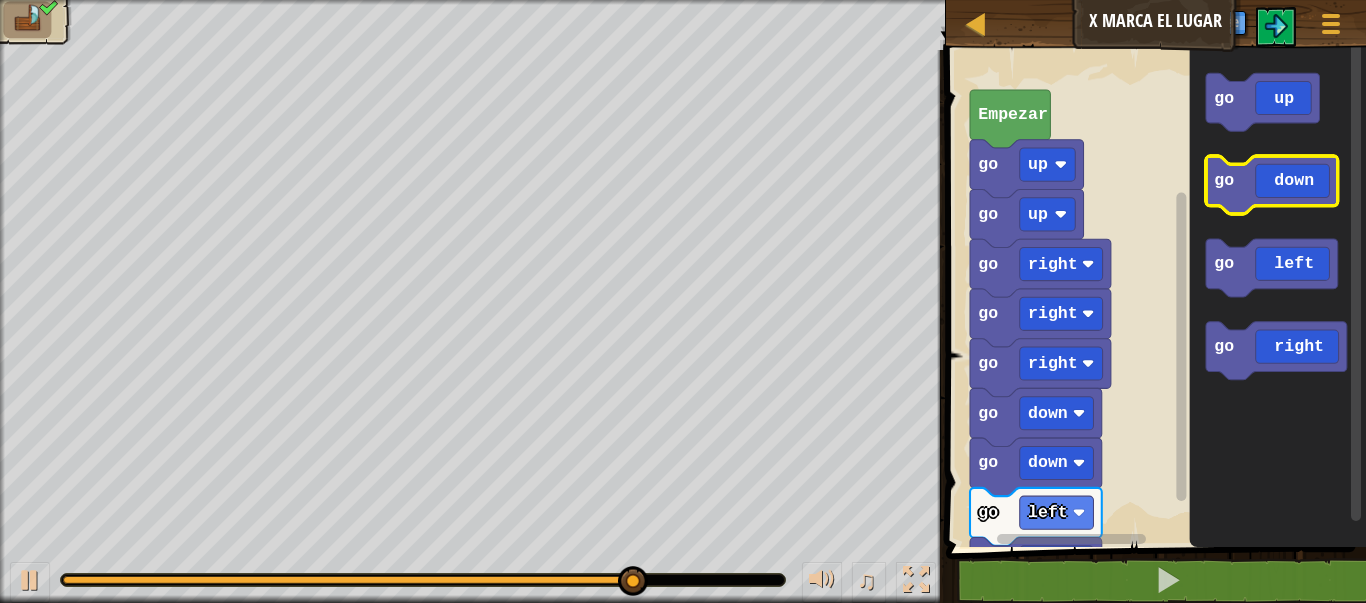 click on "Mapa X Marca el Lugar Menú del Juego Registrarse 1     הההההההההההההההההההההההההההההההההההההההההההההההההההההההההההההההההההההההההההההההההההההההההההההההההההההההההההההההההההההההההההההההההההההההההההההההההההההההההההההההההההההההההההההההההההההההההההההההההההההההההההההההההההההההההההההההההההההההההההההההההההההההההההההההה XXXXXXXXXXXXXXXXXXXXXXXXXXXXXXXXXXXXXXXXXXXXXXXXXXXXXXXXXXXXXXXXXXXXXXXXXXXXXXXXXXXXXXXXXXXXXXXXXXXXXXXXXXXXXXXXXXXXXXXXXXXXXXXXXXXXXXXXXXXXXXXXXXXXXXXXXXXXXXXXXXXXXXXXXXXXXXXXXXXXXXXXXXXXXXXXXXXXXXXXXXXXXXXXXXXXXXXXXXXXXXXXXXXXXXXXXXXXXXXXXXXXXXXXXXXXXXXX Solución × Bloques 1 2 3 4 go ( 'up' ,   1 ) go ( 'up' ,   1 ) go ( 'right' ,   1 )     Empezar go up go up go right go right go right go down go down go left go left go left go left go left :" at bounding box center [683, 0] 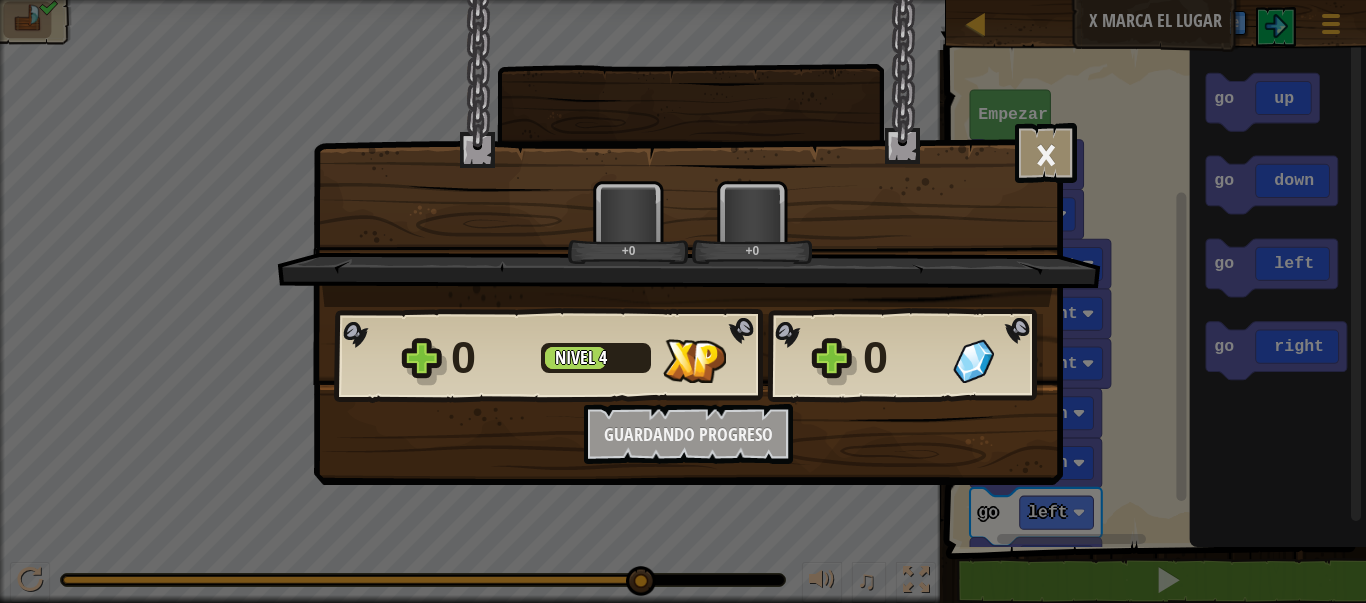 click on "× ¿Cómo de divertido estuvo este nivel? +0 +0 Reticulating Splines... 0 Nivel 4 0 ¿Quieres recibir las últimas noticias por correo? ¡Crea una cuenta gratuita y te mantendremos informado! Regístrate para recibir actualizaciones Guardando Progreso Continuar" at bounding box center [683, 301] 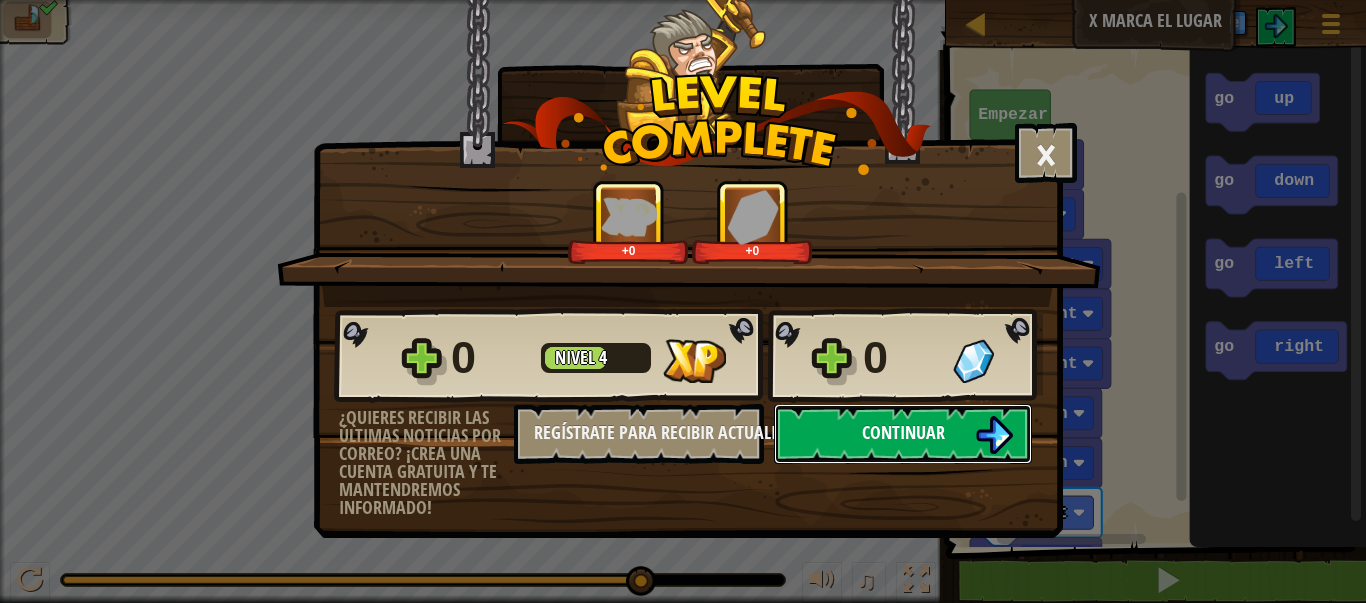click on "Continuar" at bounding box center [903, 432] 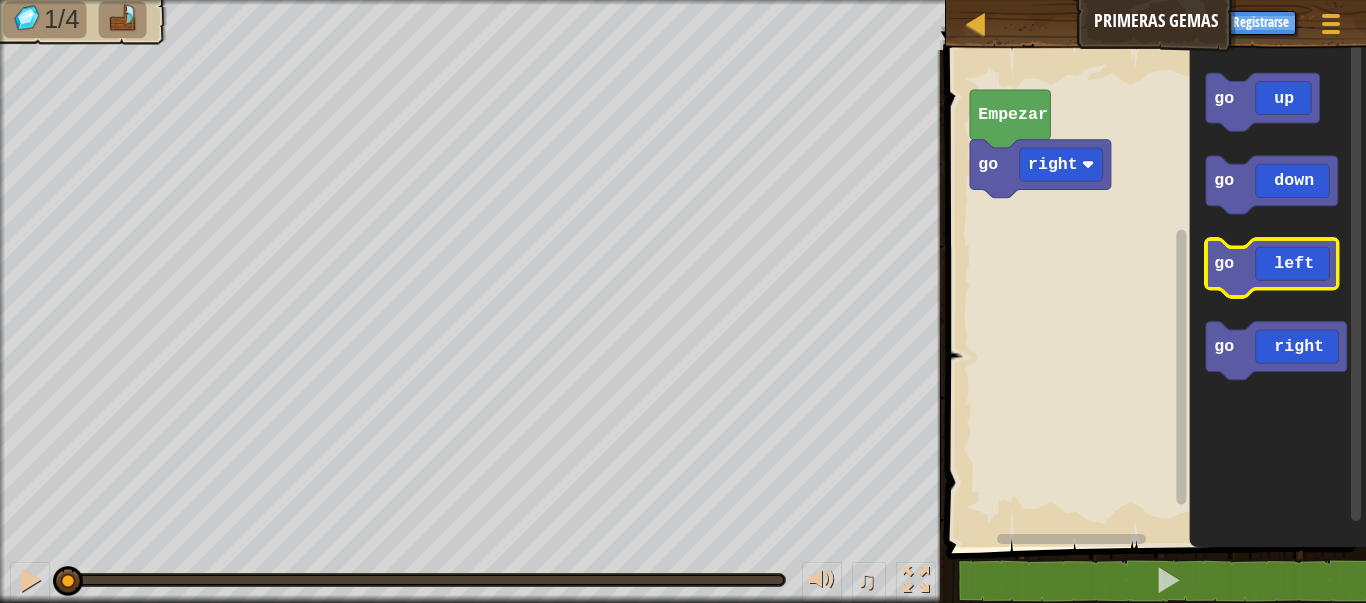 click 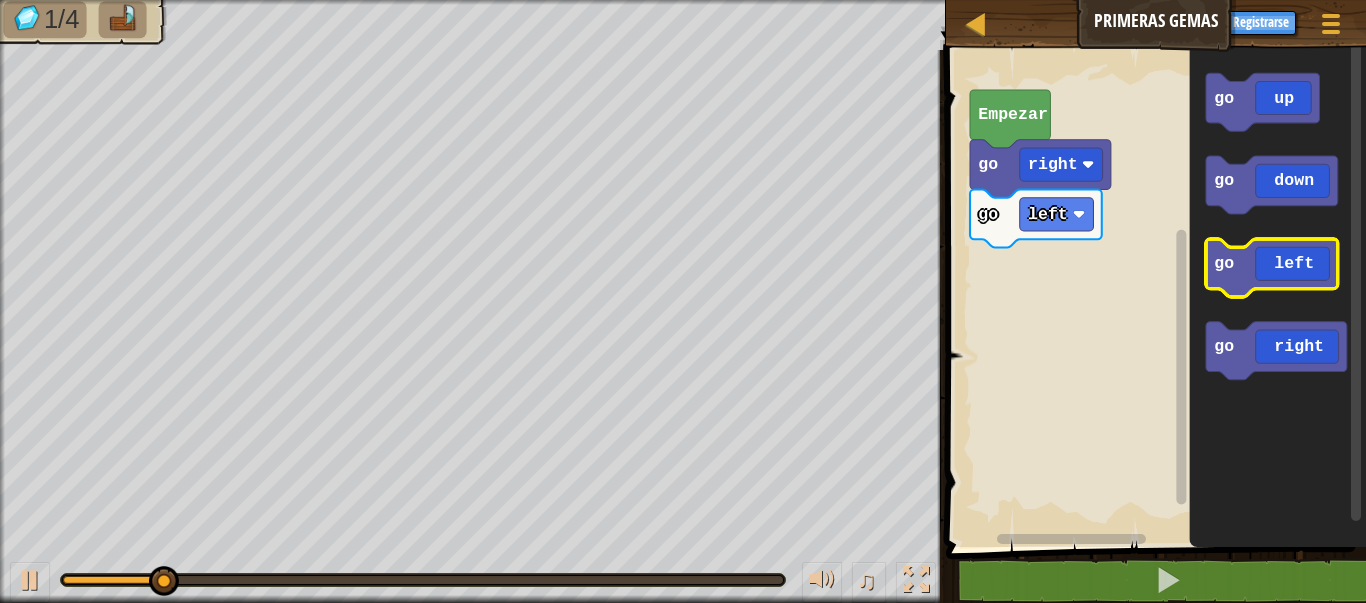 click 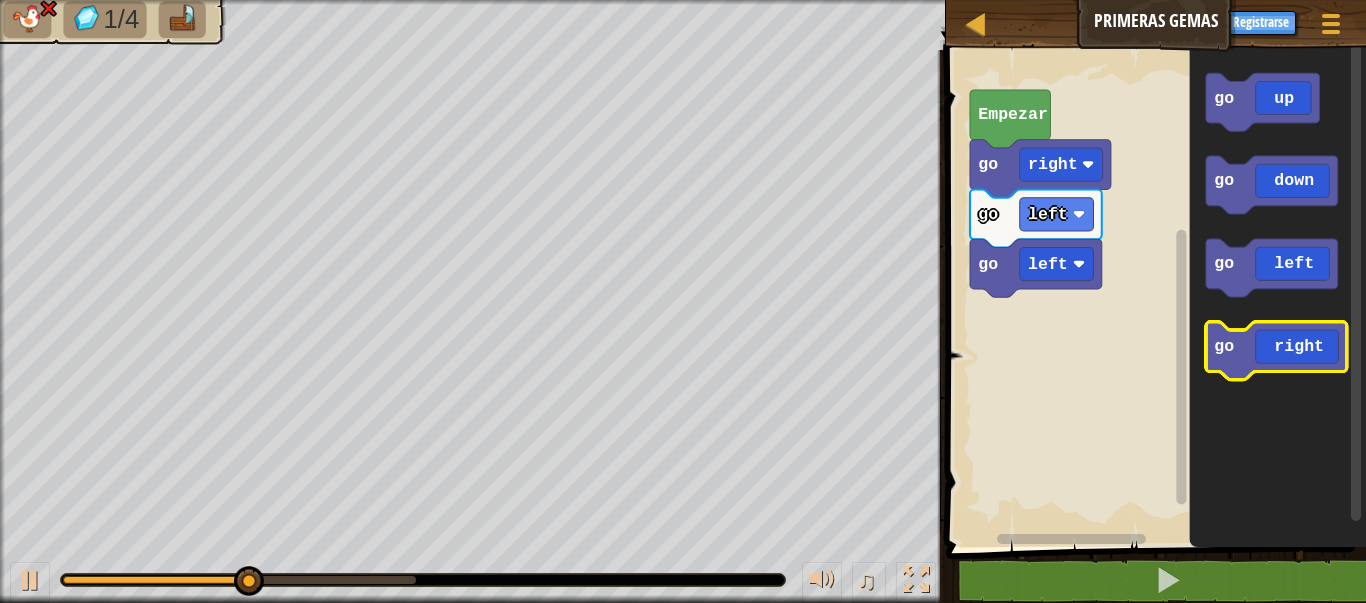 click 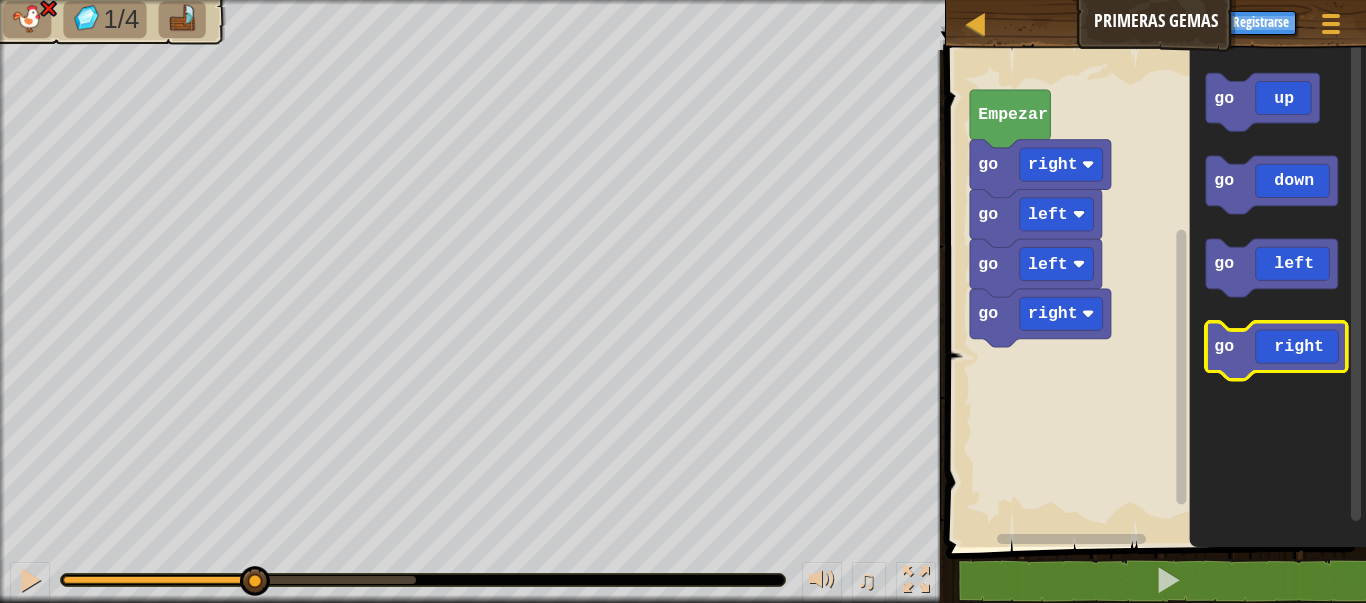 click 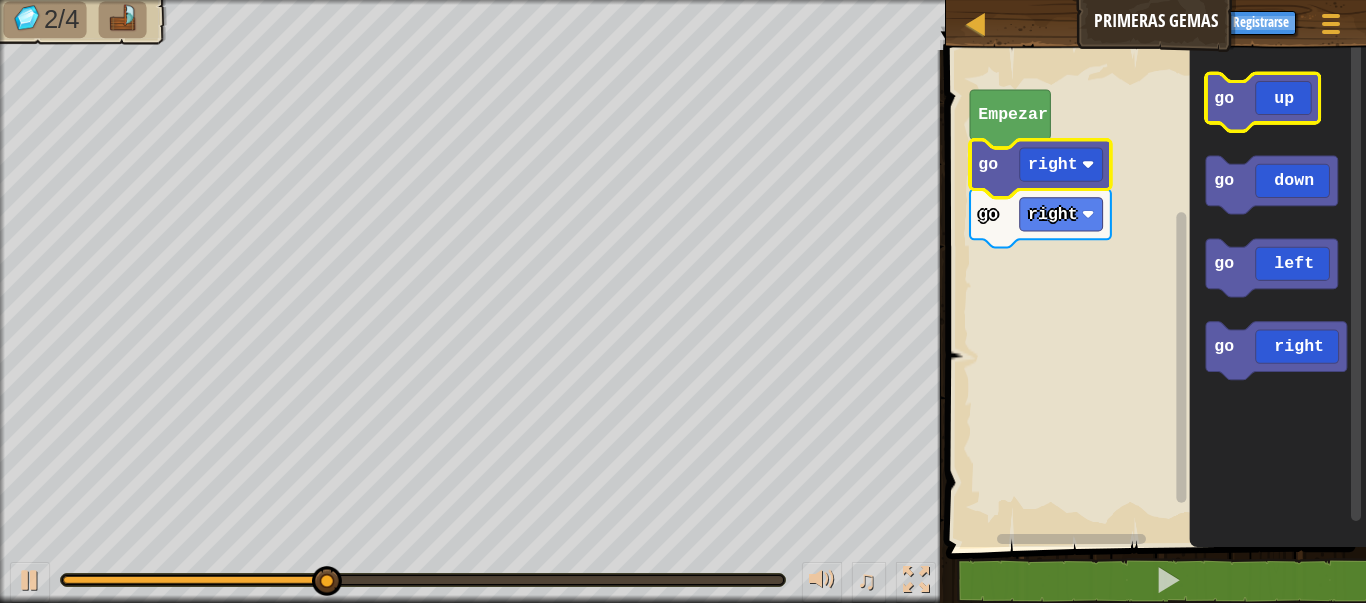 click 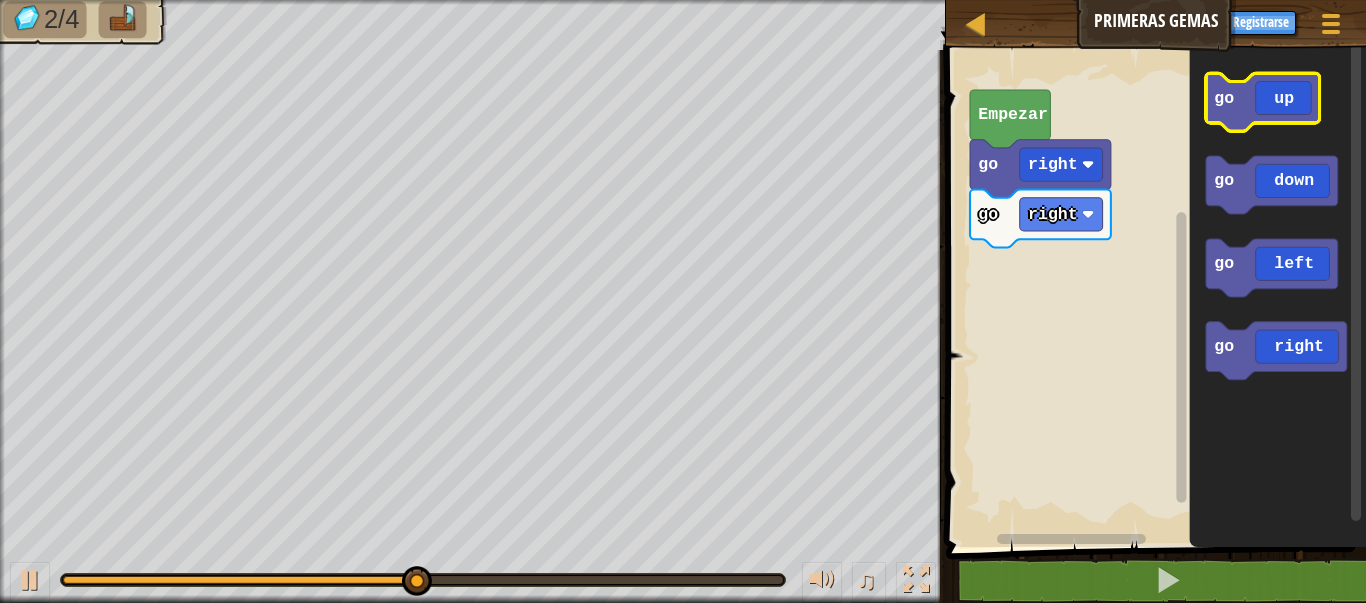 click 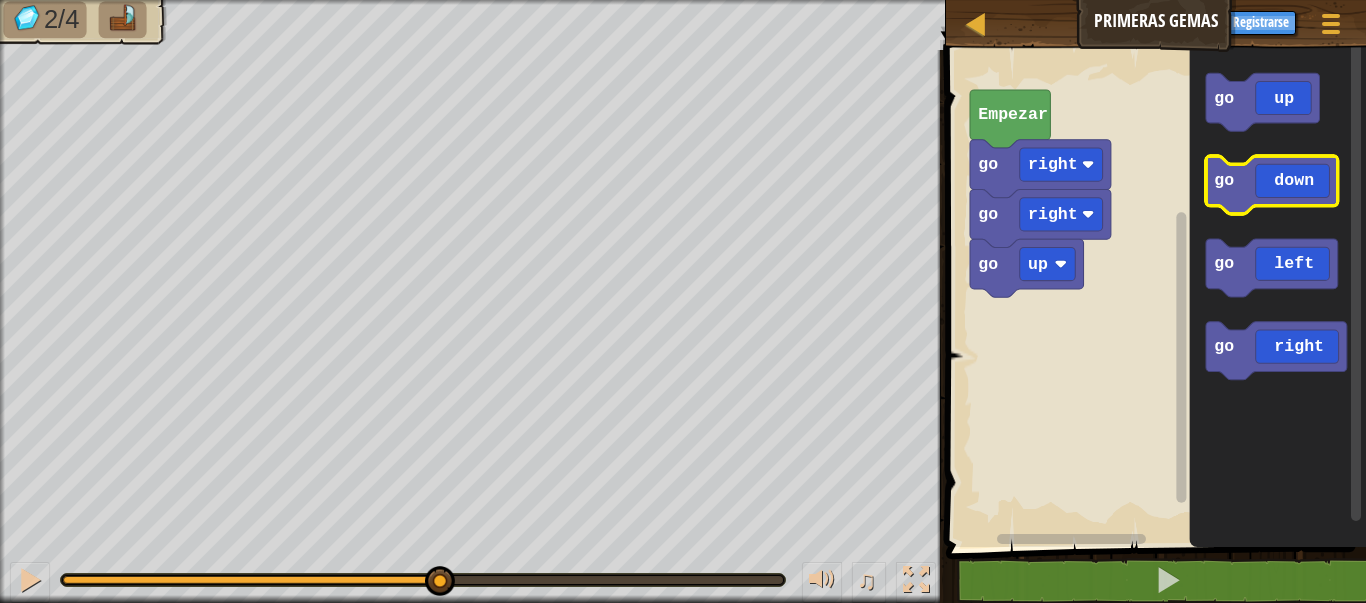 click 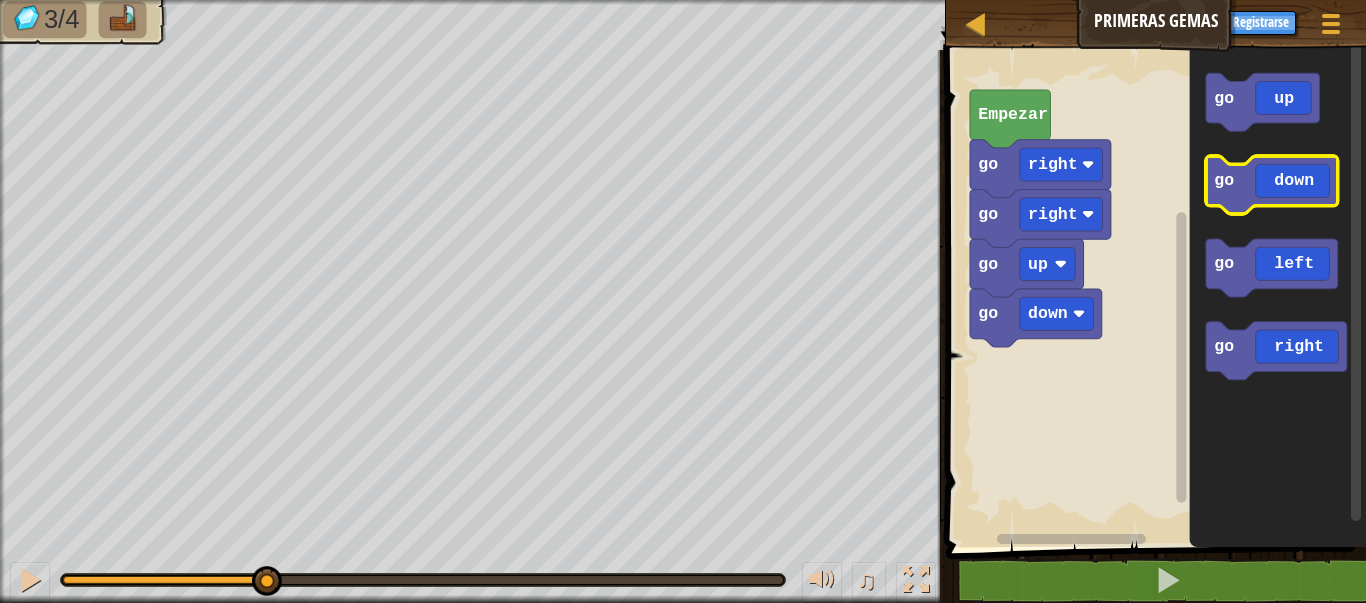 click 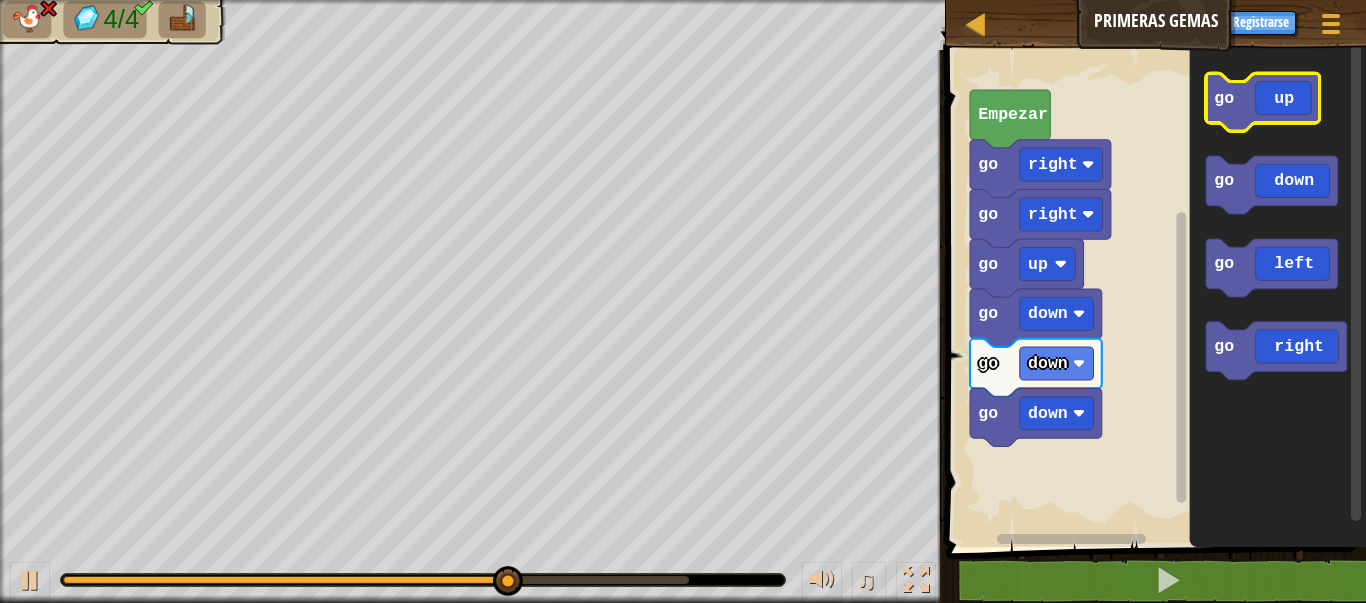 click 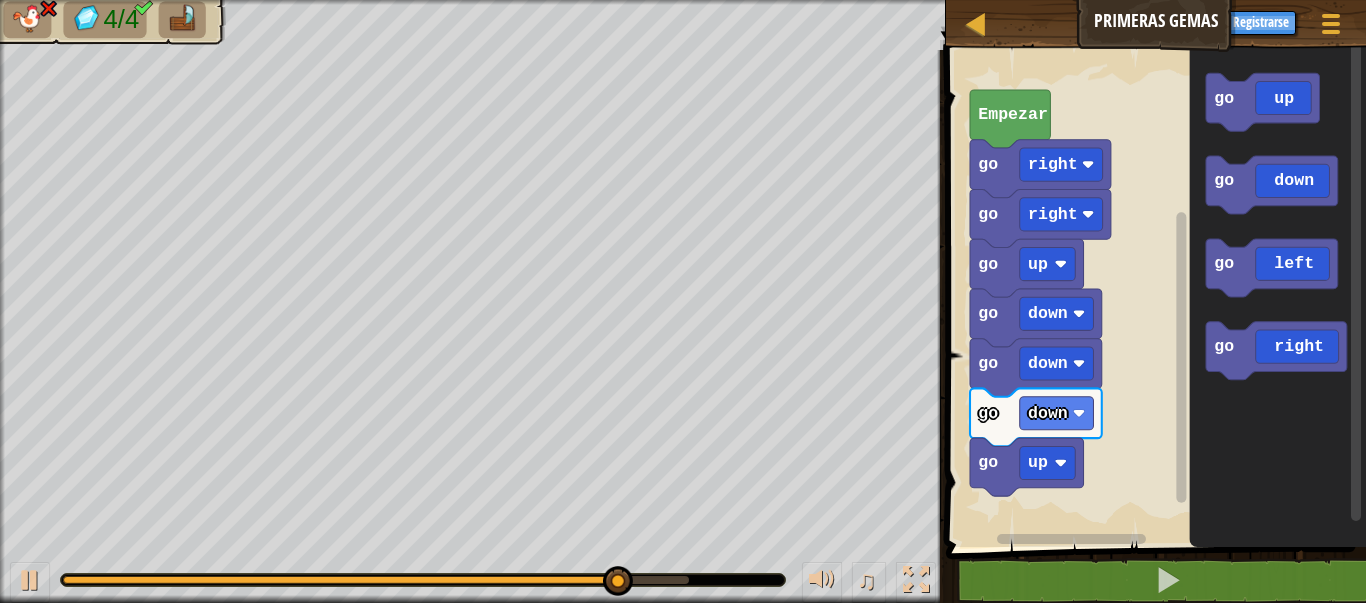 click 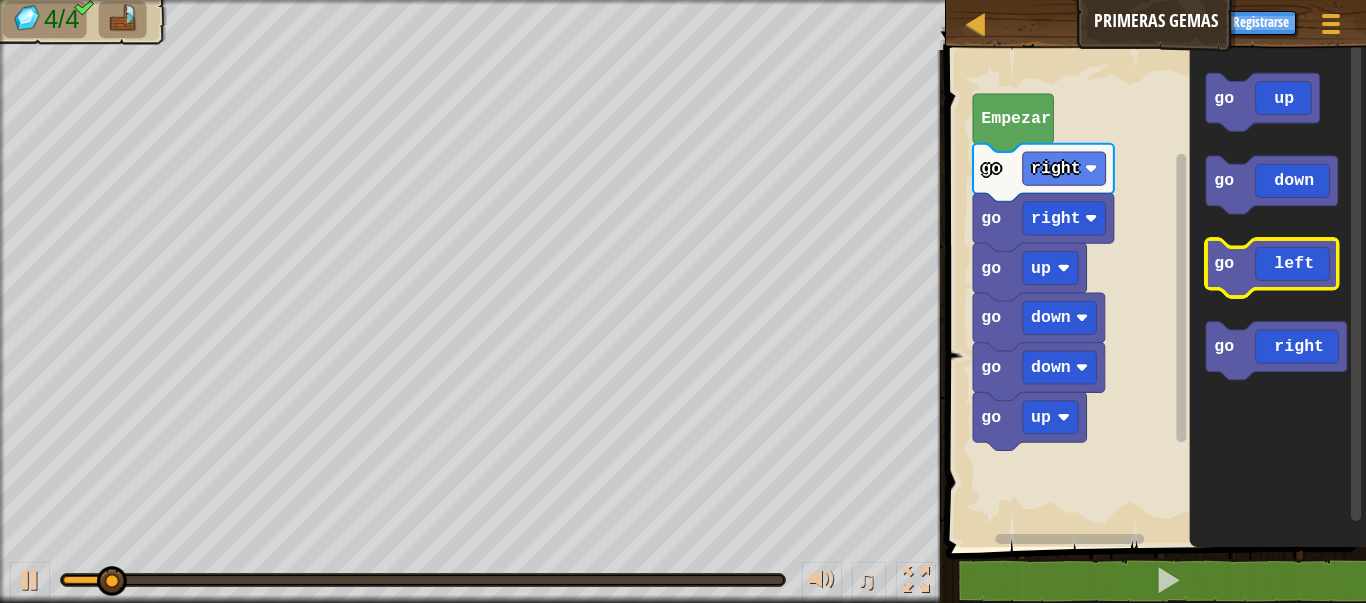 click 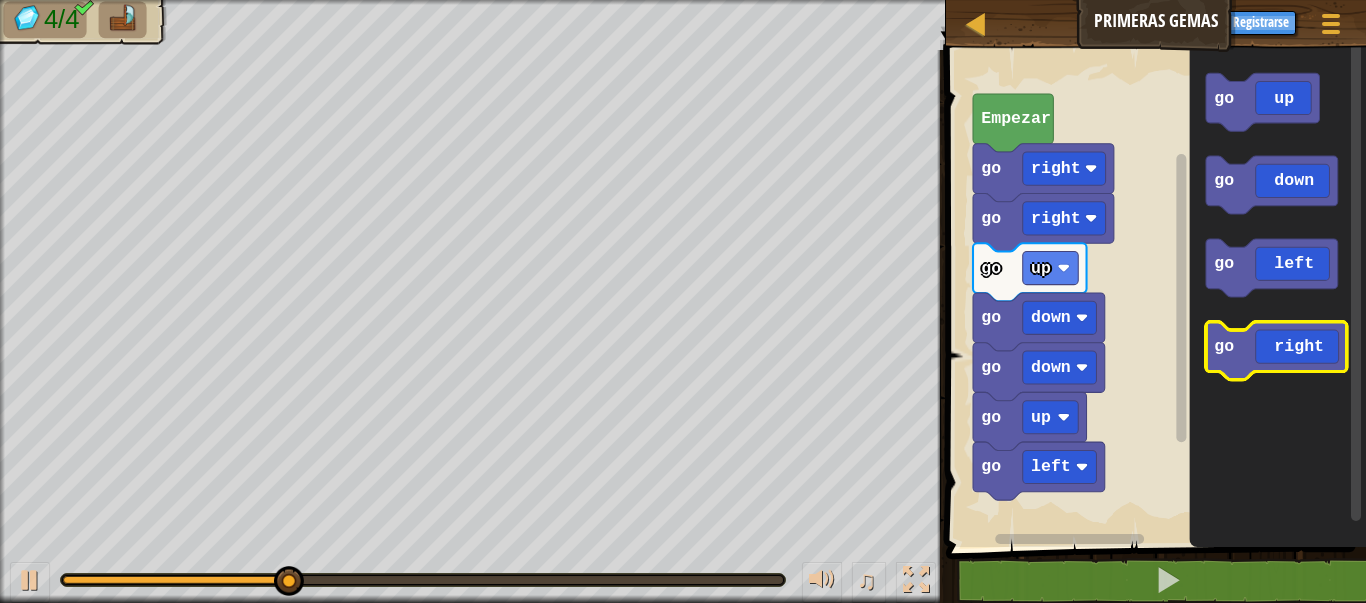 click 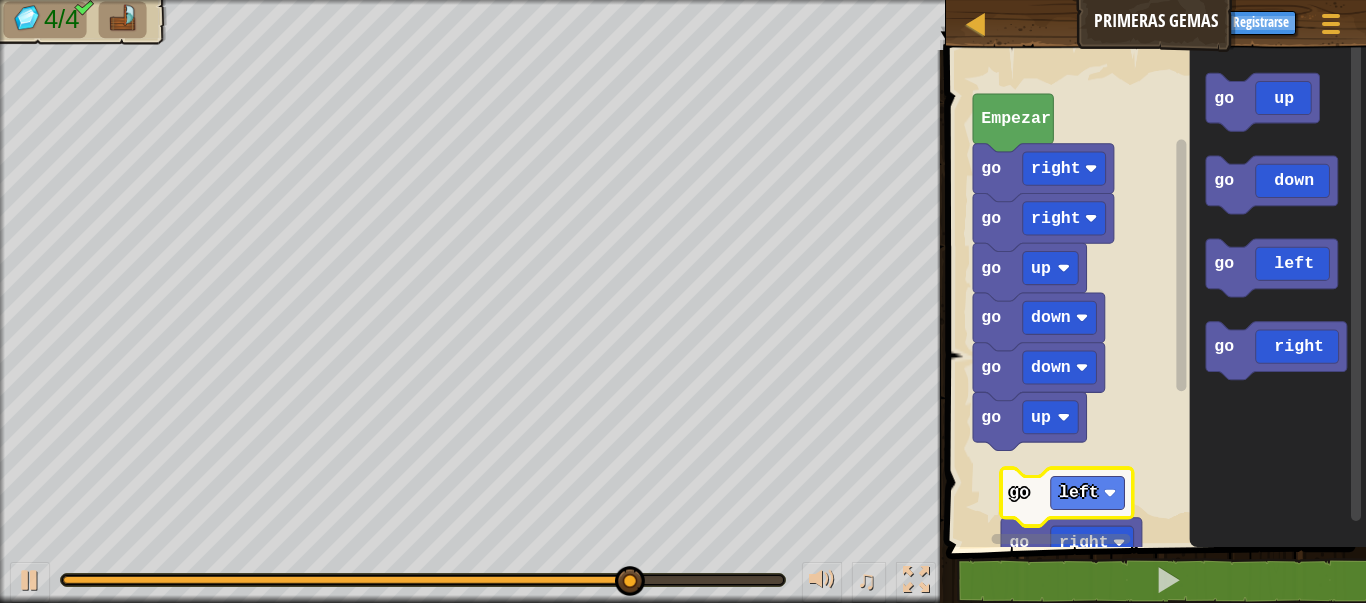 click on "go up go down go down go up go right go right Empezar go left go right go up go down go left go right" at bounding box center [1153, 293] 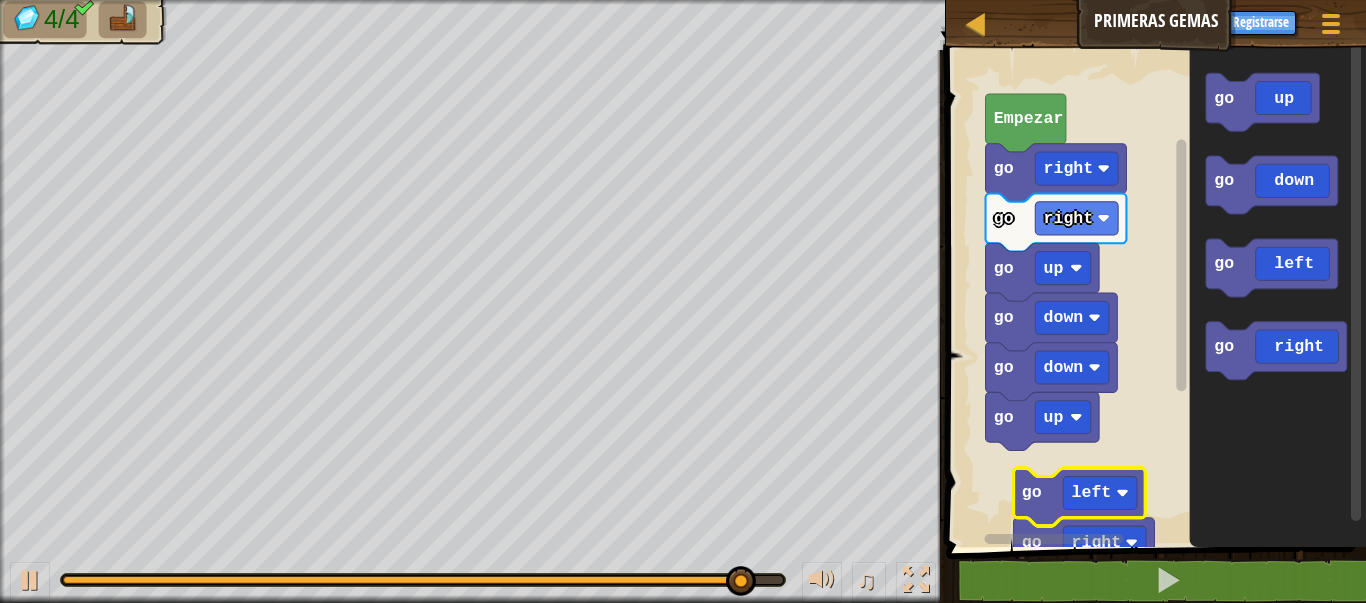 click on "go up go down go down go up go right go right Empezar go left go right go up go down go left go right" at bounding box center [1153, 293] 